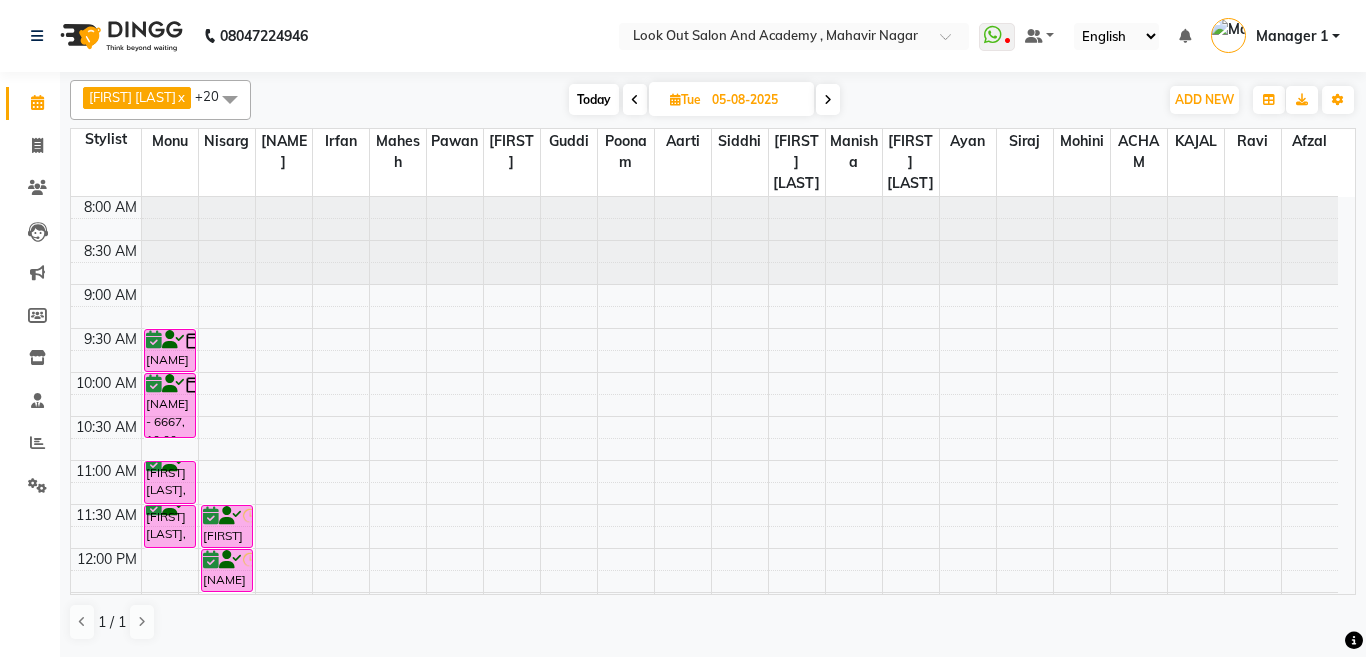 scroll, scrollTop: 0, scrollLeft: 0, axis: both 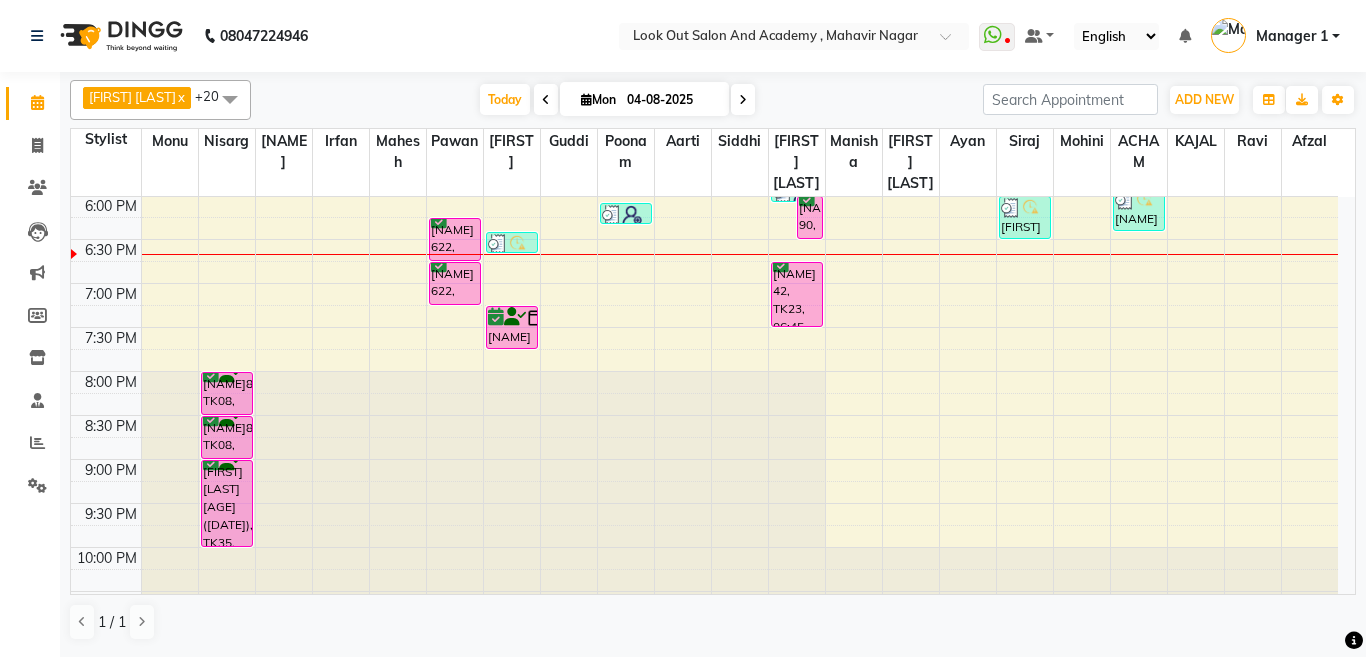 click on "04-08-2025" at bounding box center [671, 100] 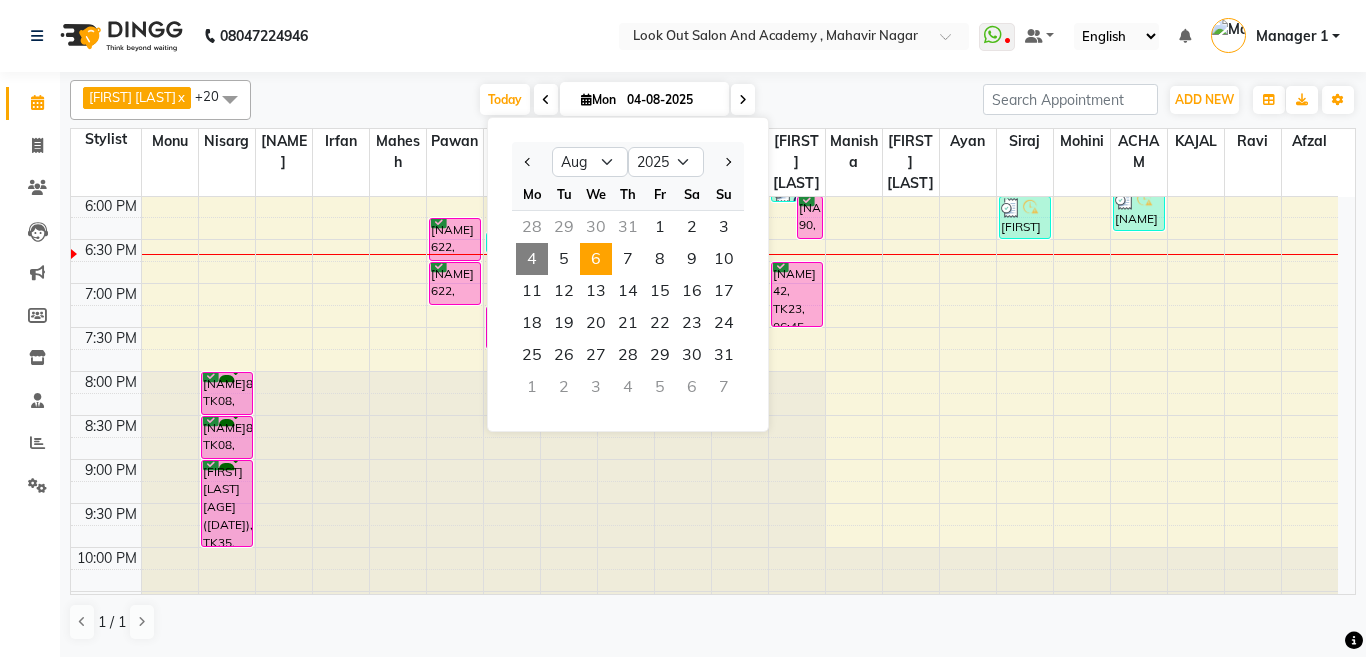 click on "6" at bounding box center [596, 259] 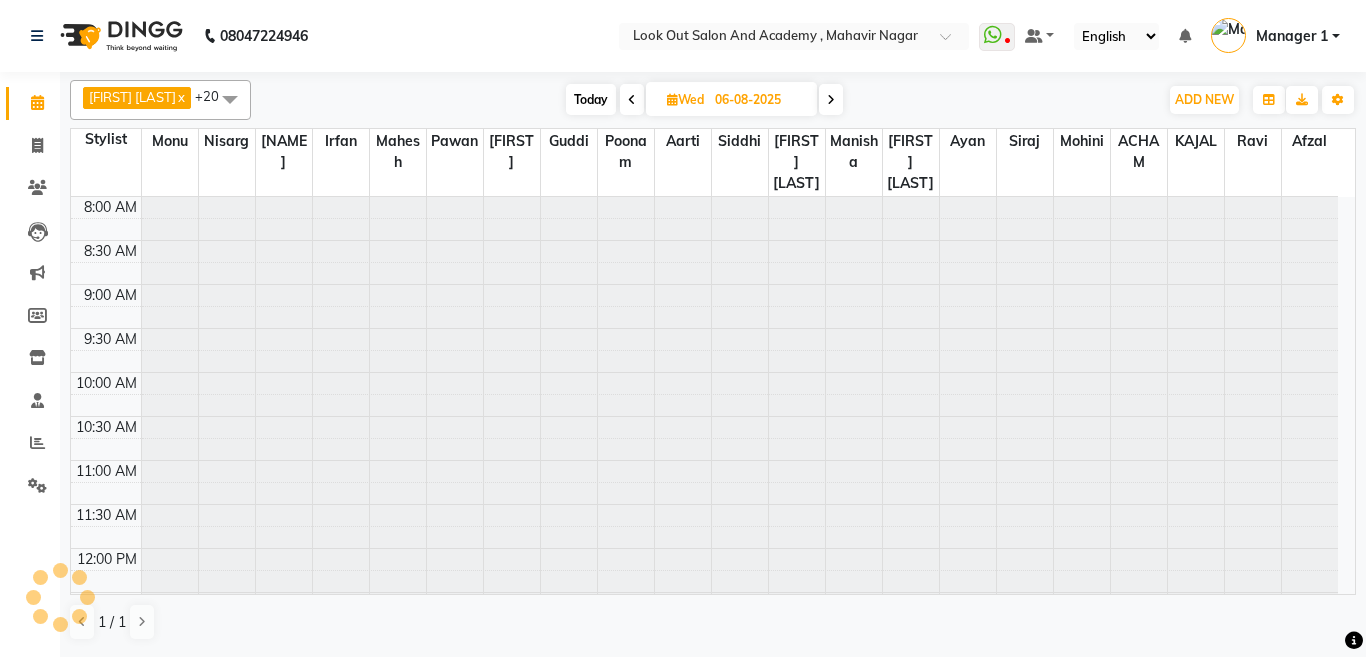 scroll, scrollTop: 881, scrollLeft: 0, axis: vertical 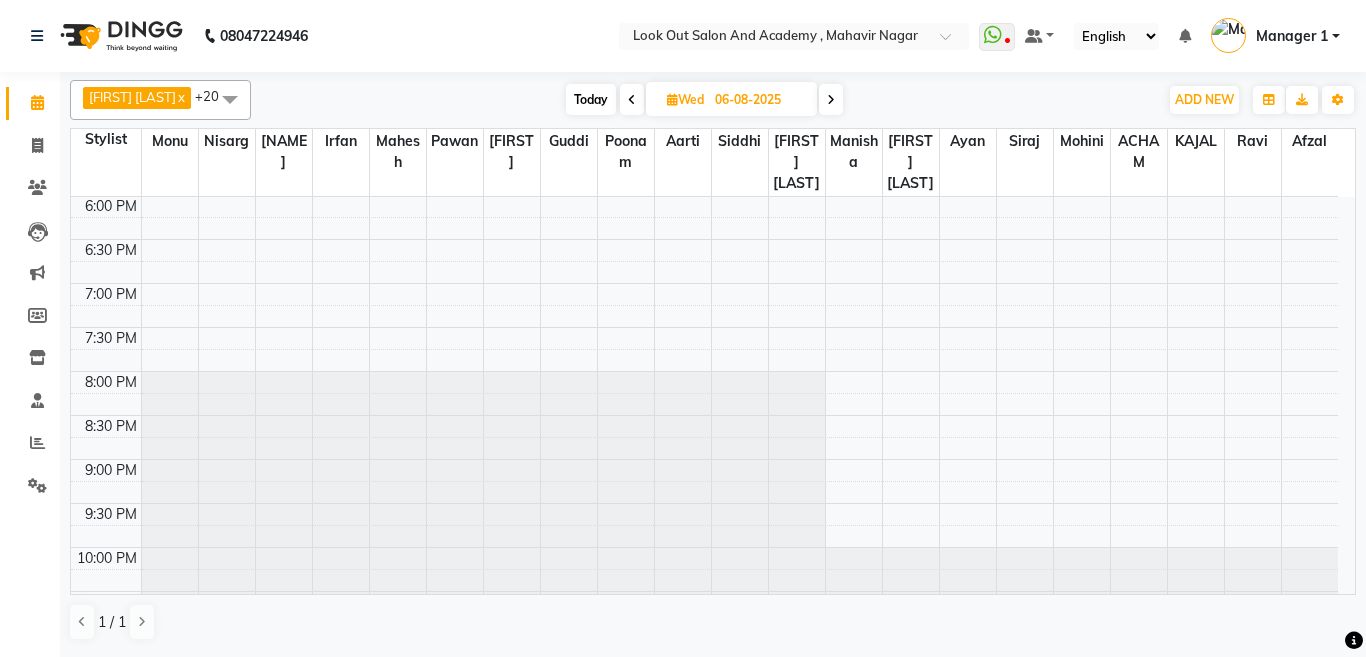 click at bounding box center [632, 100] 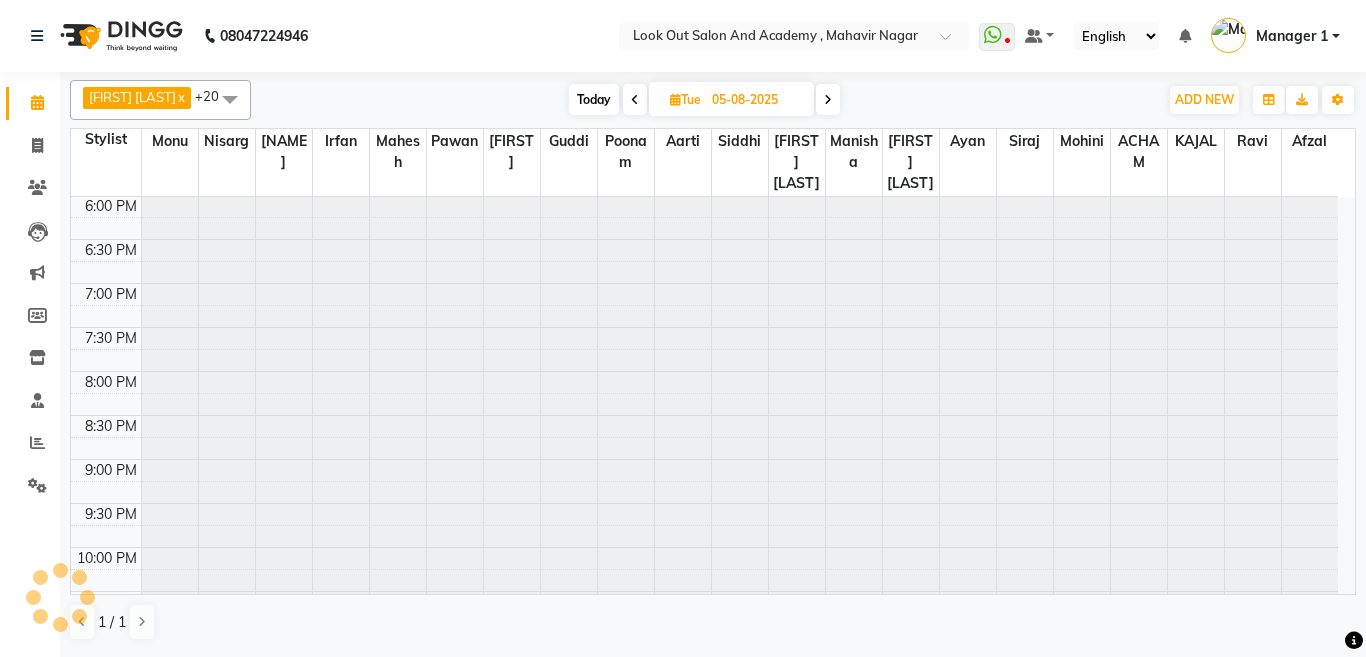 scroll, scrollTop: 881, scrollLeft: 0, axis: vertical 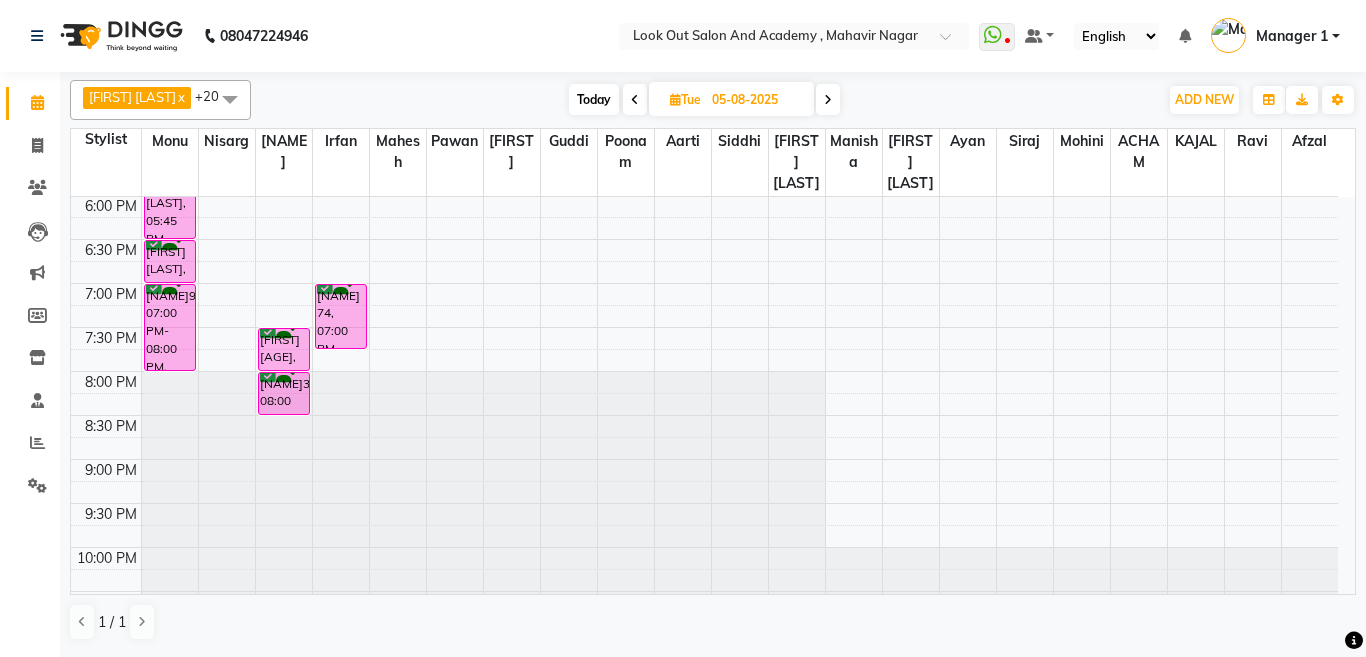 click at bounding box center [828, 99] 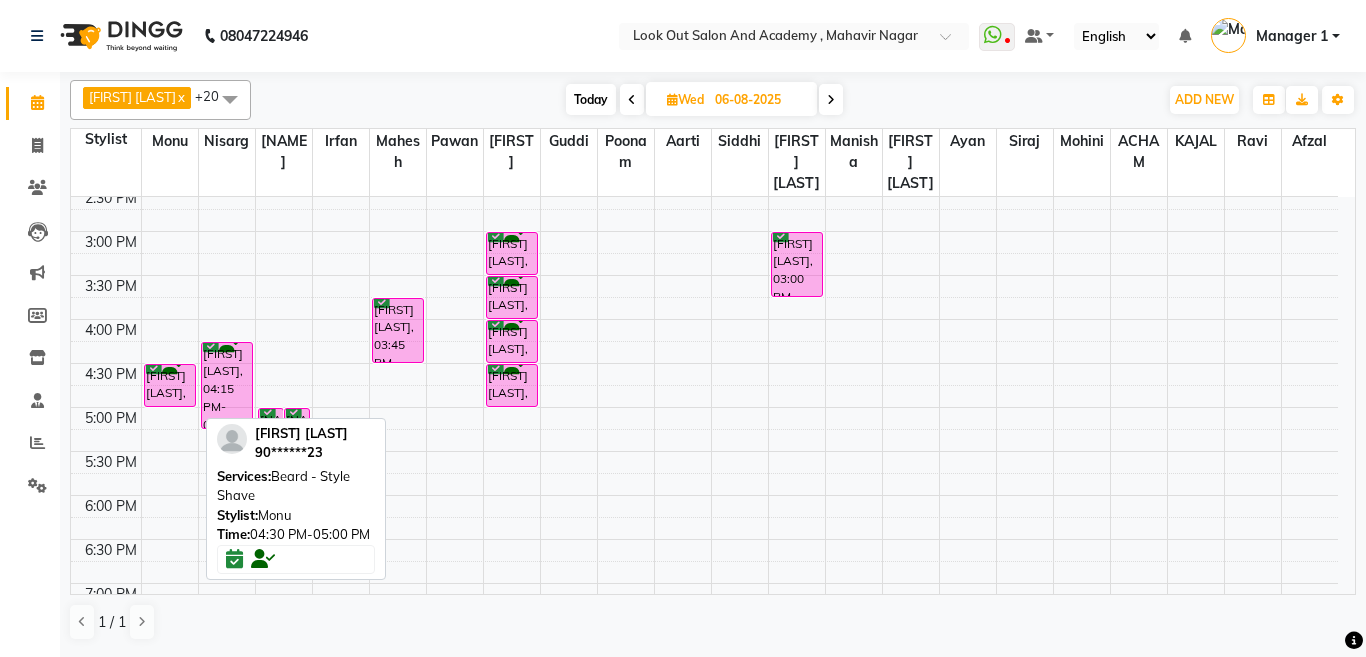 scroll, scrollTop: 681, scrollLeft: 0, axis: vertical 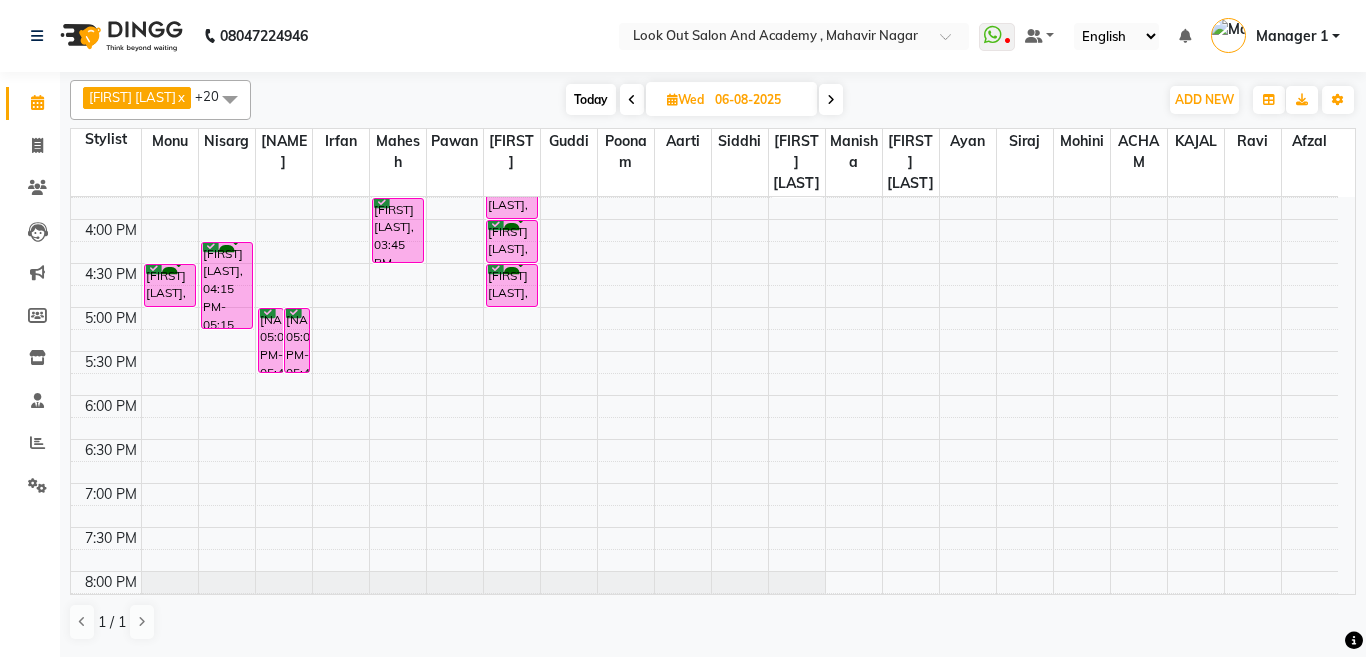 click on "Today" at bounding box center [591, 99] 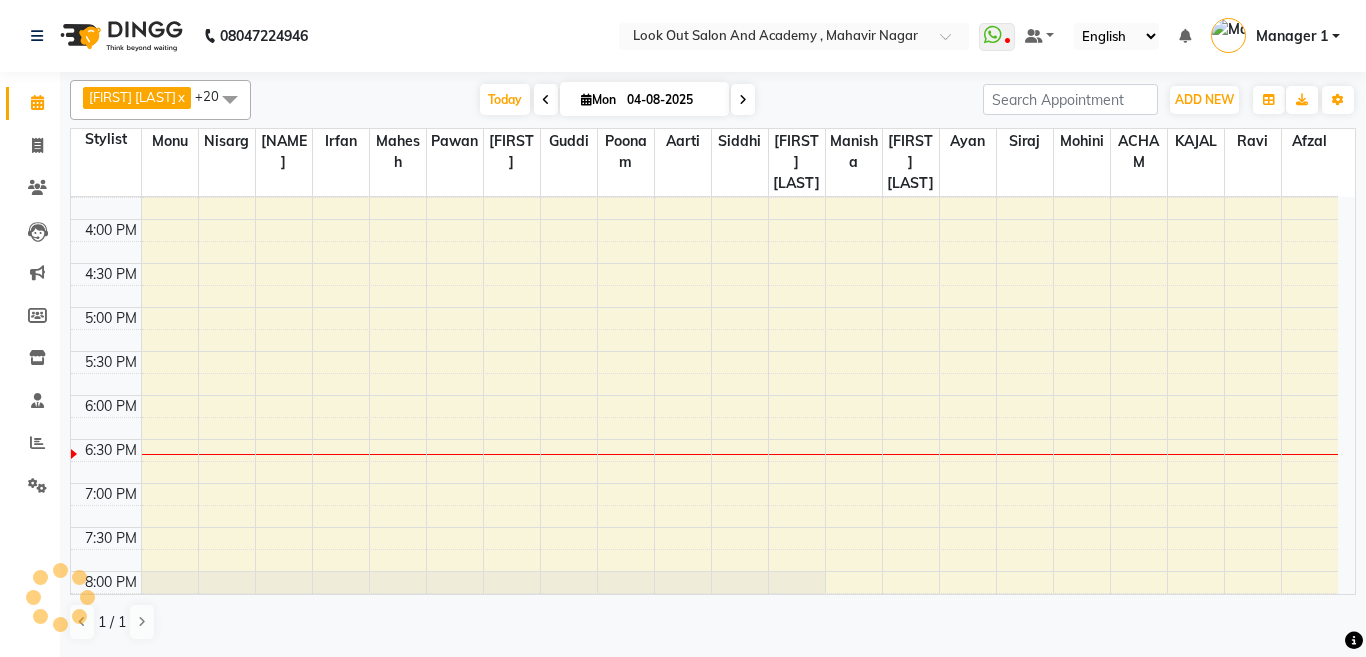 scroll, scrollTop: 881, scrollLeft: 0, axis: vertical 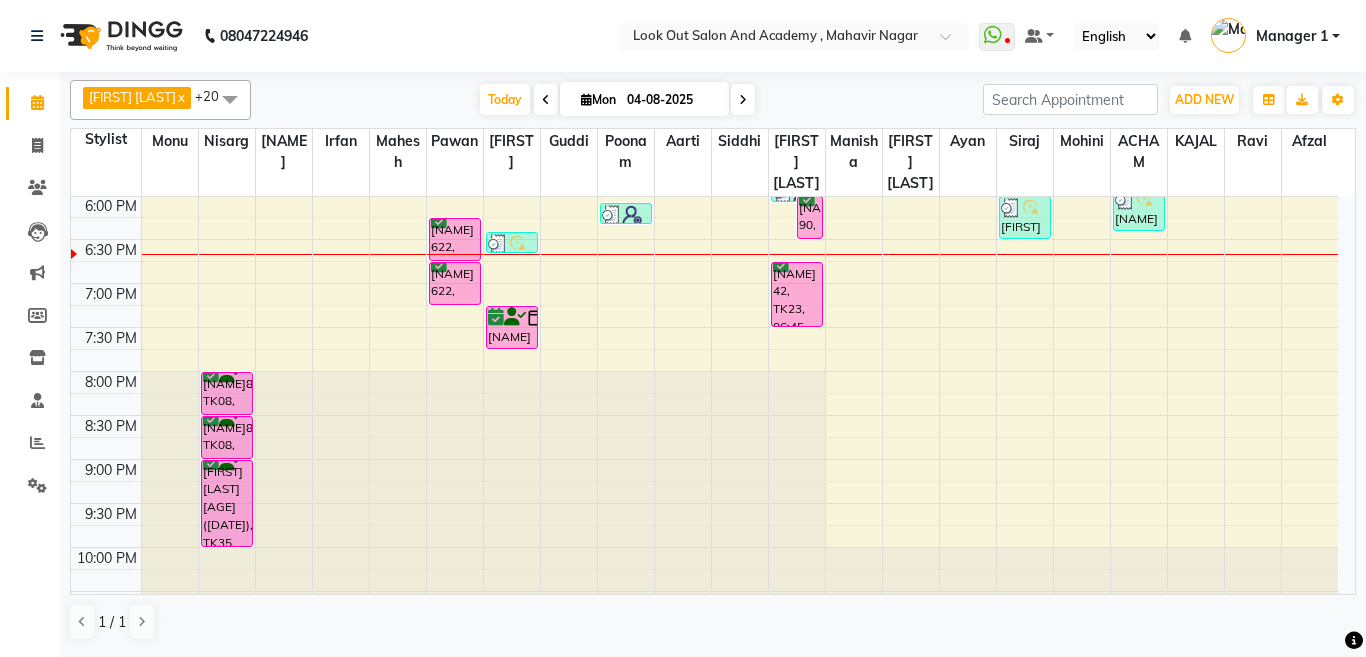 click at bounding box center (743, 99) 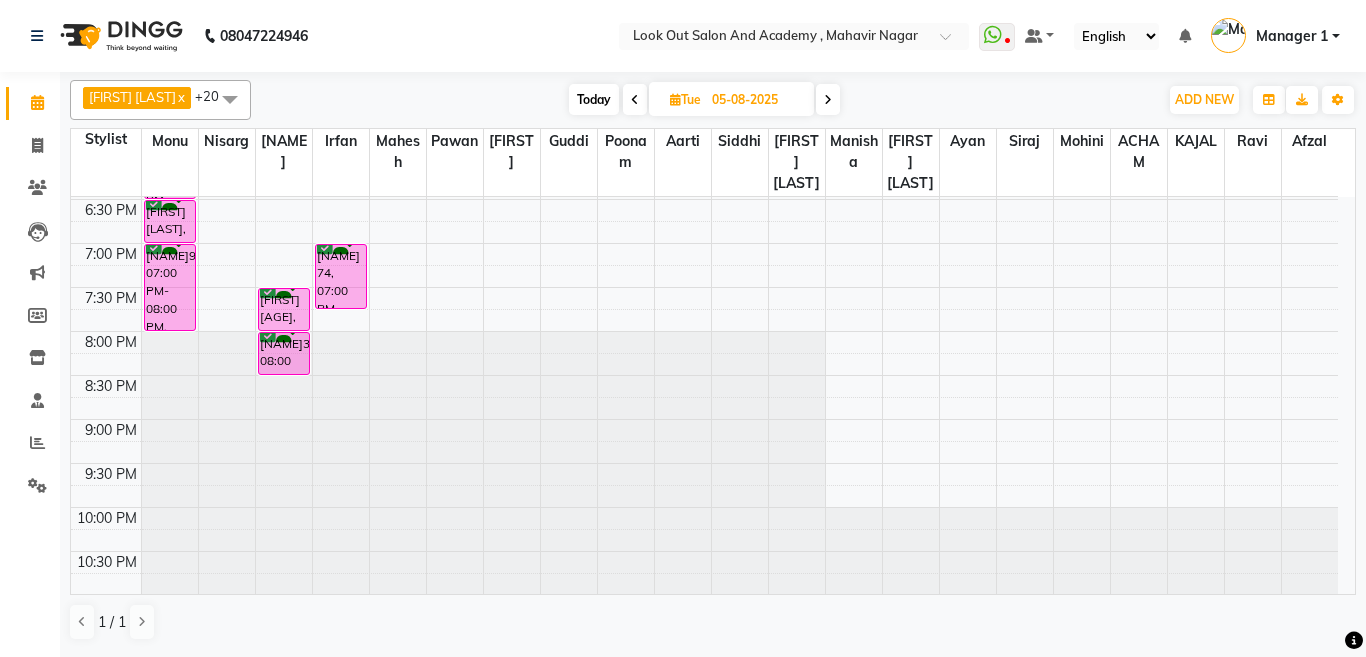scroll, scrollTop: 943, scrollLeft: 0, axis: vertical 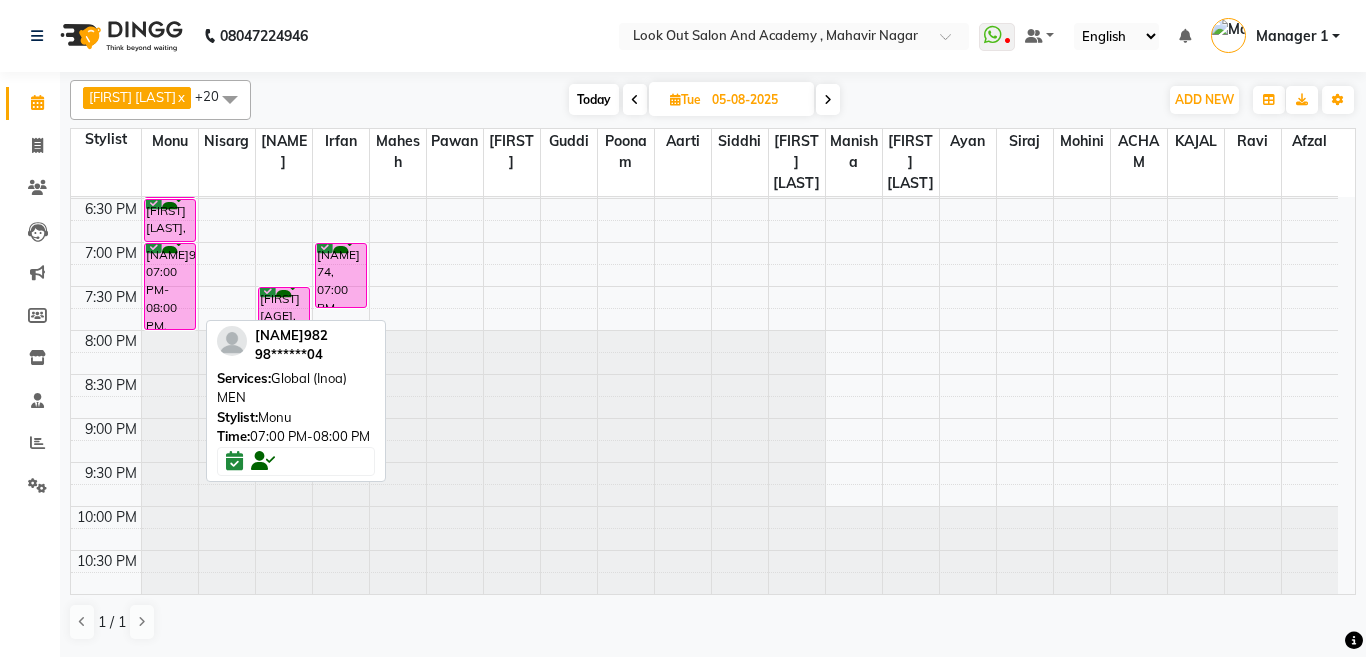 click on "[NAME]982, 07:00 PM-08:00 PM, Global (Inoa) MEN" at bounding box center (170, 286) 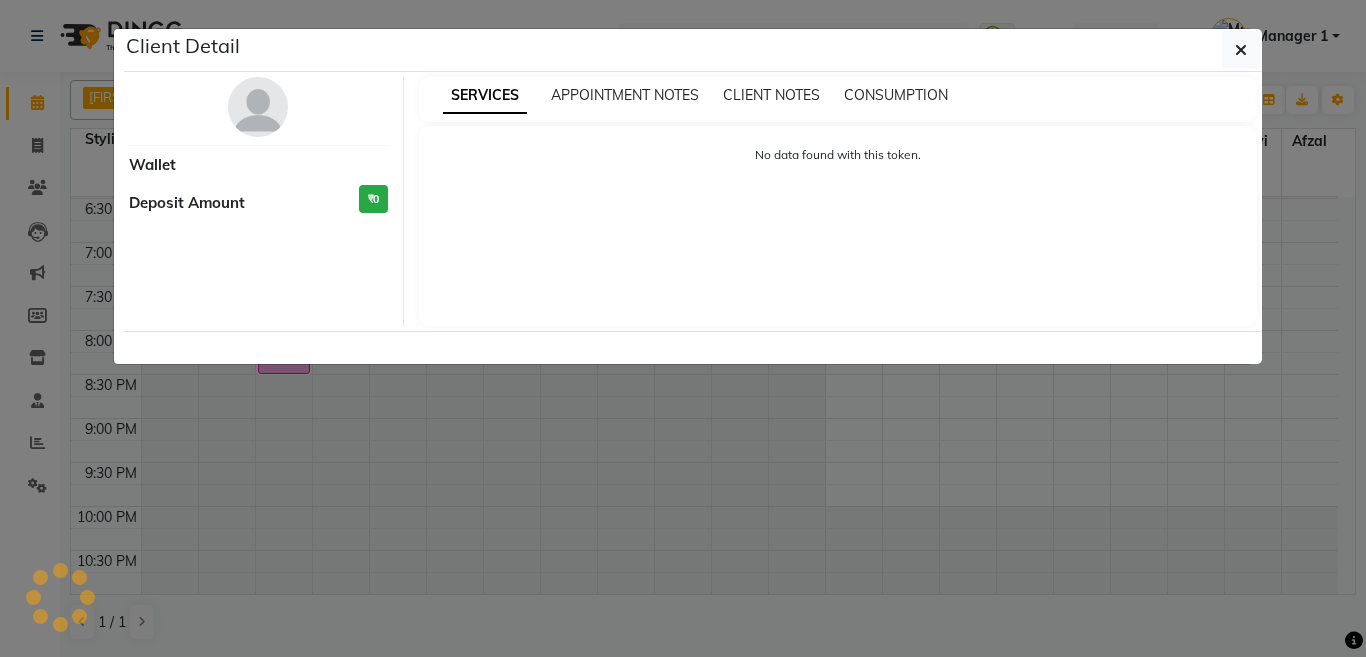 select on "6" 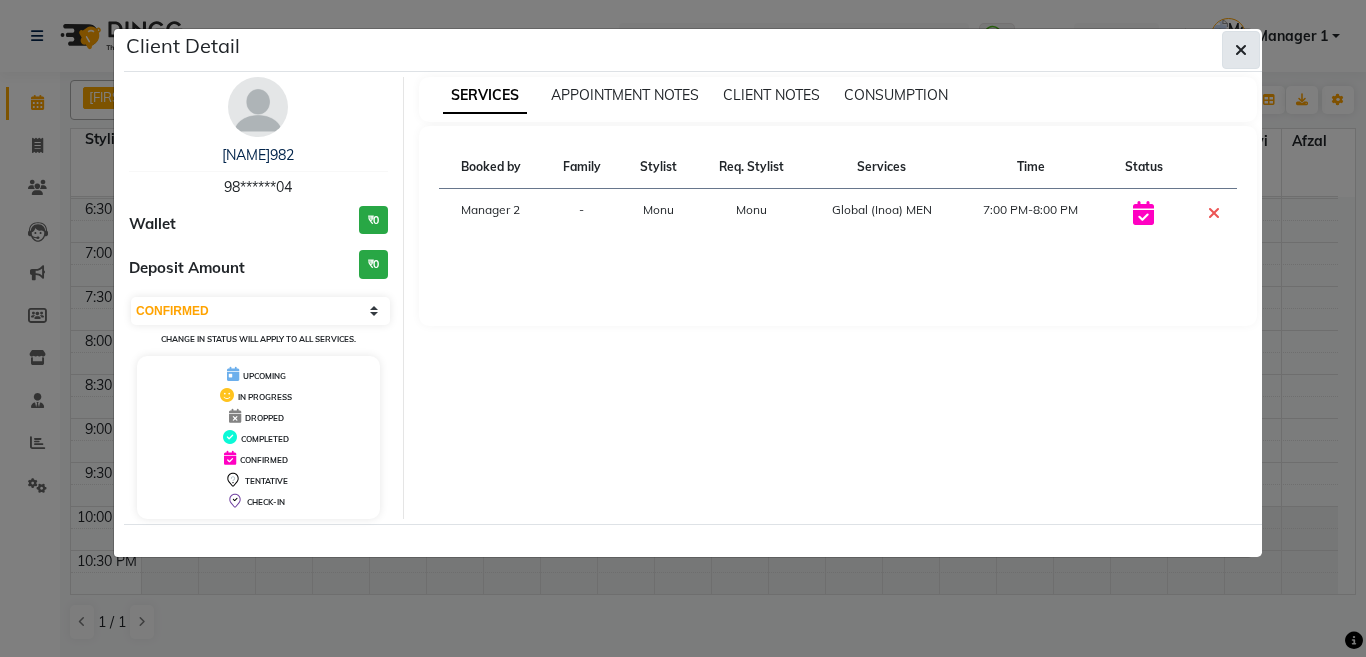 click 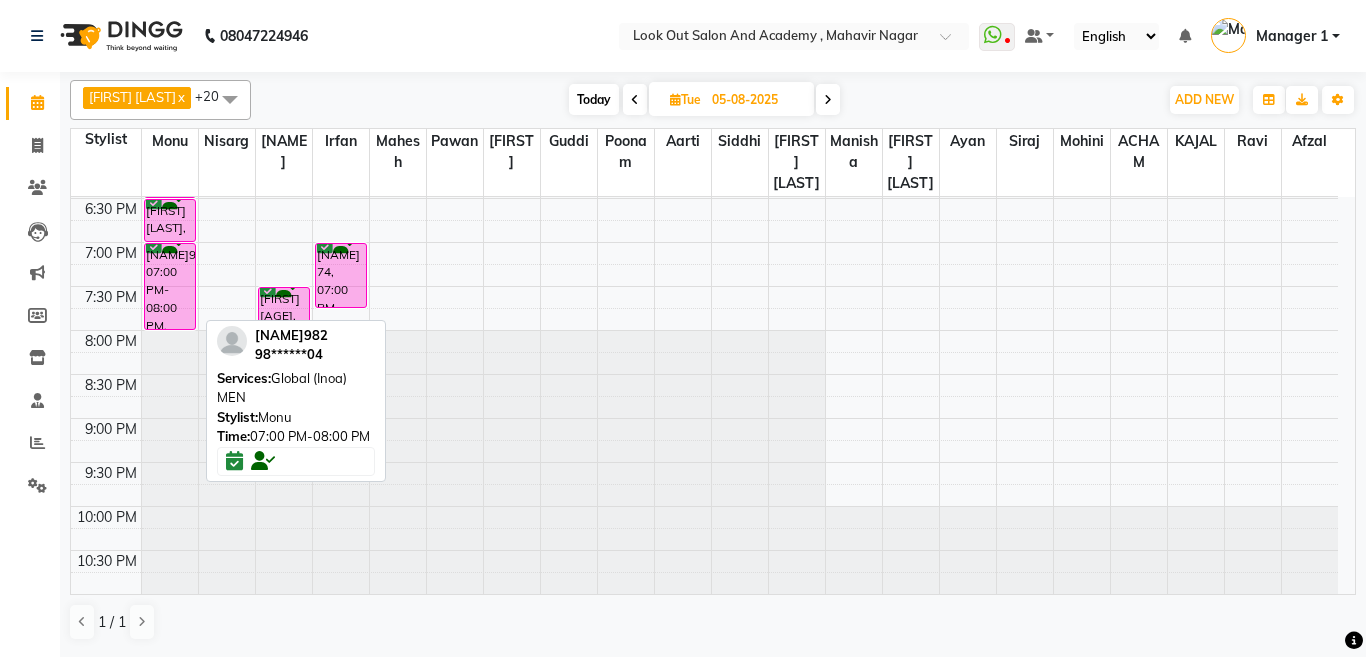 click on "[NAME]982, 07:00 PM-08:00 PM, Global (Inoa) MEN" at bounding box center (170, 286) 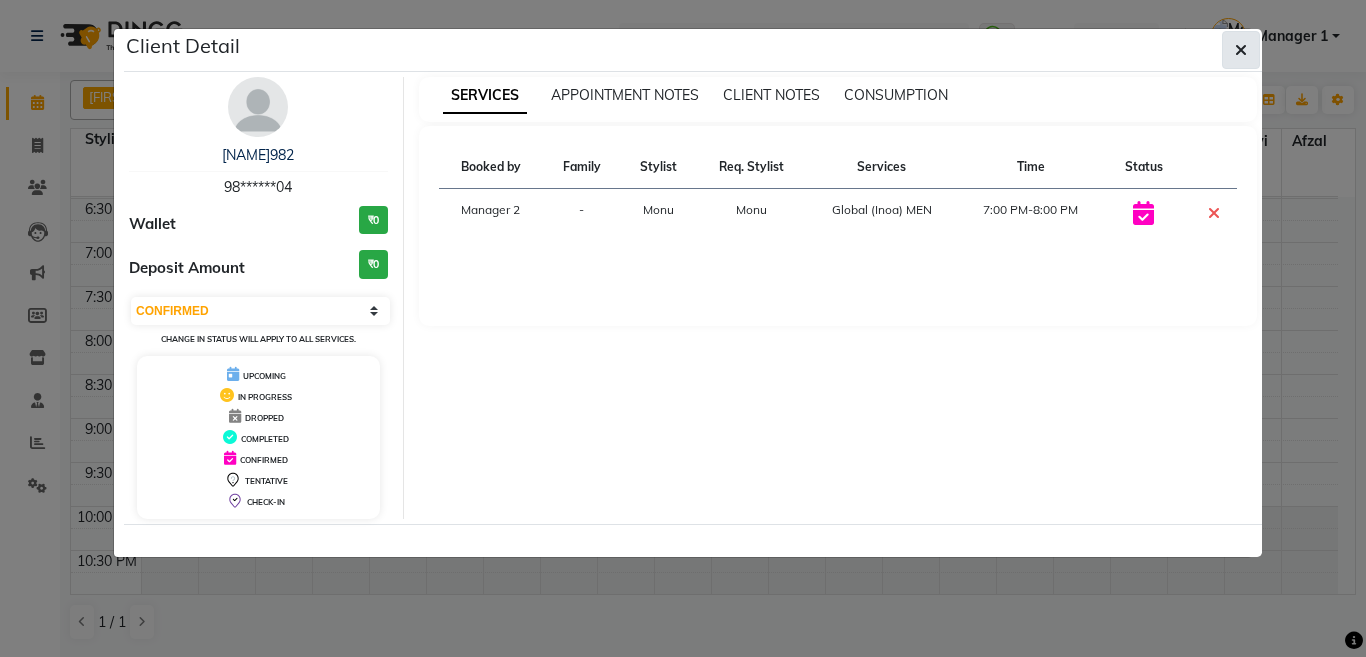 click 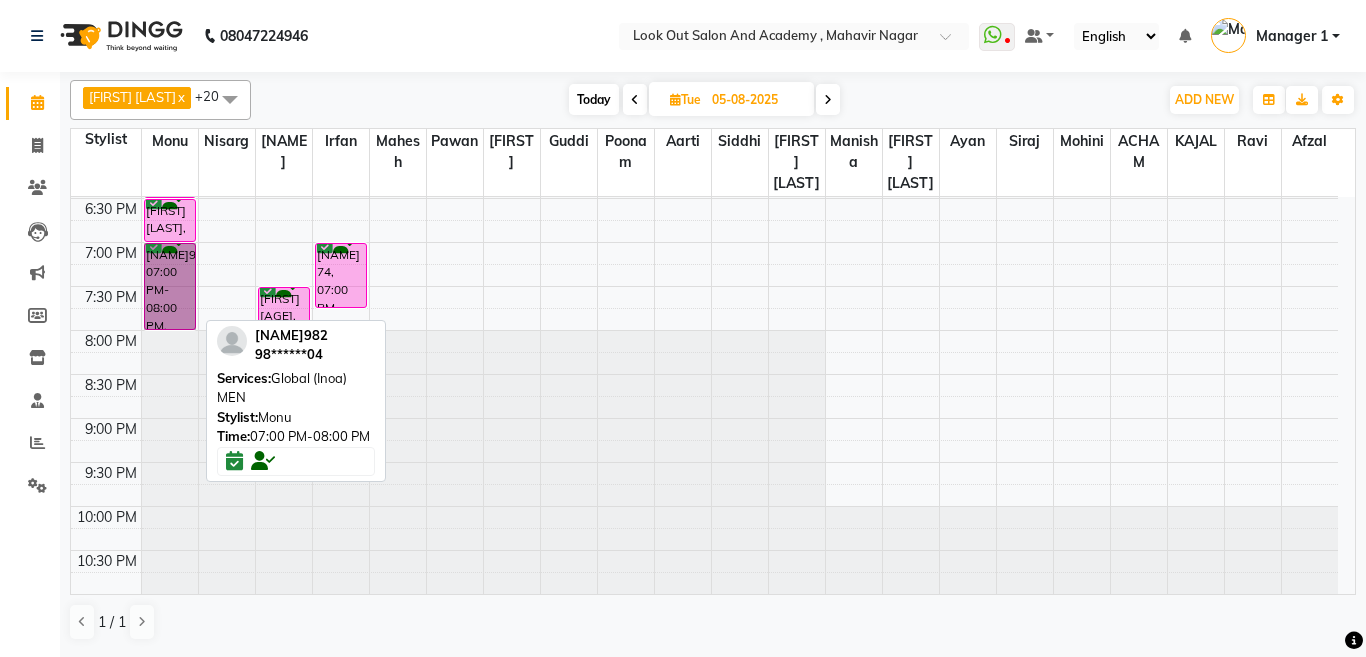 drag, startPoint x: 103, startPoint y: 309, endPoint x: 156, endPoint y: 290, distance: 56.302753 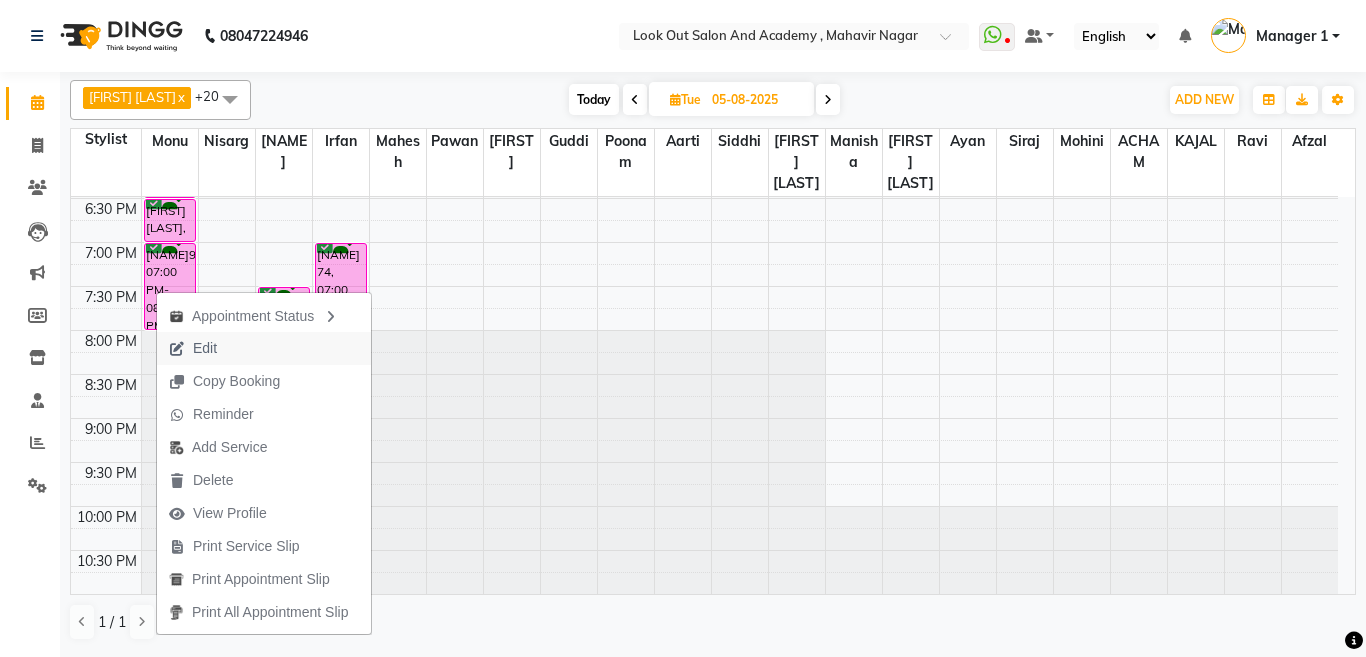 click on "Edit" at bounding box center (205, 348) 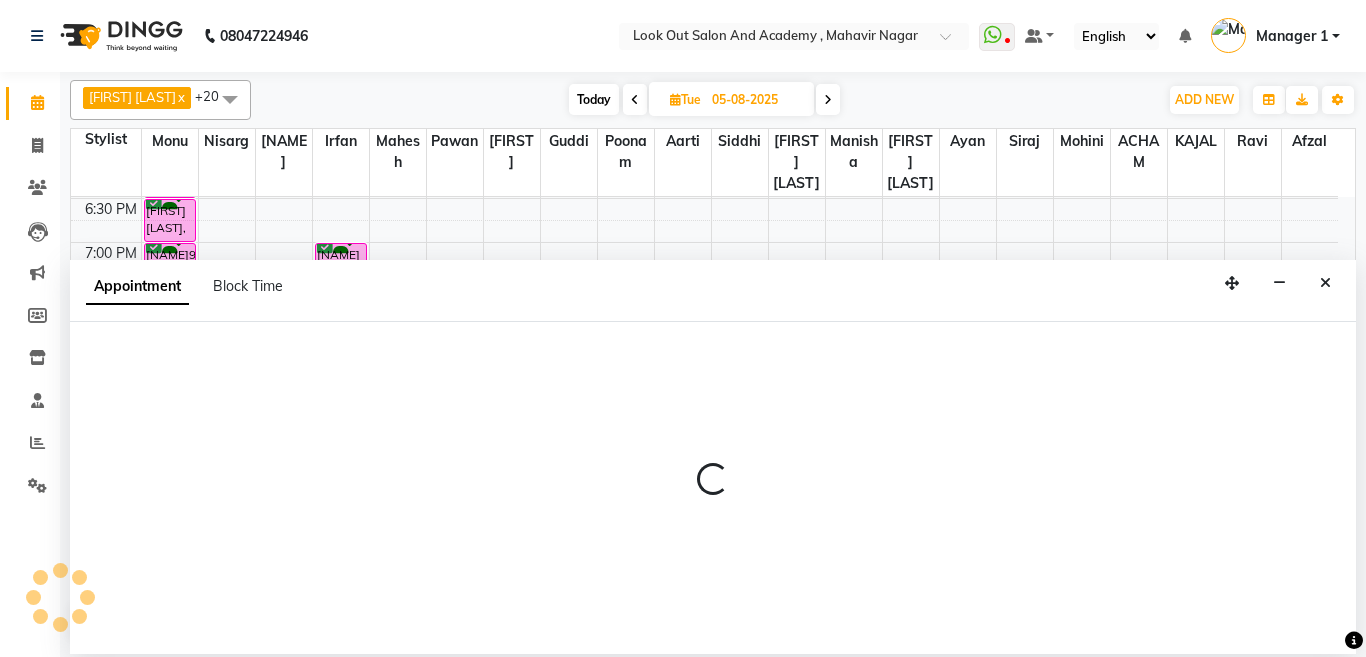 select on "tentative" 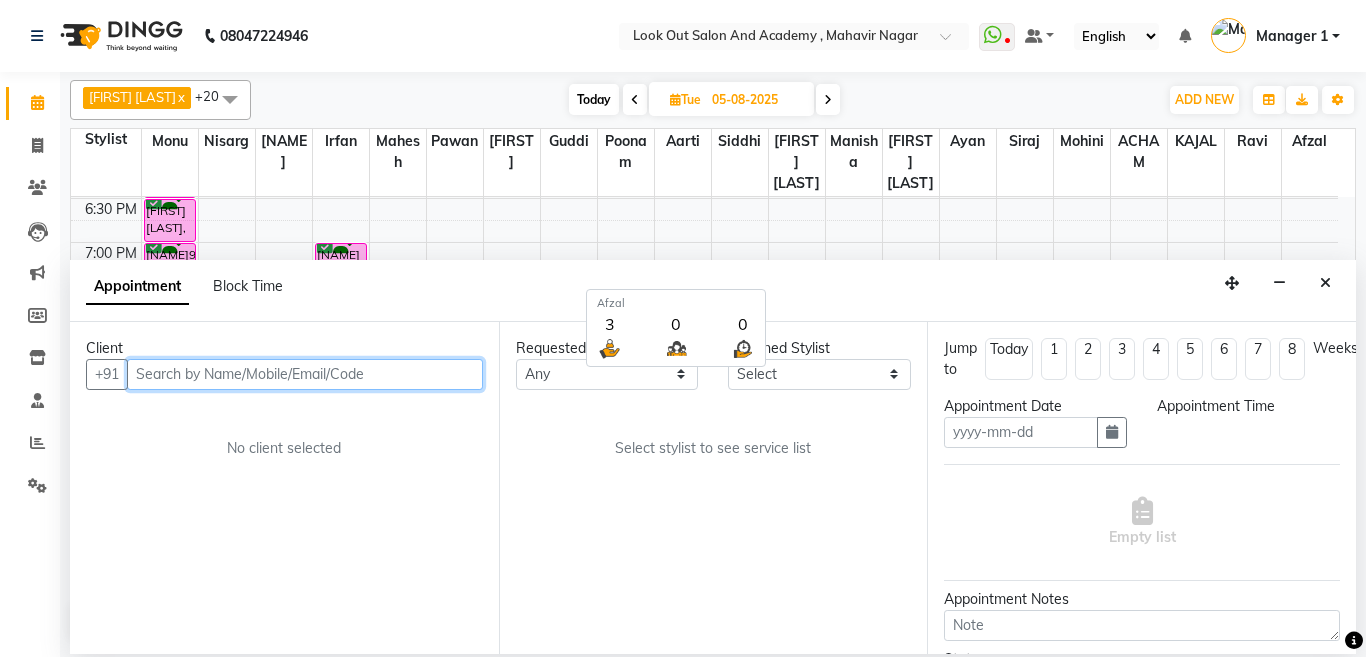 type on "05-08-2025" 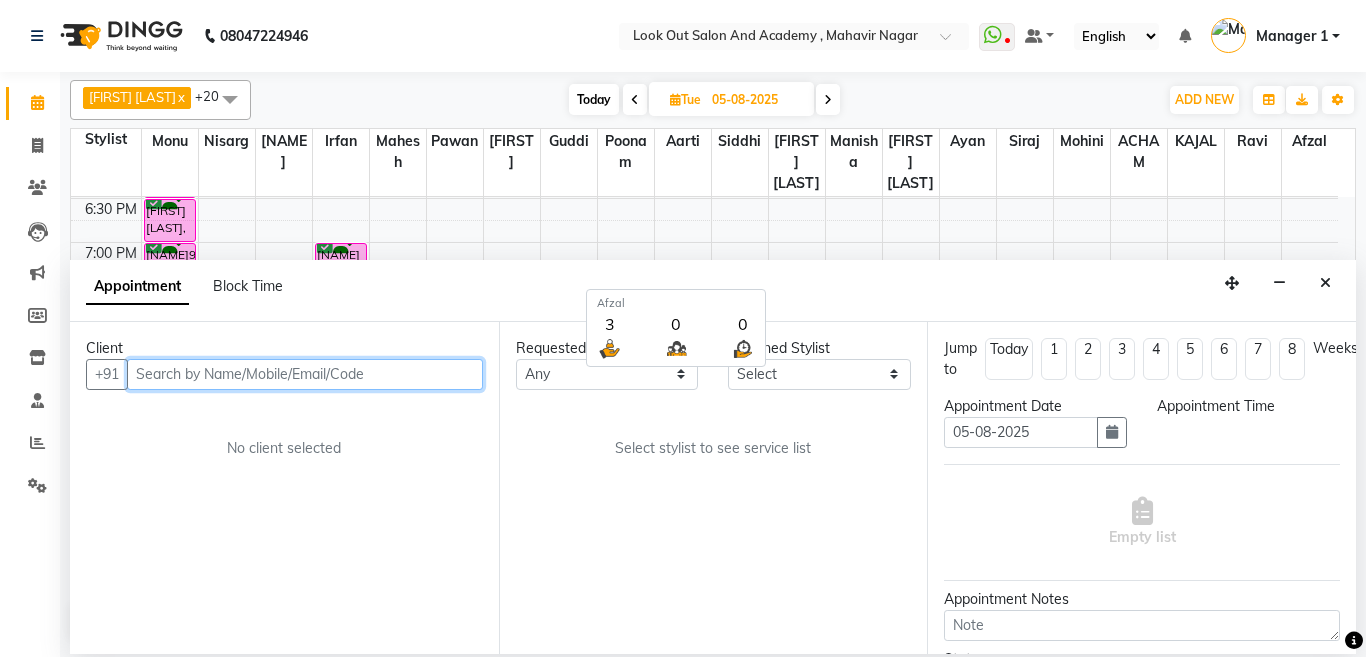 select on "confirm booking" 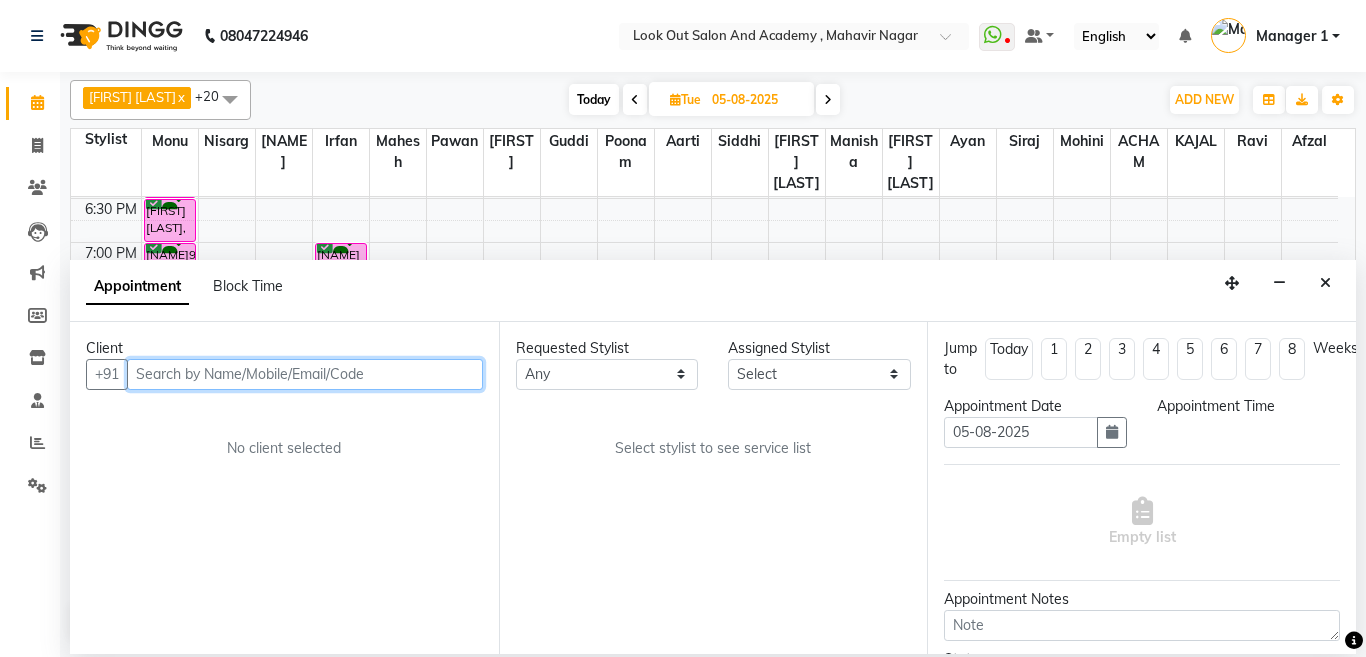 scroll, scrollTop: 881, scrollLeft: 0, axis: vertical 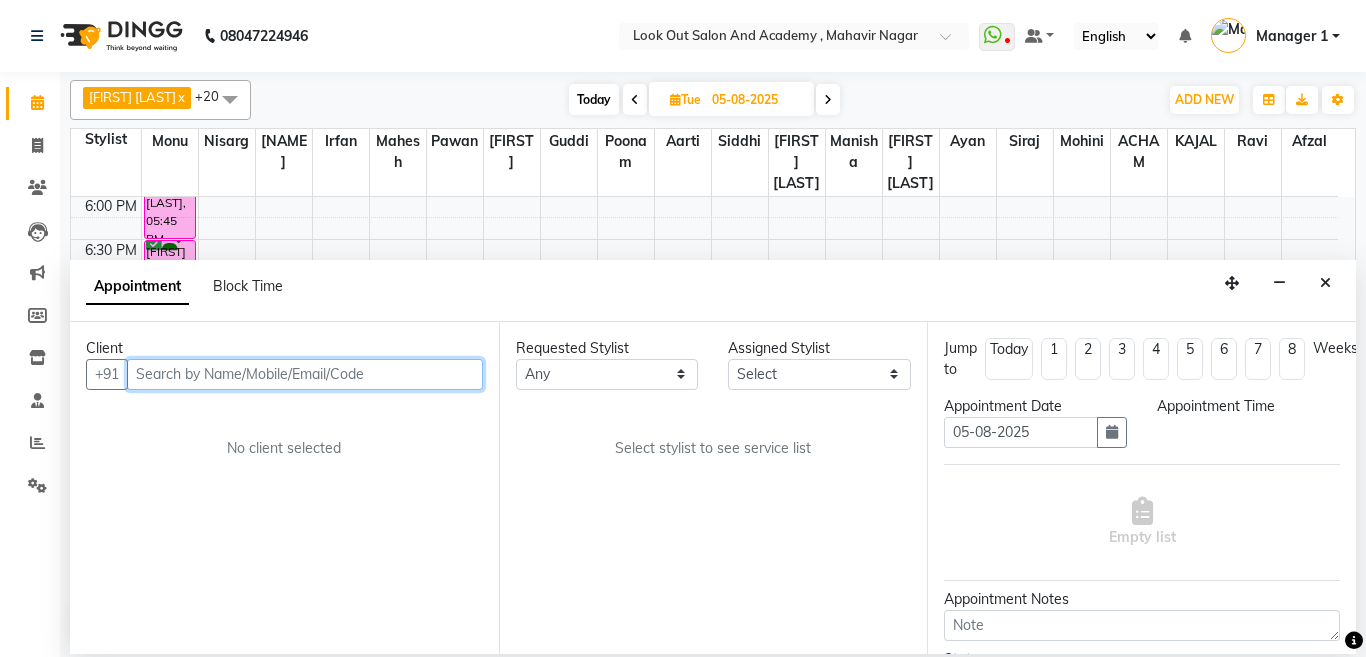 select on "1140" 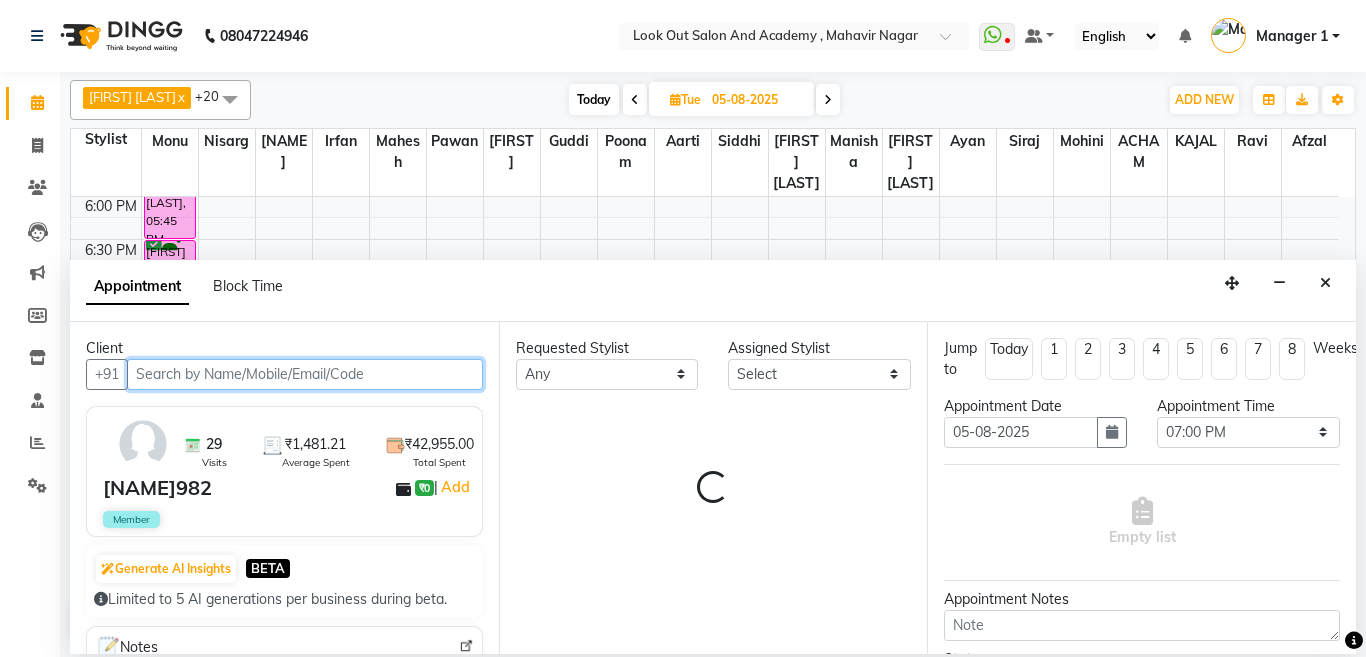 select on "28196" 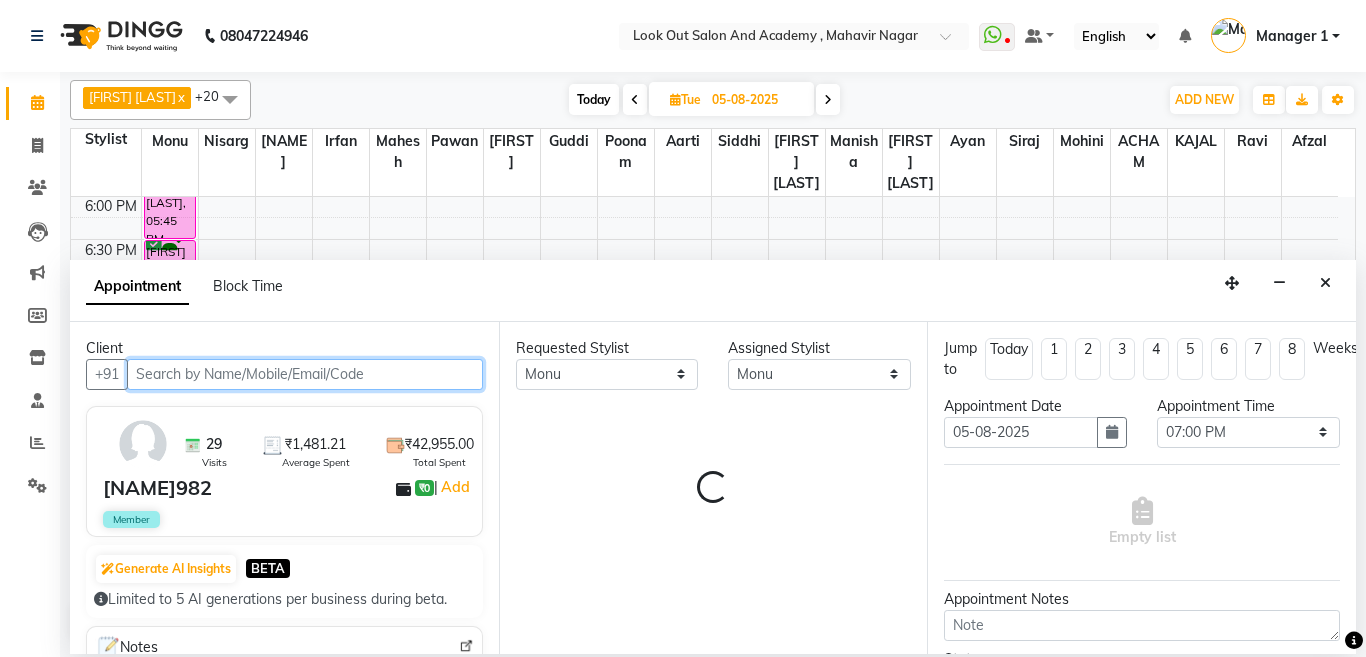 select on "2068" 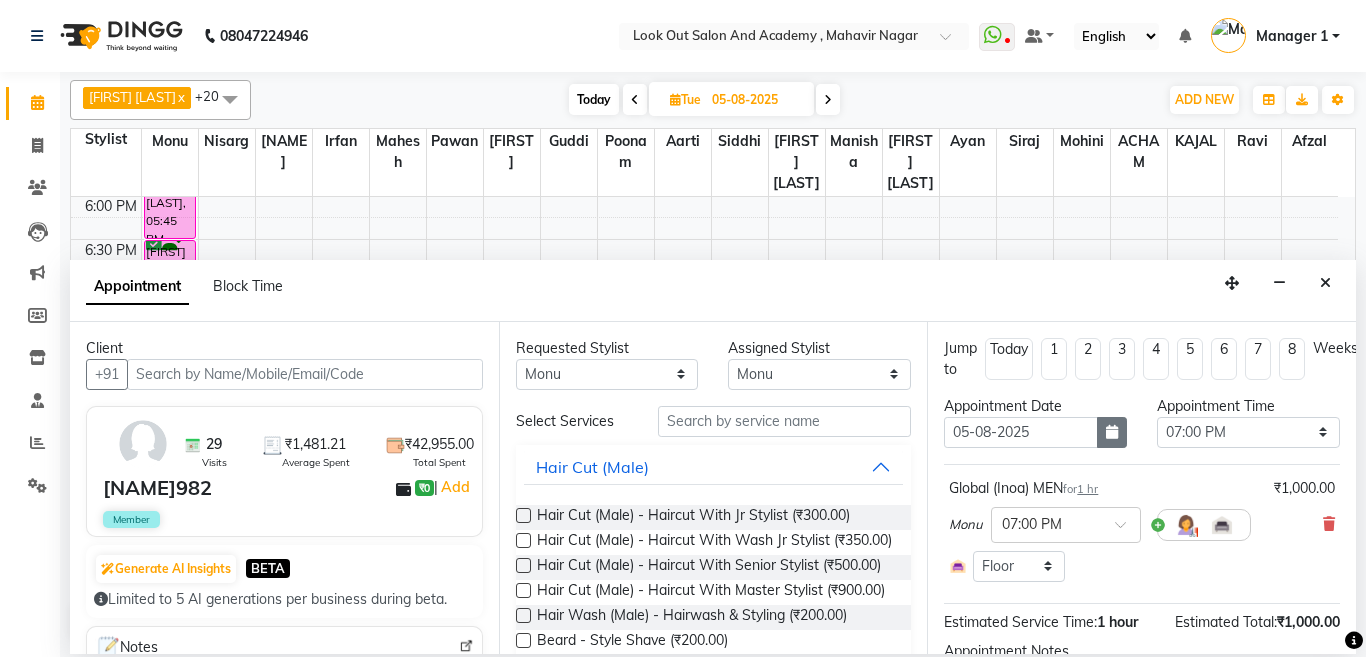click at bounding box center [1112, 432] 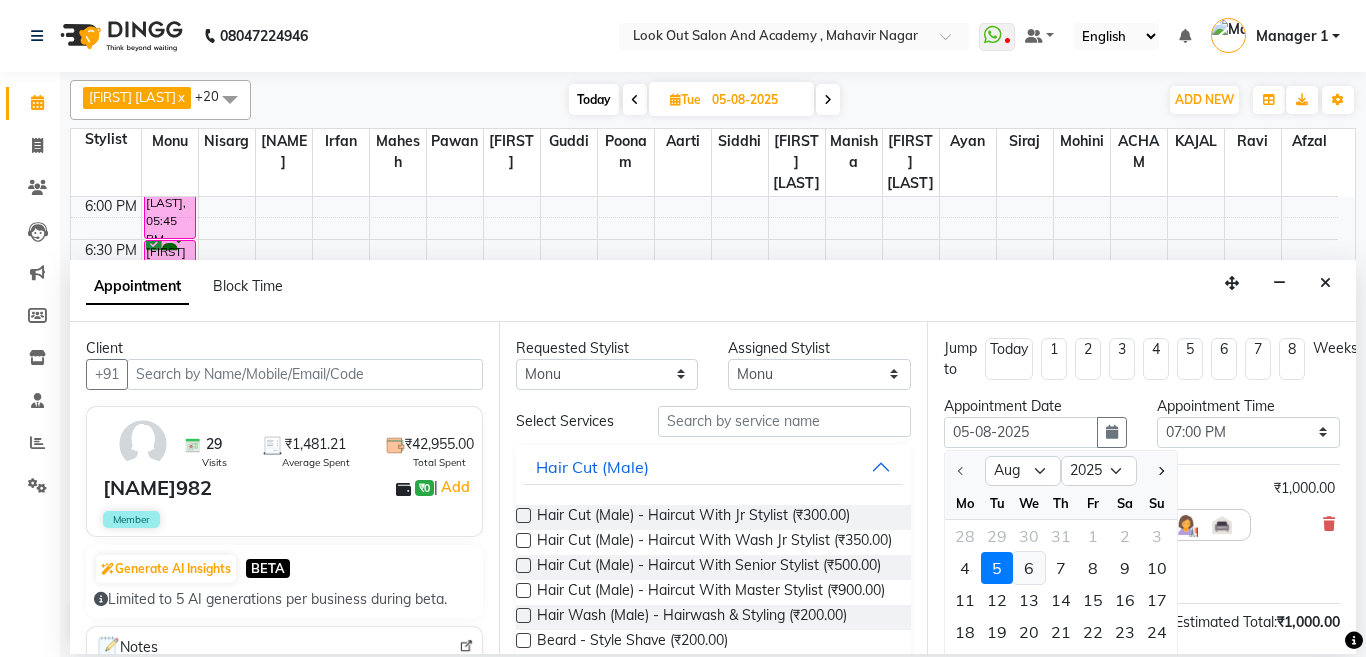 click on "6" at bounding box center [1029, 568] 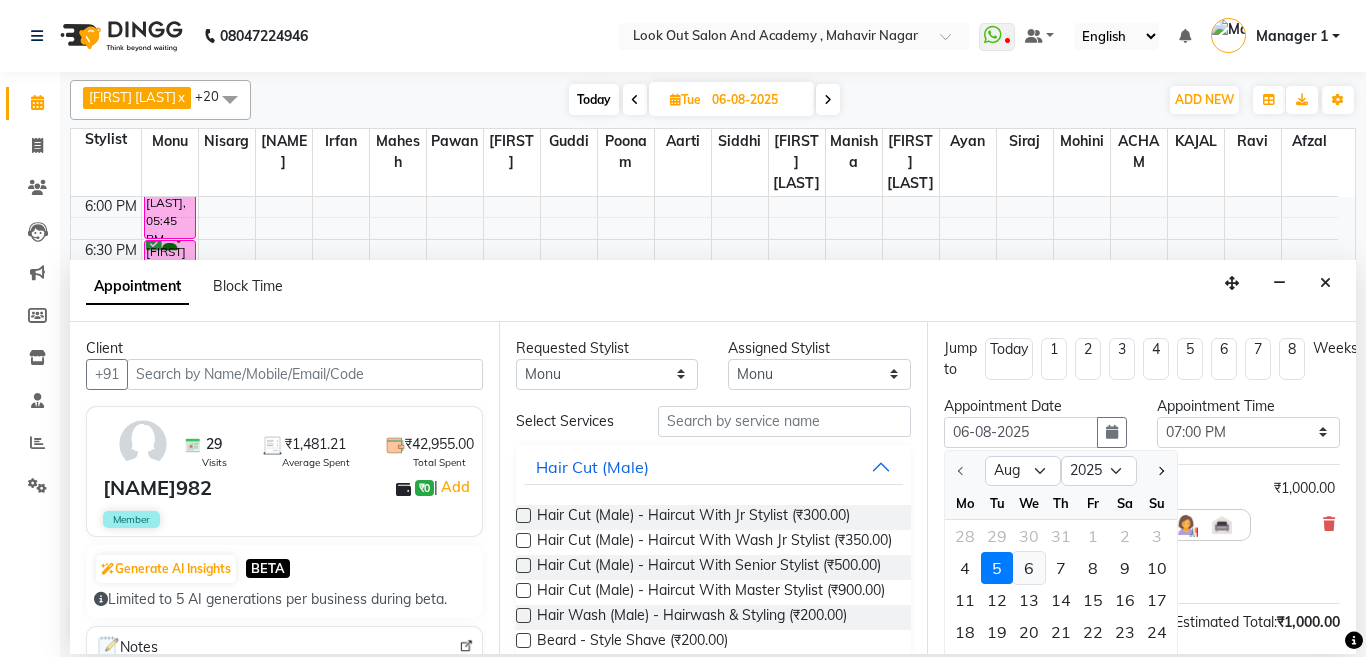 select on "1140" 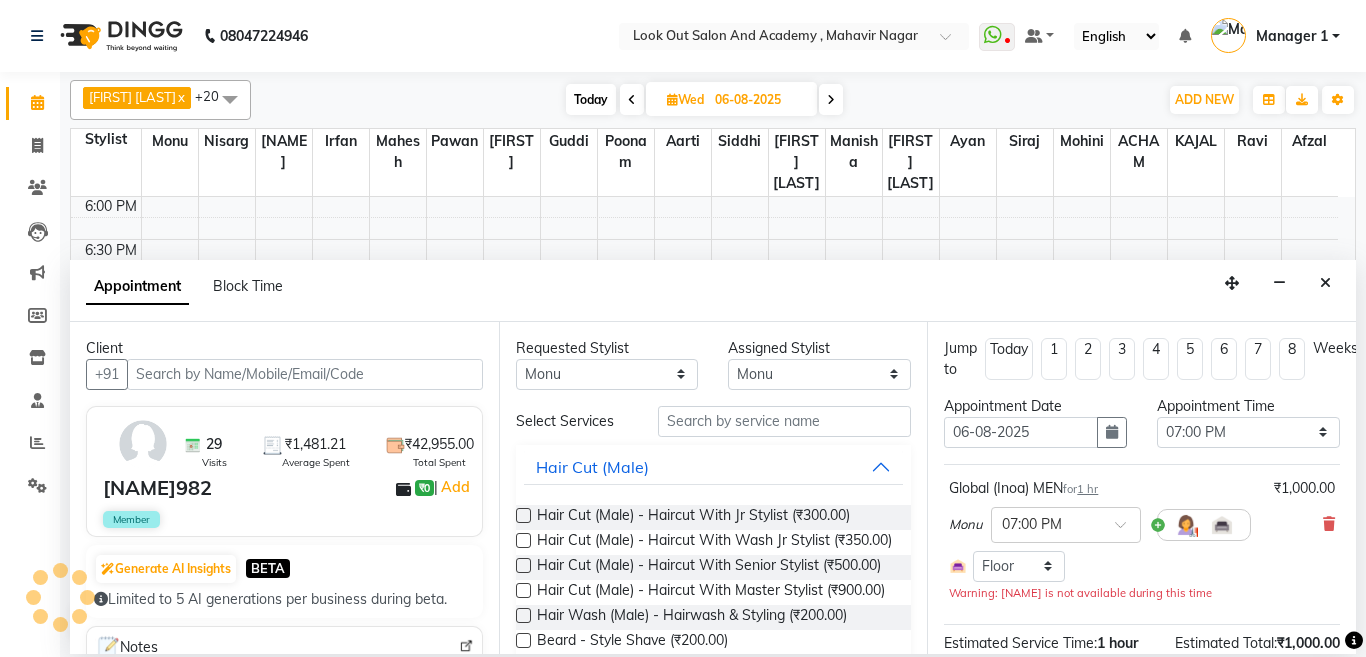 scroll, scrollTop: 881, scrollLeft: 0, axis: vertical 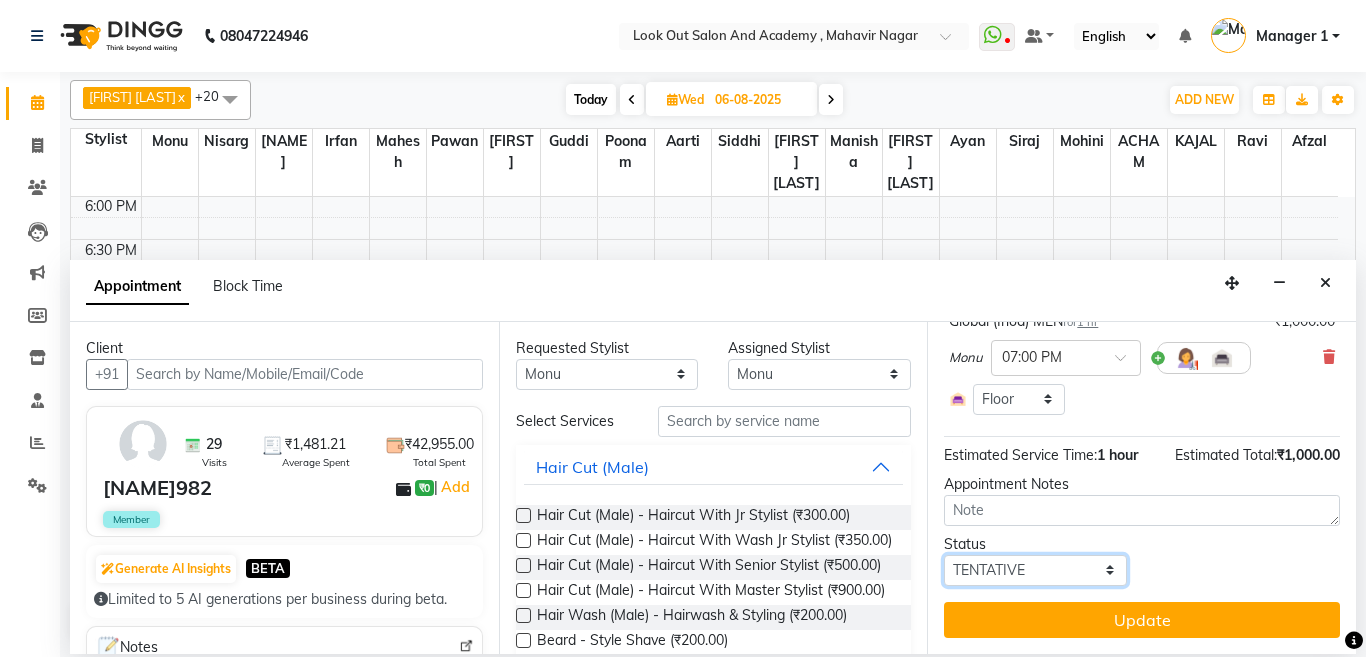 click on "Select TENTATIVE CONFIRM UPCOMING" at bounding box center [1035, 570] 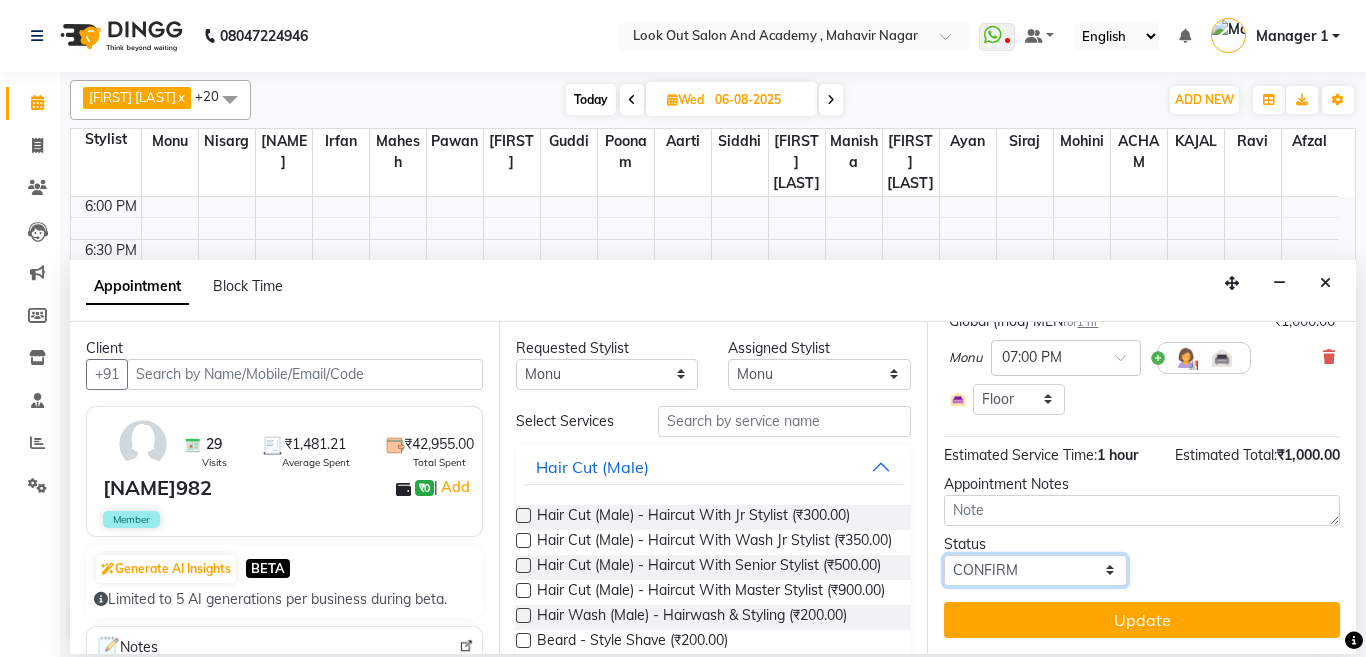 click on "Select TENTATIVE CONFIRM UPCOMING" at bounding box center (1035, 570) 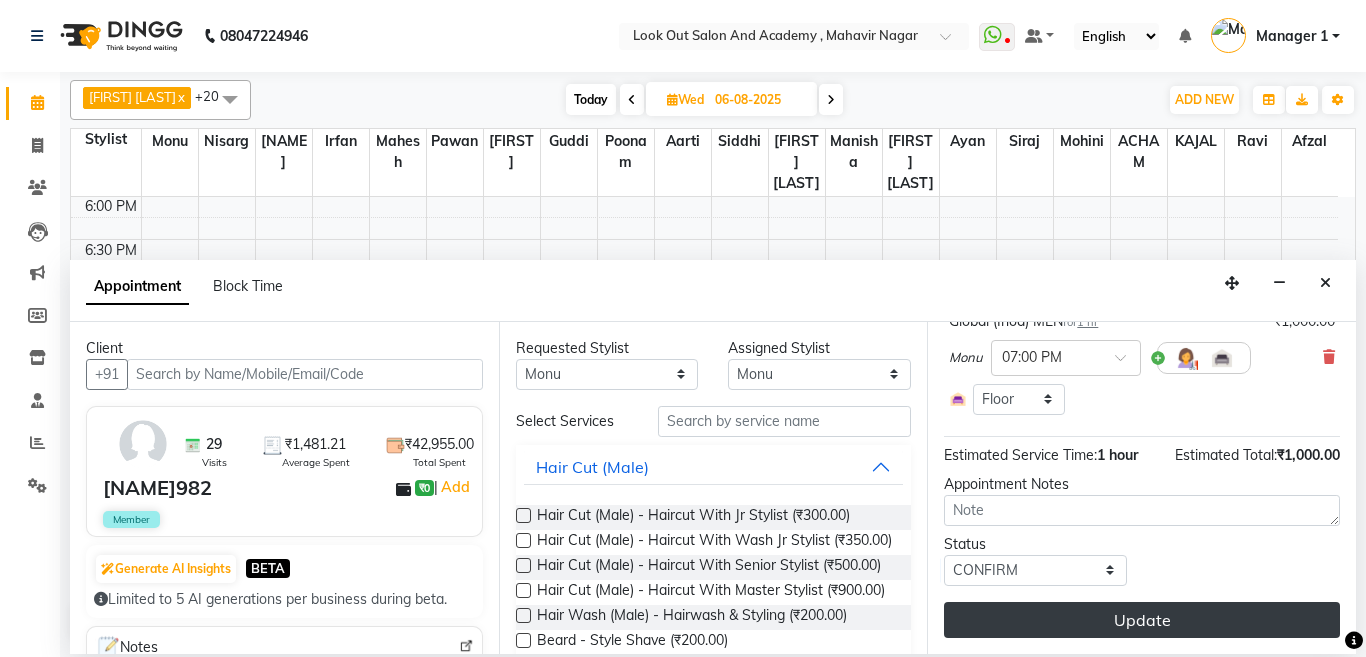 click on "Update" at bounding box center [1142, 620] 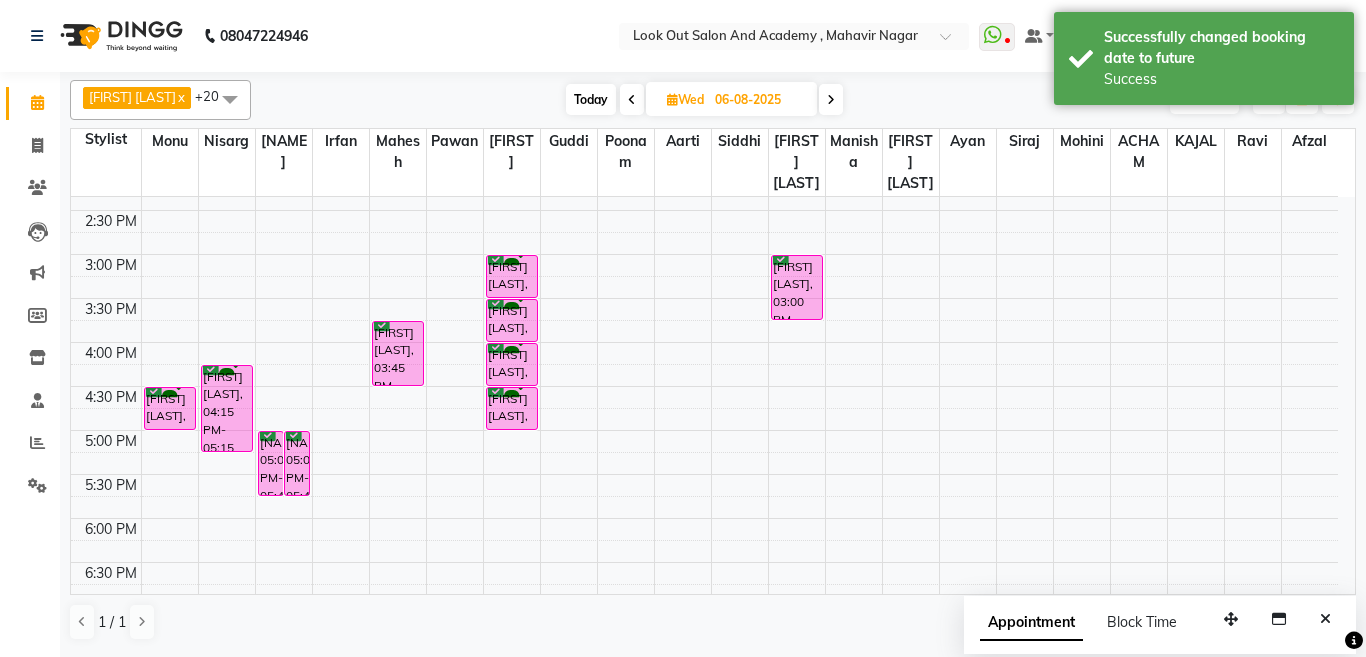 scroll, scrollTop: 481, scrollLeft: 0, axis: vertical 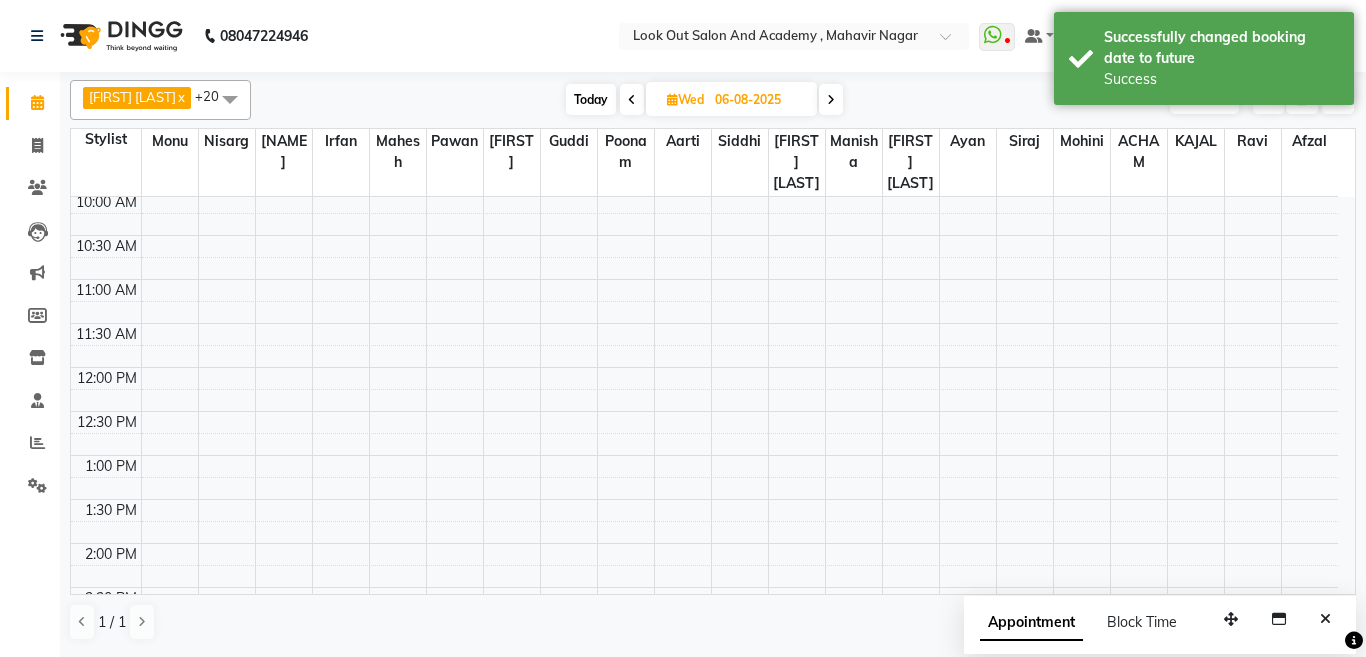 click on "Today" at bounding box center [591, 99] 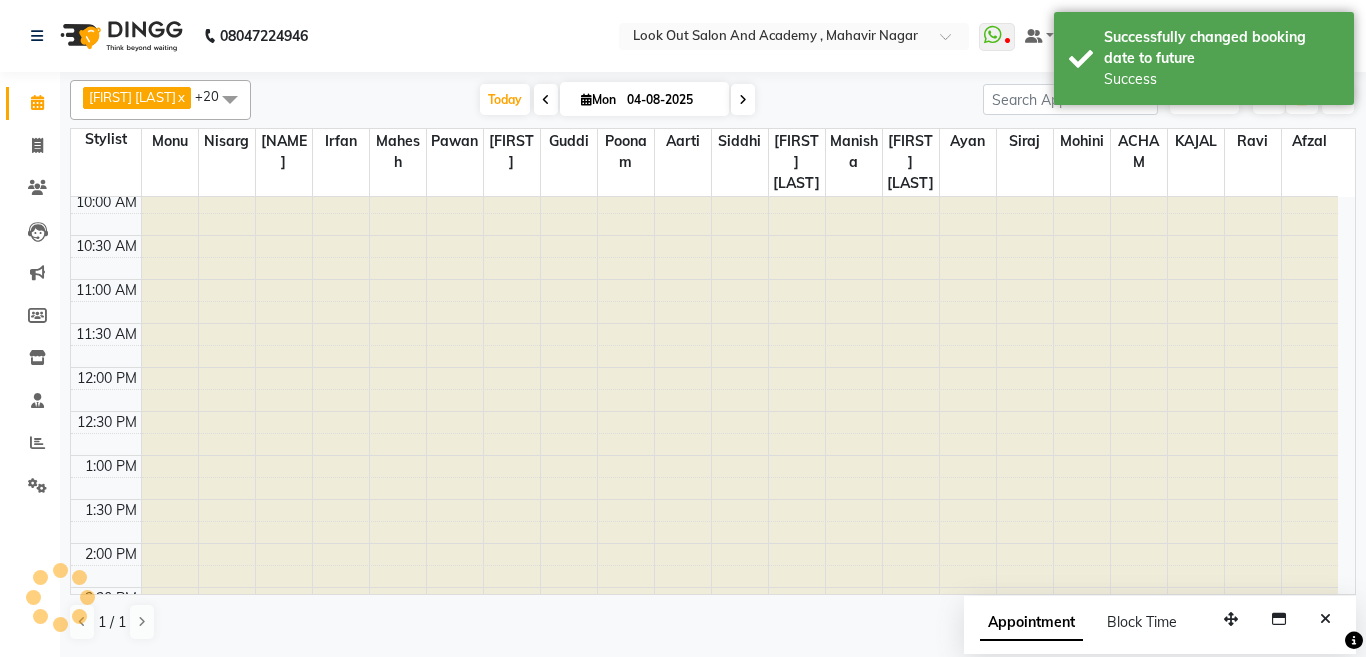 scroll, scrollTop: 881, scrollLeft: 0, axis: vertical 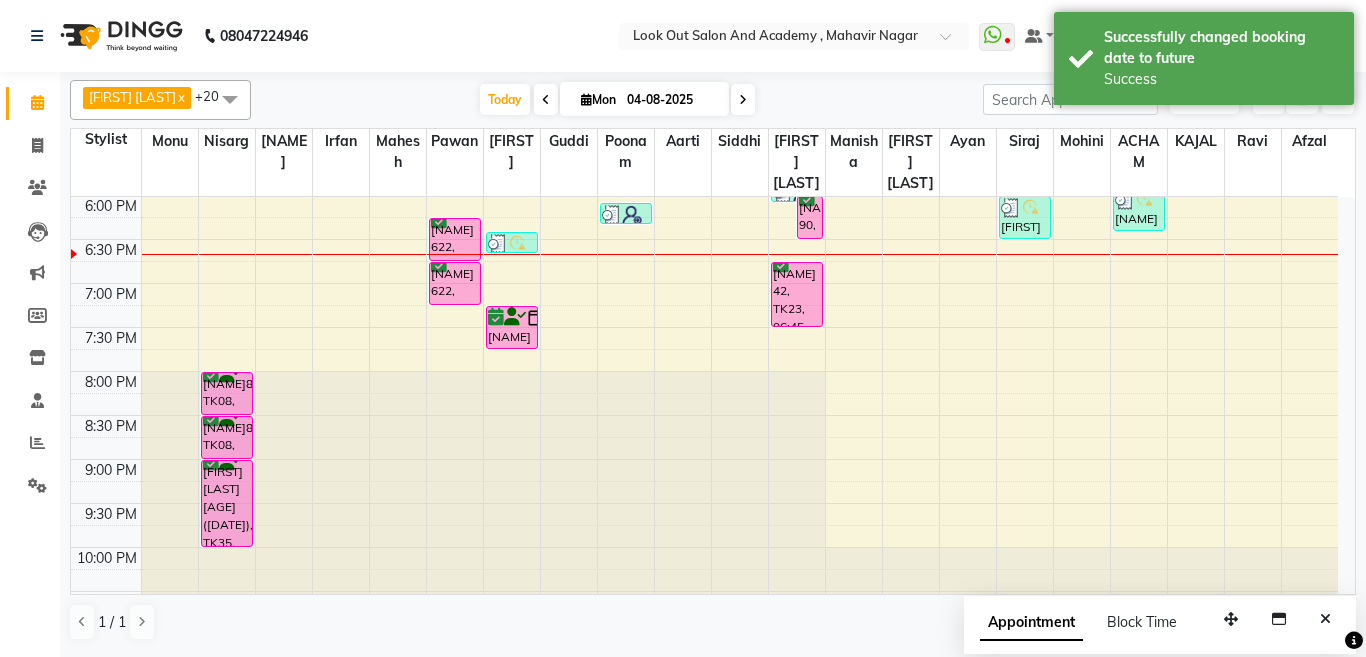 click at bounding box center (743, 99) 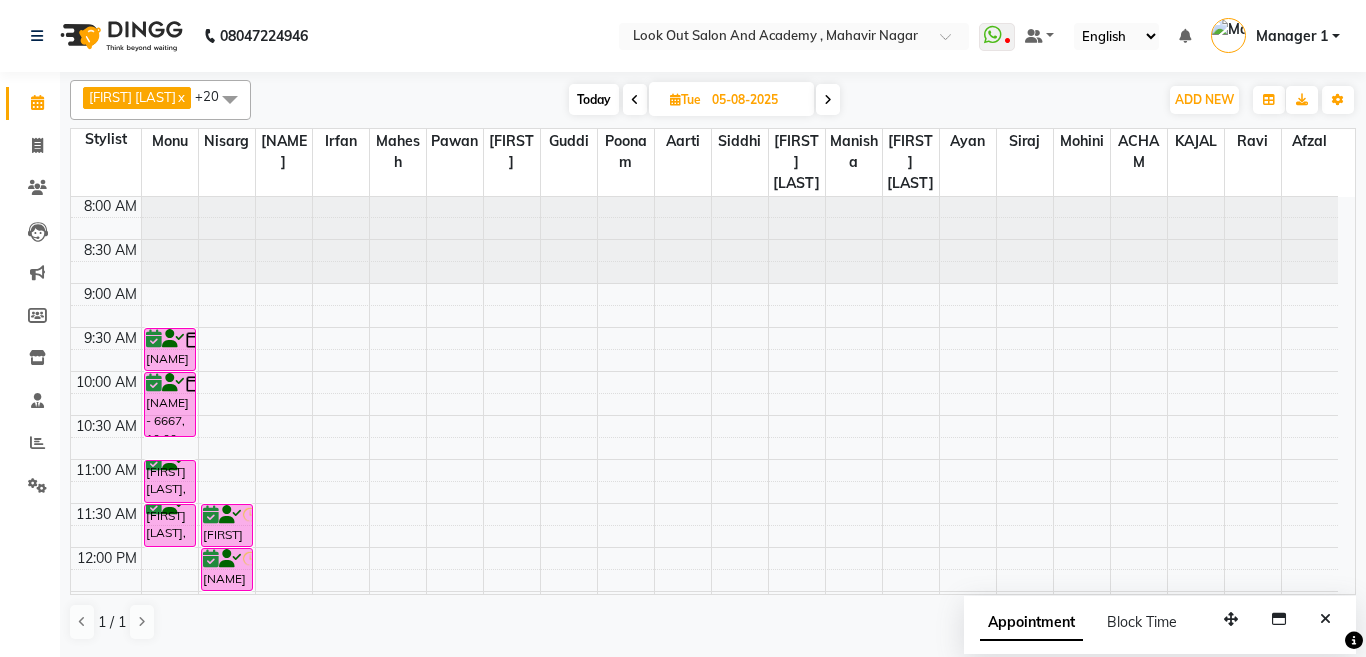 scroll, scrollTop: 0, scrollLeft: 0, axis: both 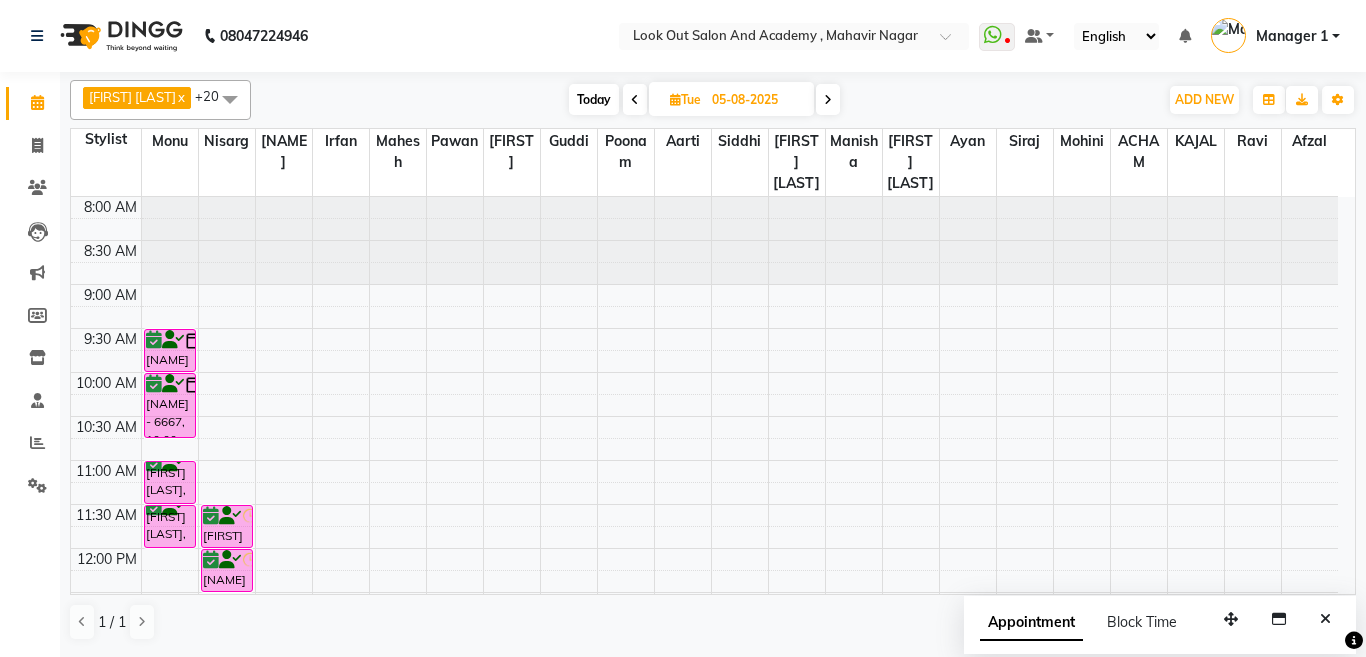 click on "Today" at bounding box center [594, 99] 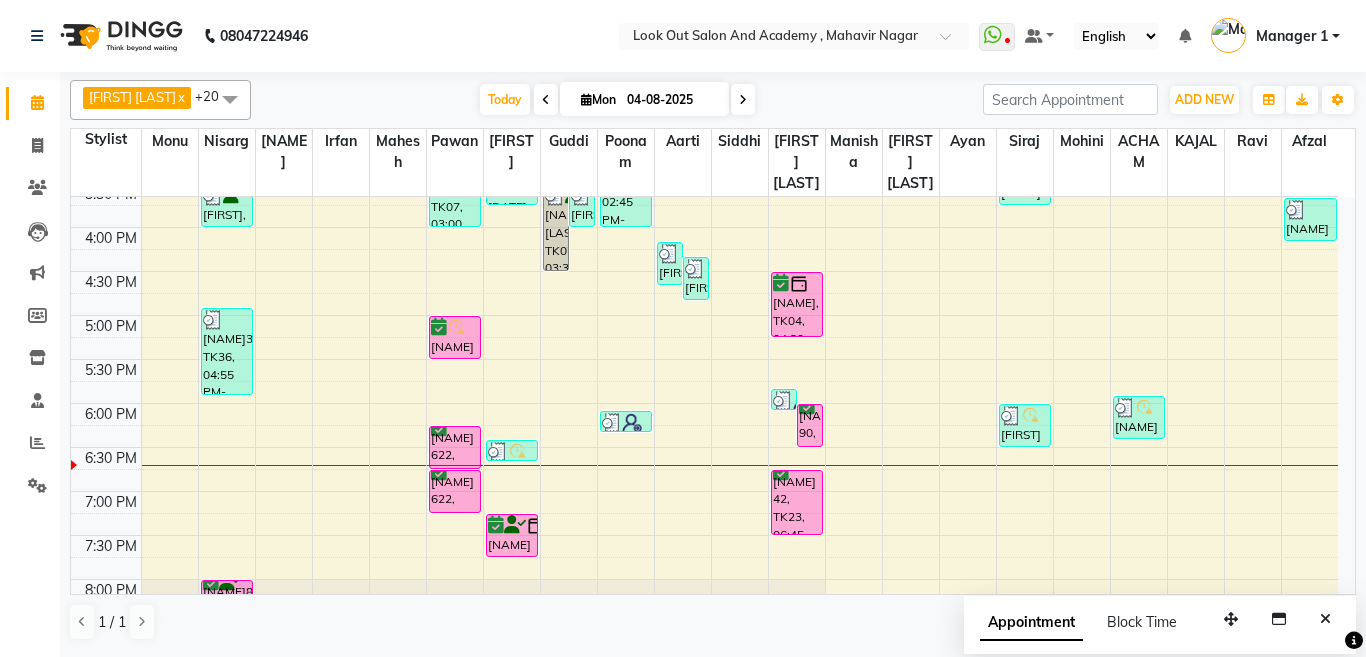scroll, scrollTop: 843, scrollLeft: 0, axis: vertical 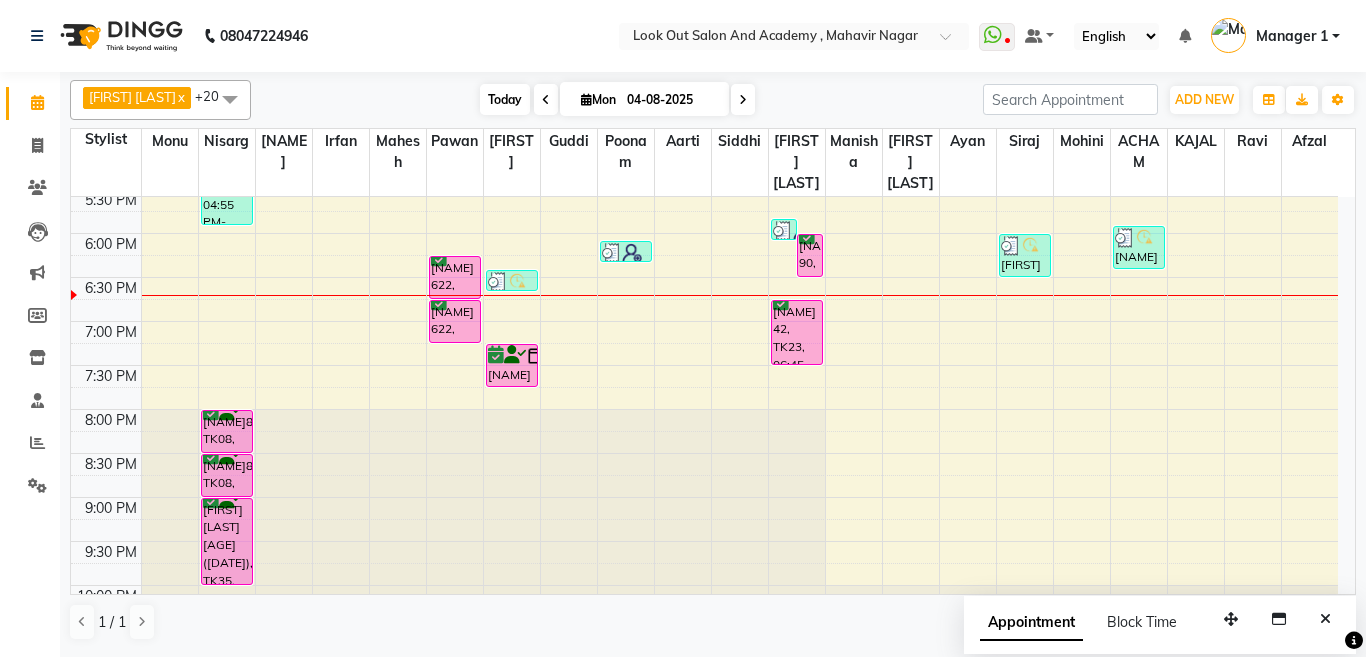 click on "Today" at bounding box center [505, 99] 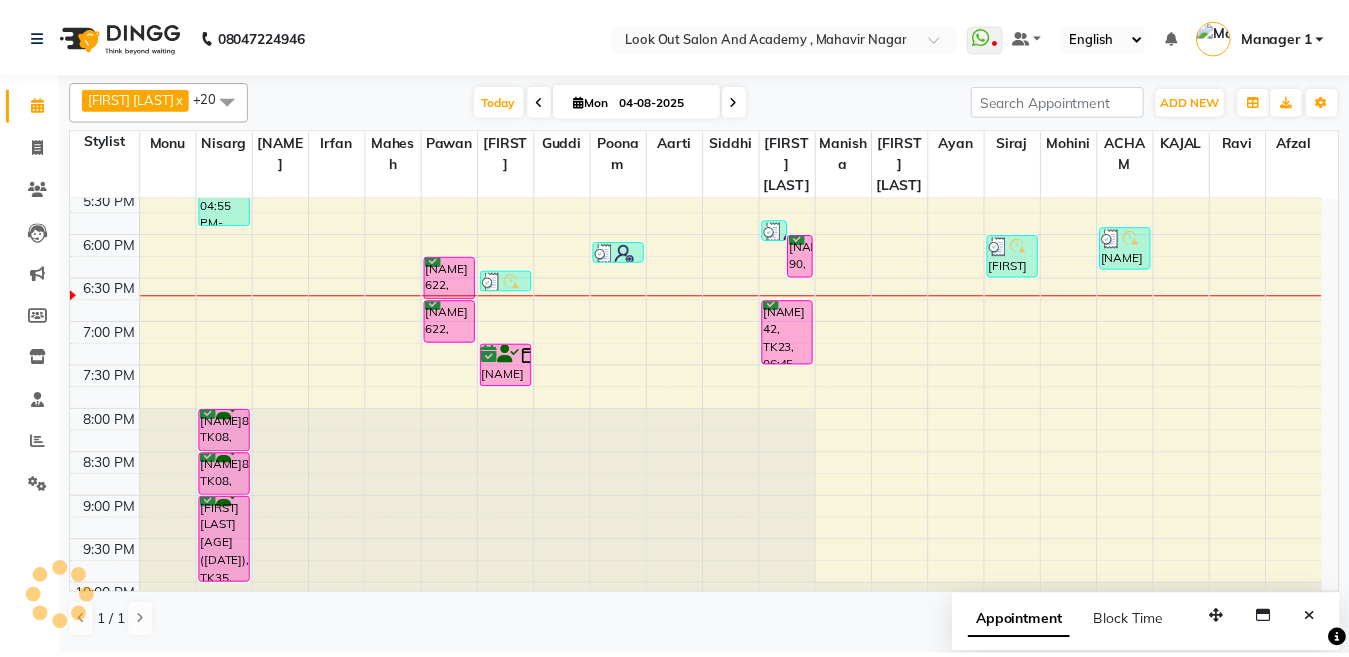 scroll, scrollTop: 881, scrollLeft: 0, axis: vertical 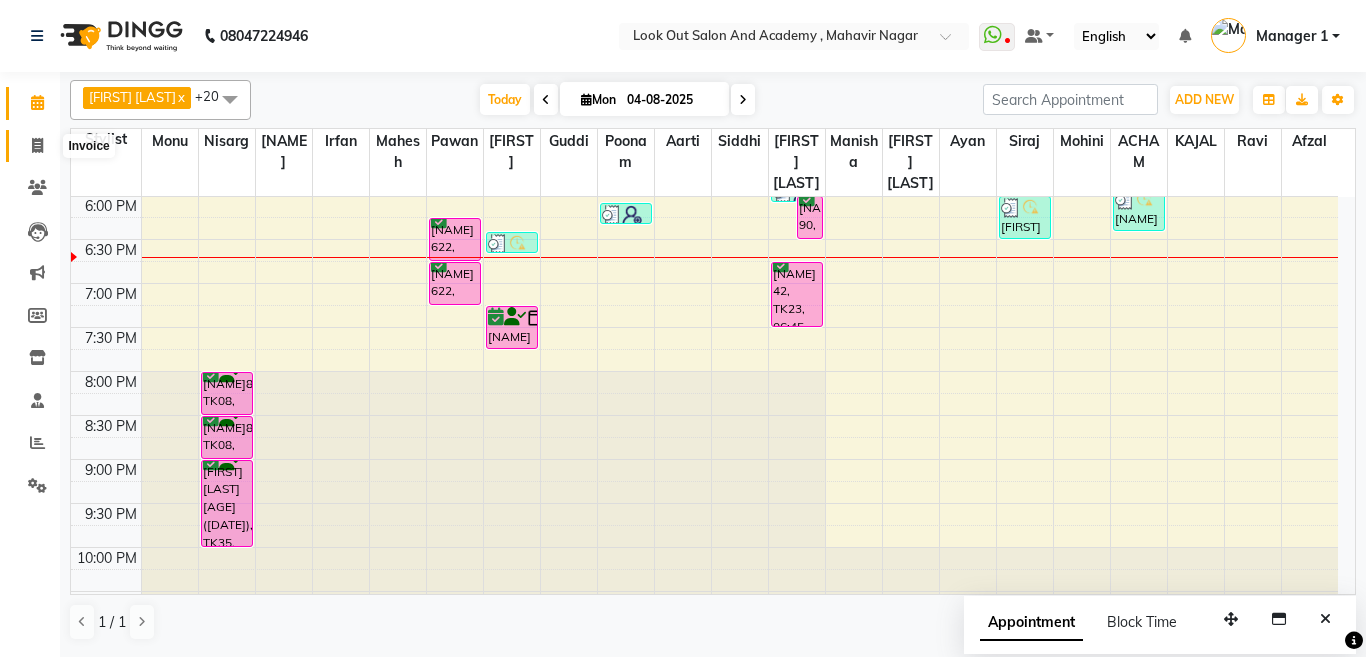 click 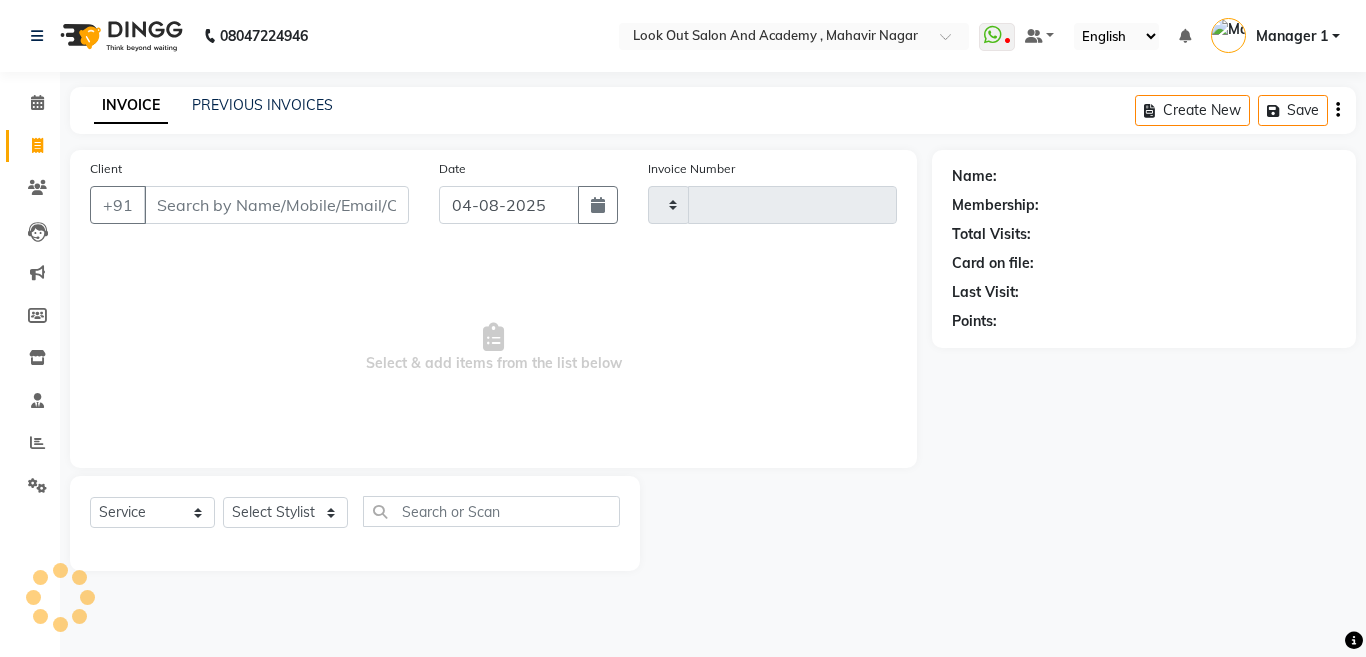 type on "9515" 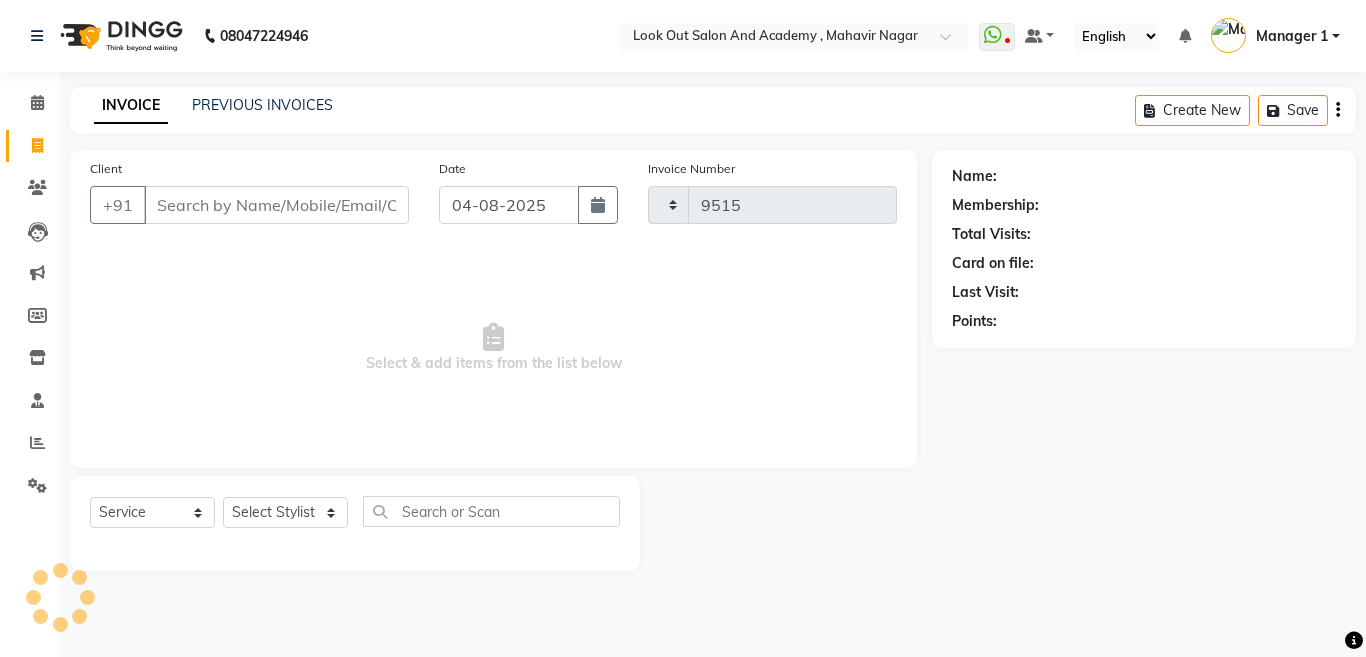 select on "4708" 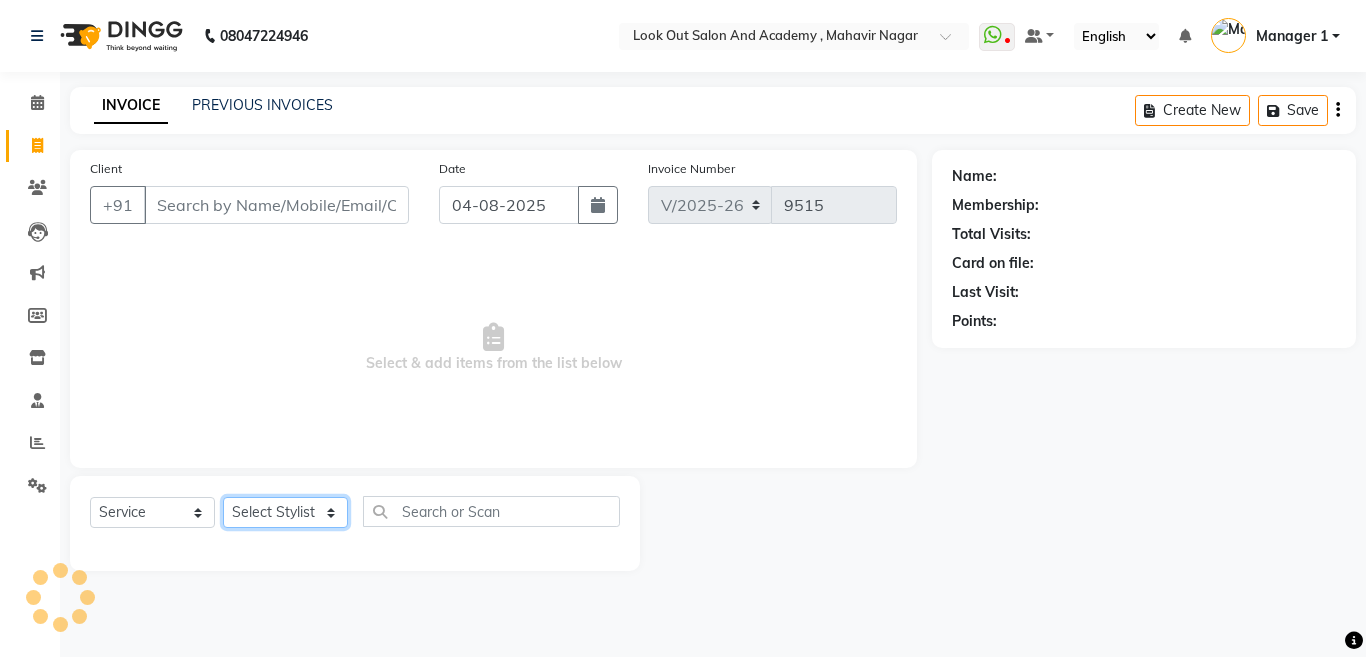 click on "Select Stylist Aarti Aatish ACHAM Aftab  Afzal AKSHADA ITWARI [FIRST] Hussain  Ayan  Dhaval Solanki DISHA H KAMDAR Guddi Huzaifa Indrajeet Irfan KAJAL karishma kapur Mahesh Manager 1 Manager 2 Manisha  Manoj Mayuri Mohini  Monu NABIL Nikita  Nisarg Pawan  Poonam [FIRST] [LAST] PRAKASH JADHAV RADHIKA SOLANKI Rajan Rajesh Ravi Rishika RRAHUL SADIK Sahil Salmani Sameer Seema SHIVAM Siddhi Siraj  SUJIT Suresh TEJAL TOHSIF UMAR Vighnesh Jagkar" 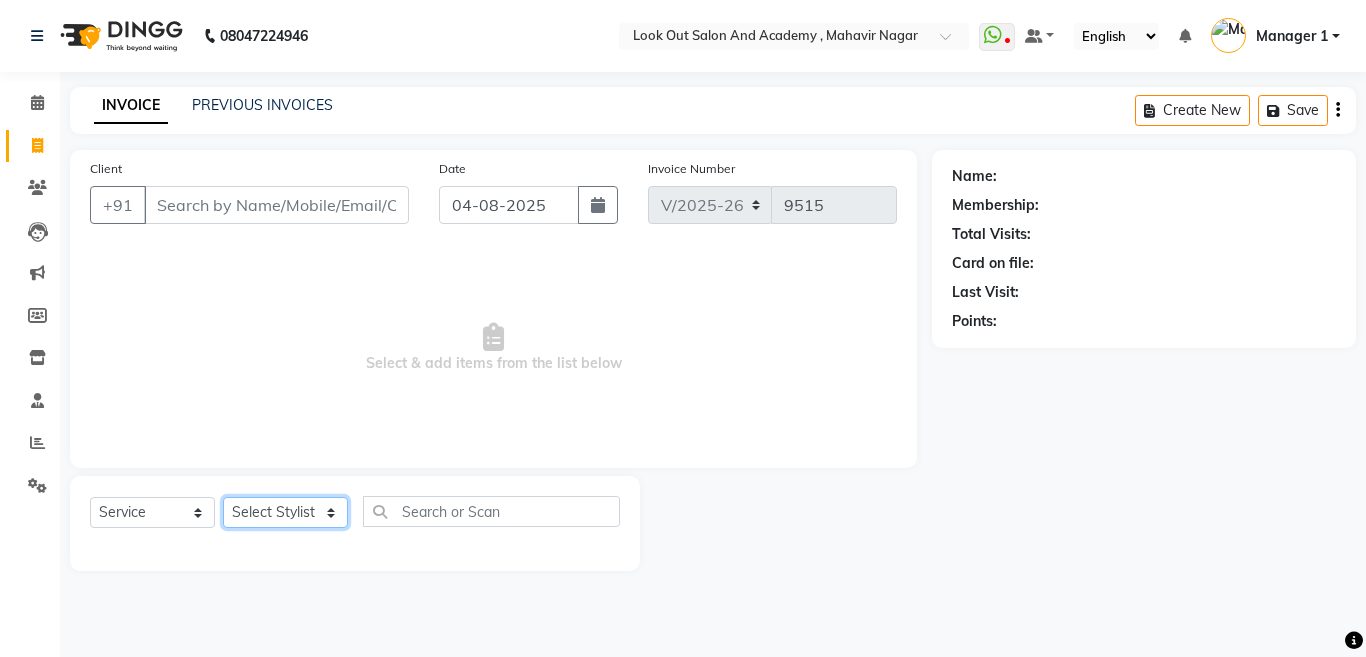 select on "29720" 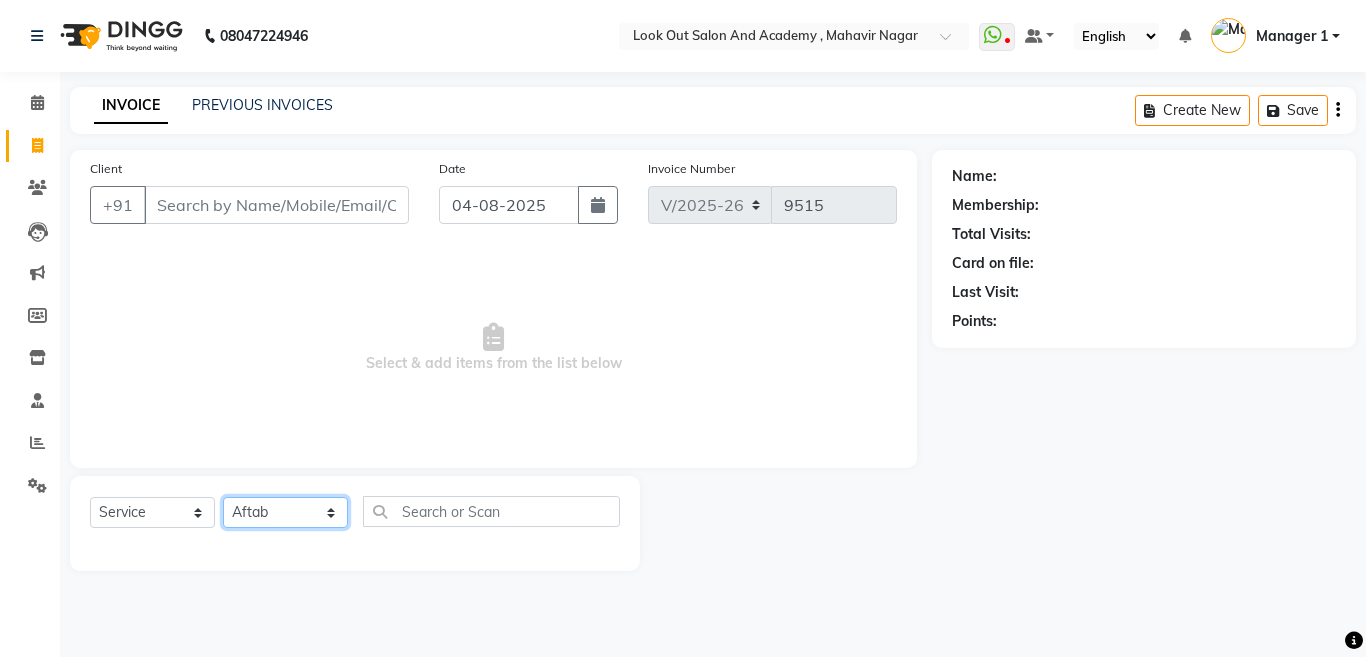 drag, startPoint x: 288, startPoint y: 527, endPoint x: 285, endPoint y: 378, distance: 149.0302 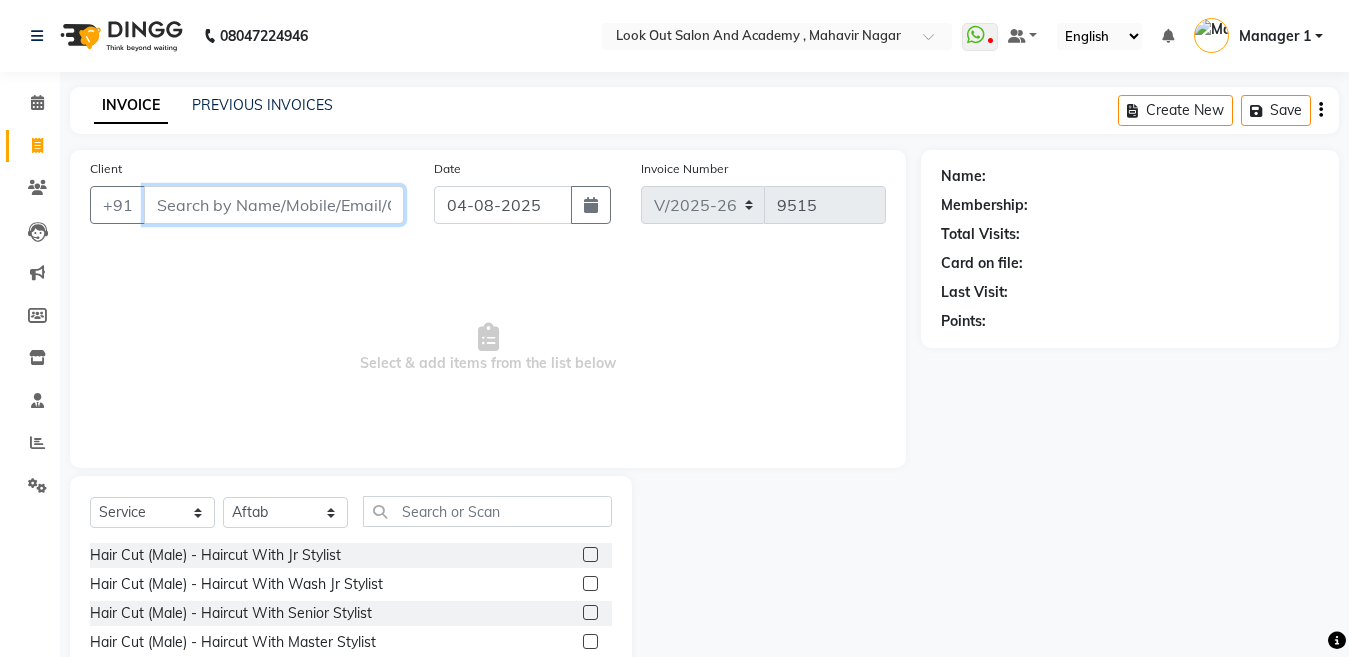 click on "Client" at bounding box center (274, 205) 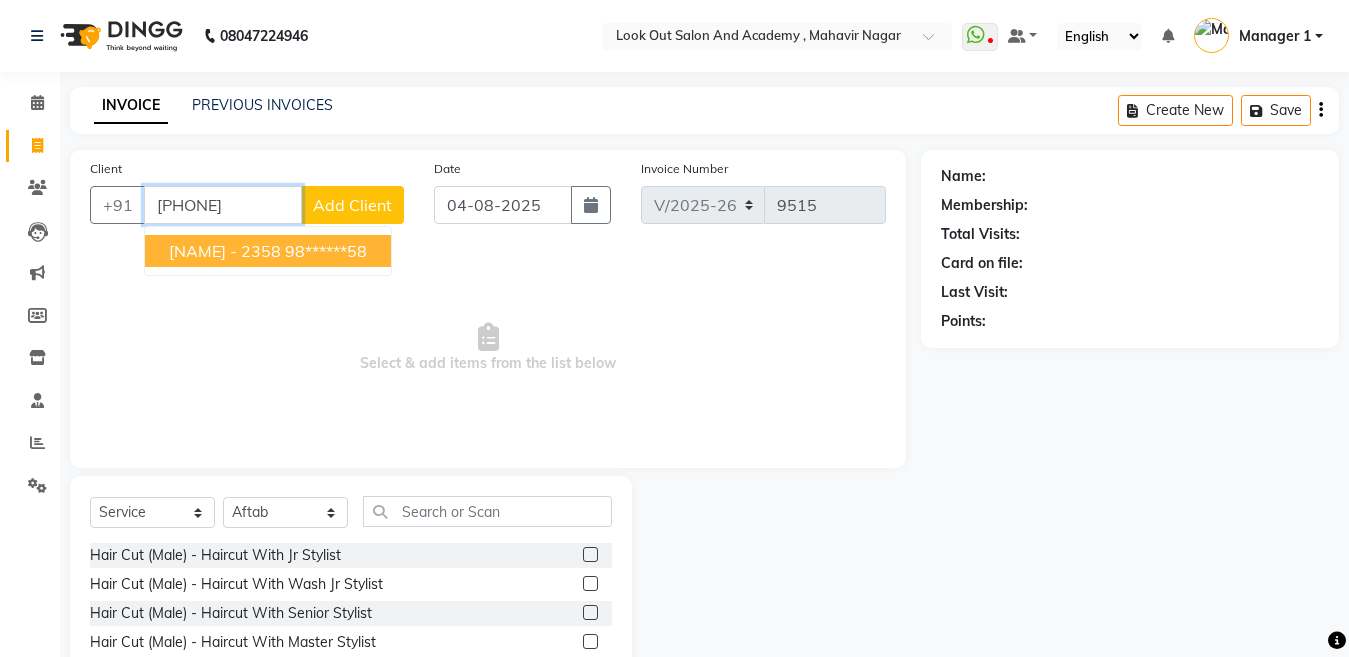 click on "[NAME] - 2358" at bounding box center (225, 251) 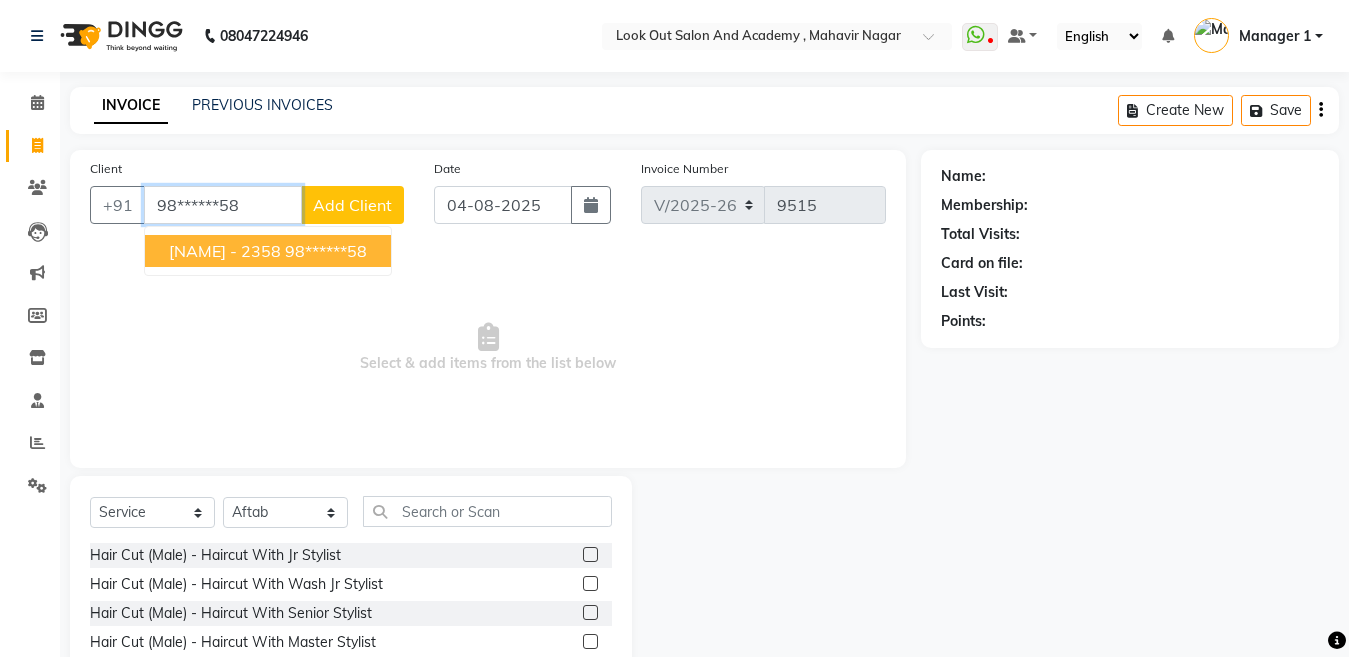 type on "98******58" 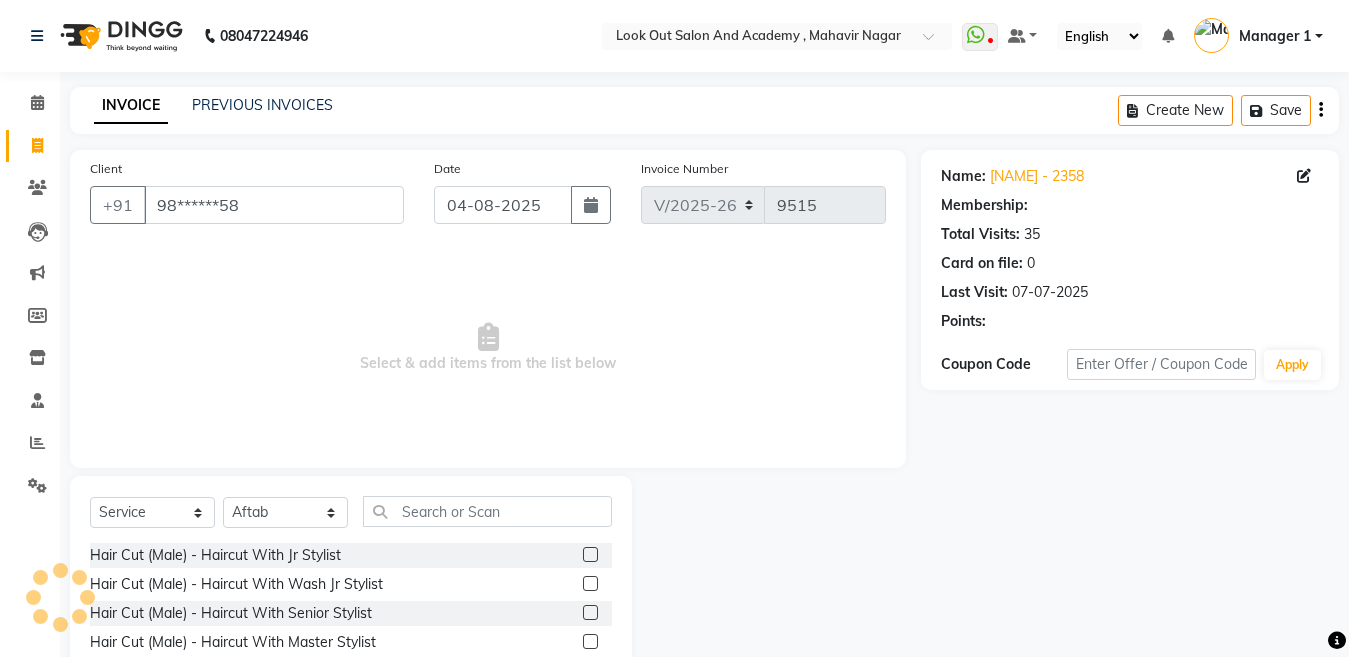 select on "1: Object" 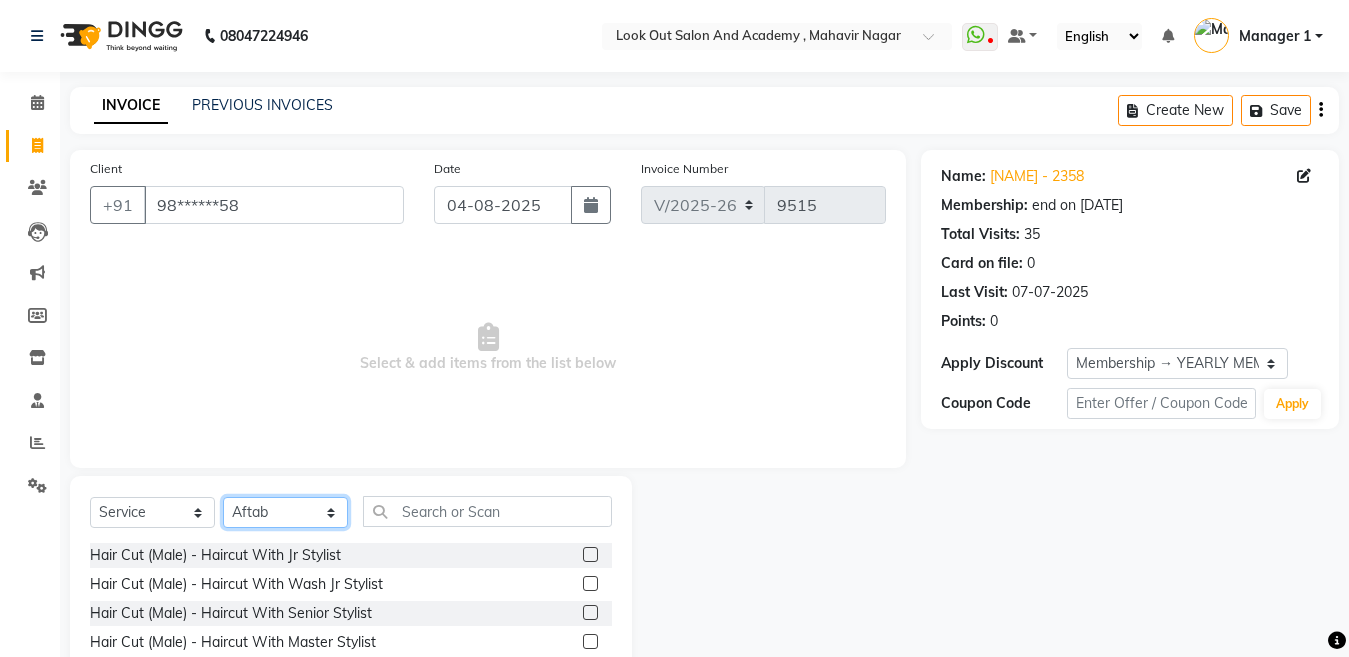 click on "Select Stylist Aarti Aatish ACHAM Aftab  Afzal AKSHADA ITWARI [FIRST] Hussain  Ayan  Dhaval Solanki DISHA H KAMDAR Guddi Huzaifa Indrajeet Irfan KAJAL karishma kapur Mahesh Manager 1 Manager 2 Manisha  Manoj Mayuri Mohini  Monu NABIL Nikita  Nisarg Pawan  Poonam [FIRST] [LAST] PRAKASH JADHAV RADHIKA SOLANKI Rajan Rajesh Ravi Rishika RRAHUL SADIK Sahil Salmani Sameer Seema SHIVAM Siddhi Siraj  SUJIT Suresh TEJAL TOHSIF UMAR Vighnesh Jagkar" 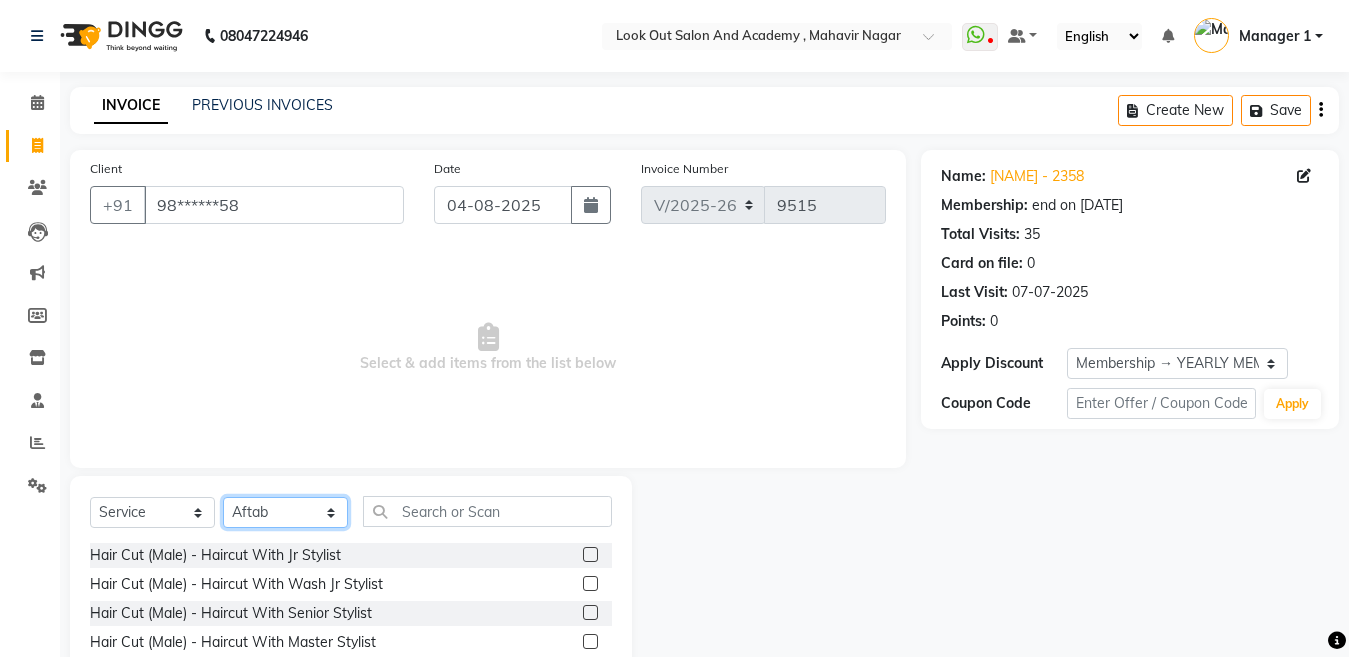 select on "85557" 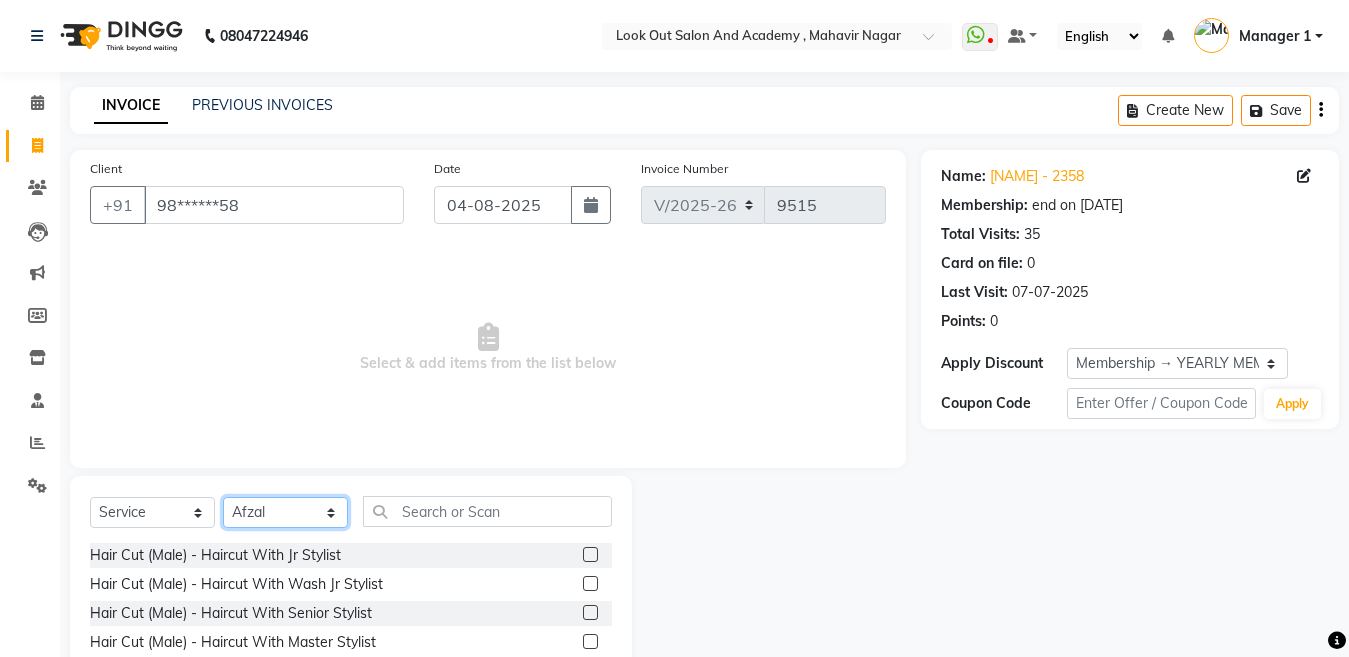 click on "Select Stylist Aarti Aatish ACHAM Aftab  Afzal AKSHADA ITWARI [FIRST] Hussain  Ayan  Dhaval Solanki DISHA H KAMDAR Guddi Huzaifa Indrajeet Irfan KAJAL karishma kapur Mahesh Manager 1 Manager 2 Manisha  Manoj Mayuri Mohini  Monu NABIL Nikita  Nisarg Pawan  Poonam [FIRST] [LAST] PRAKASH JADHAV RADHIKA SOLANKI Rajan Rajesh Ravi Rishika RRAHUL SADIK Sahil Salmani Sameer Seema SHIVAM Siddhi Siraj  SUJIT Suresh TEJAL TOHSIF UMAR Vighnesh Jagkar" 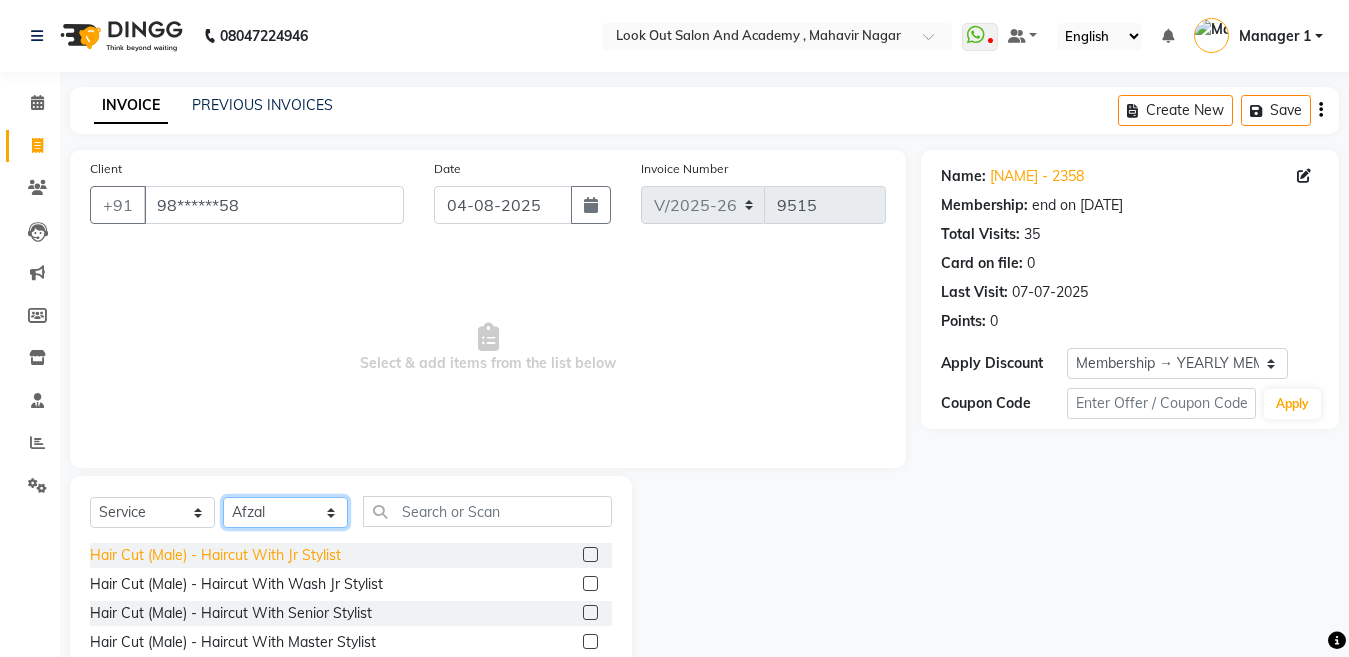 scroll, scrollTop: 144, scrollLeft: 0, axis: vertical 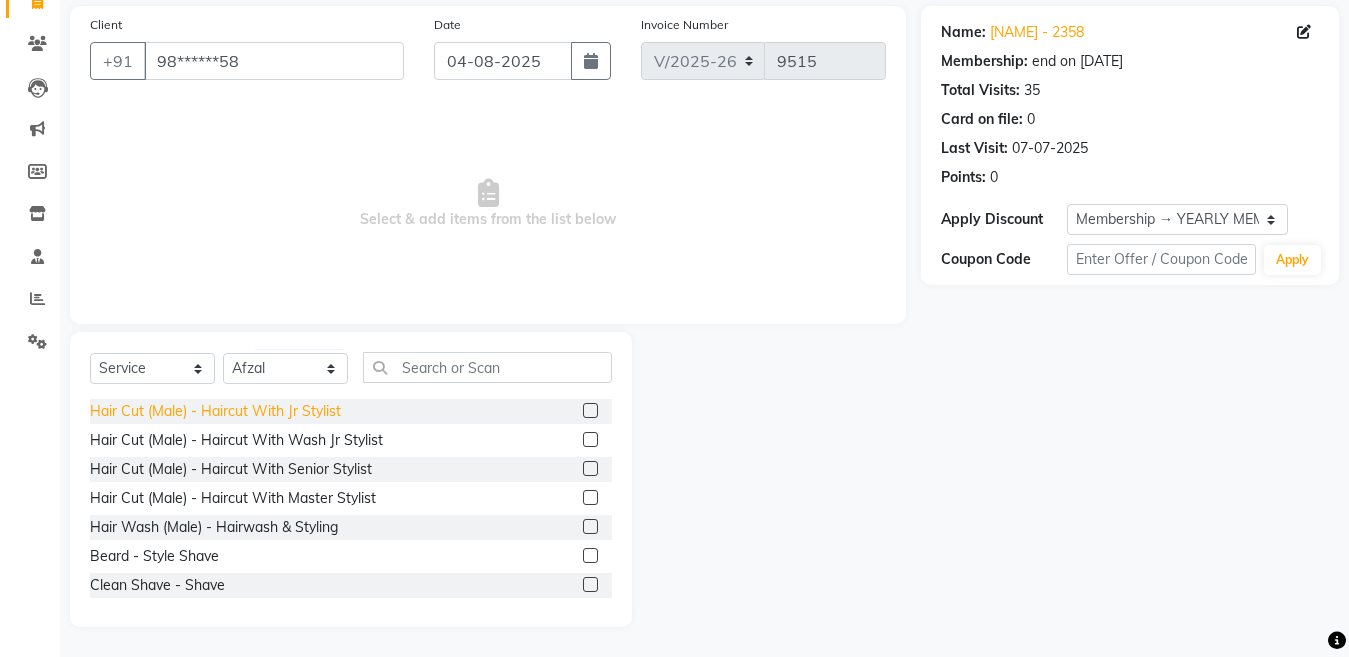 click on "Hair Cut (Male) - Haircut With Jr Stylist" 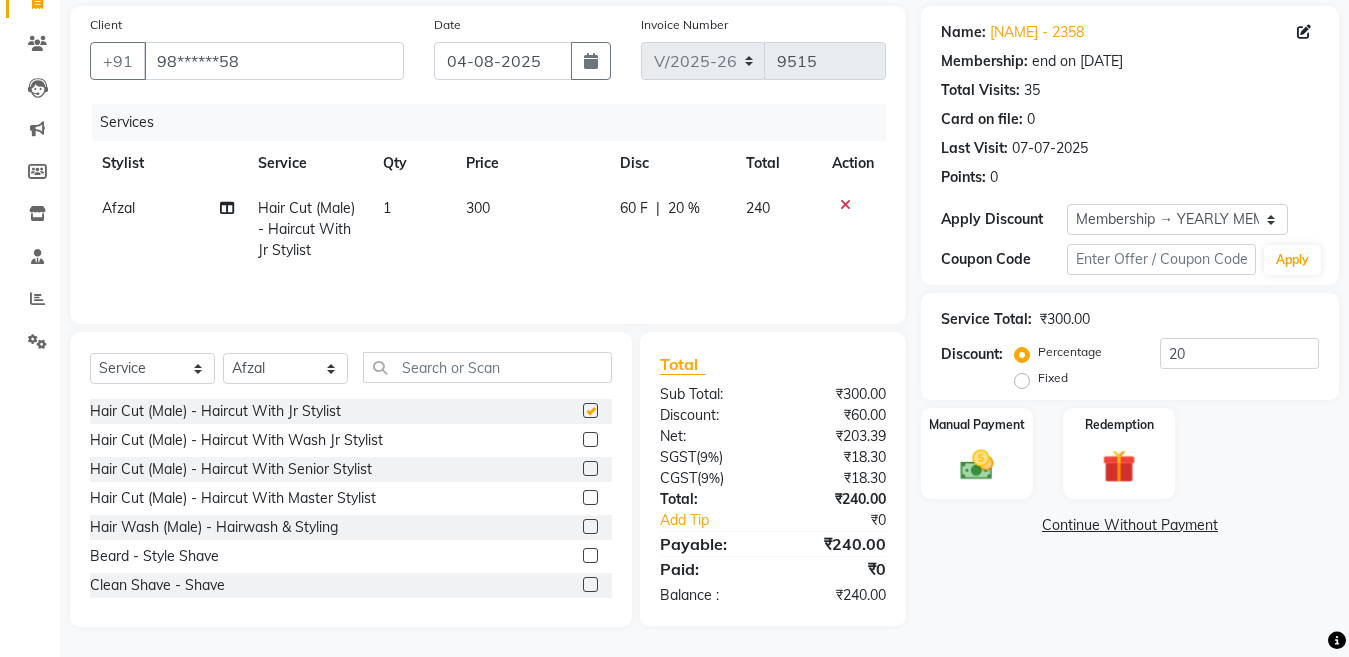checkbox on "false" 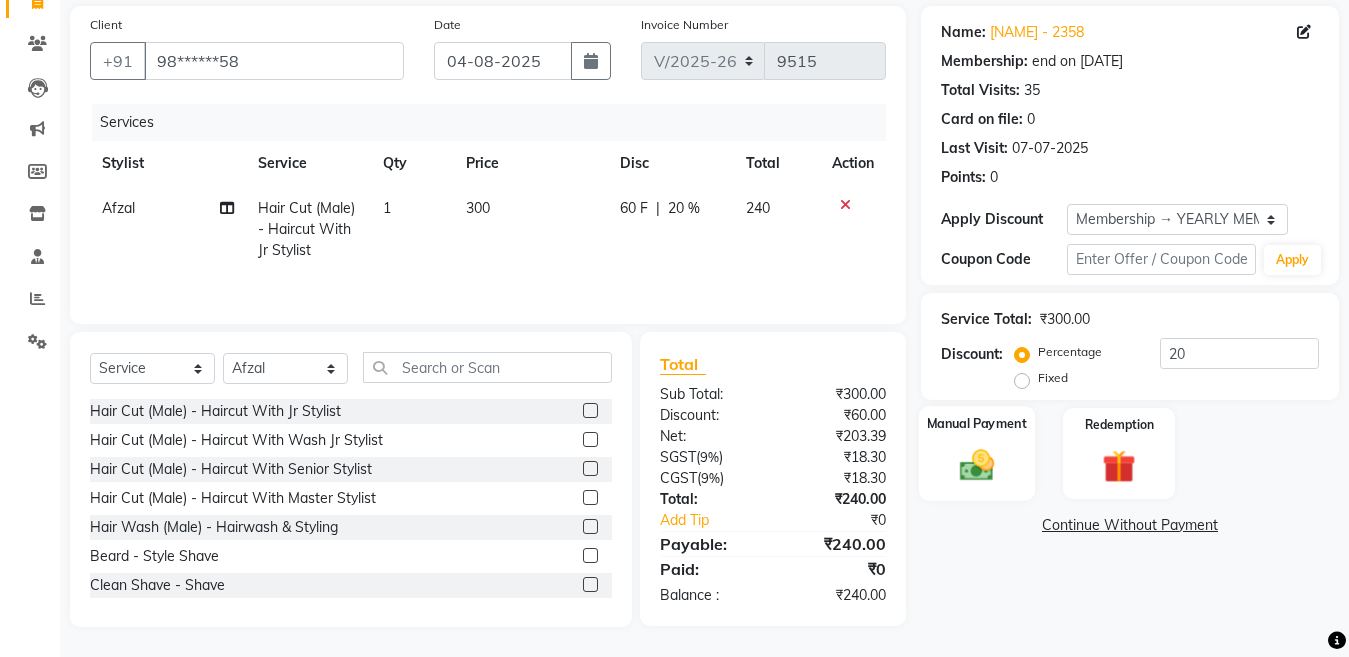 click 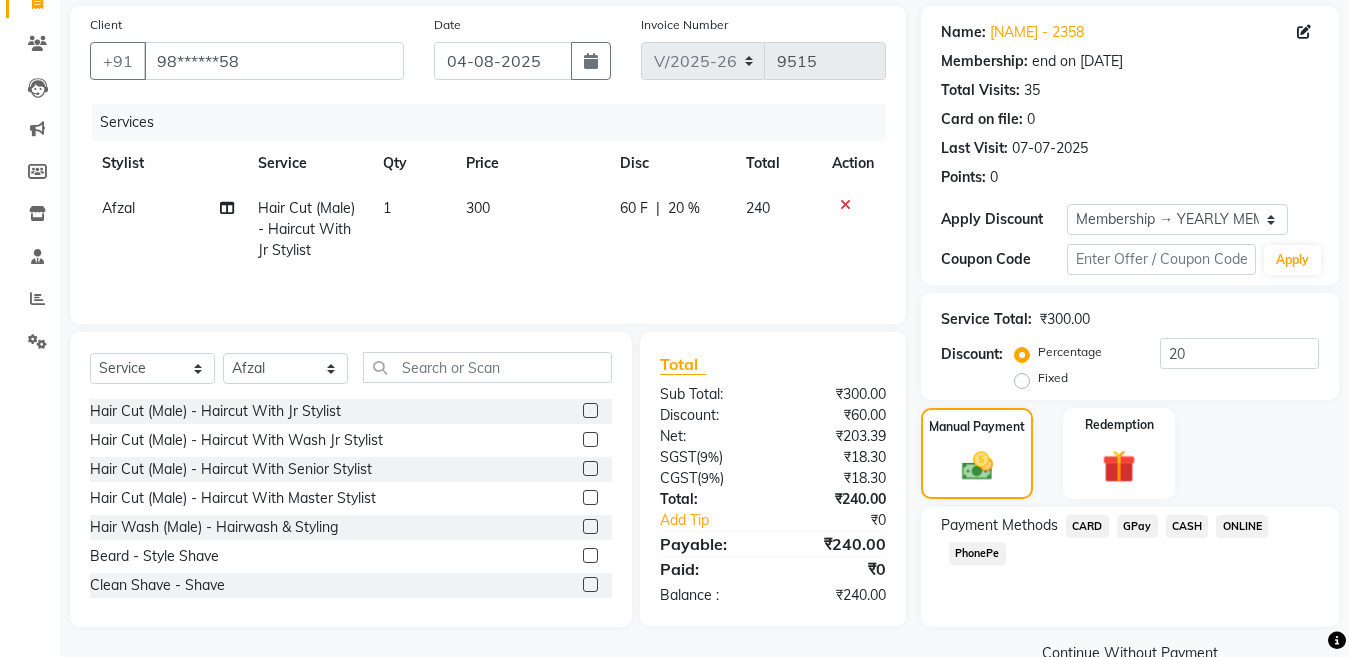 click on "CASH" 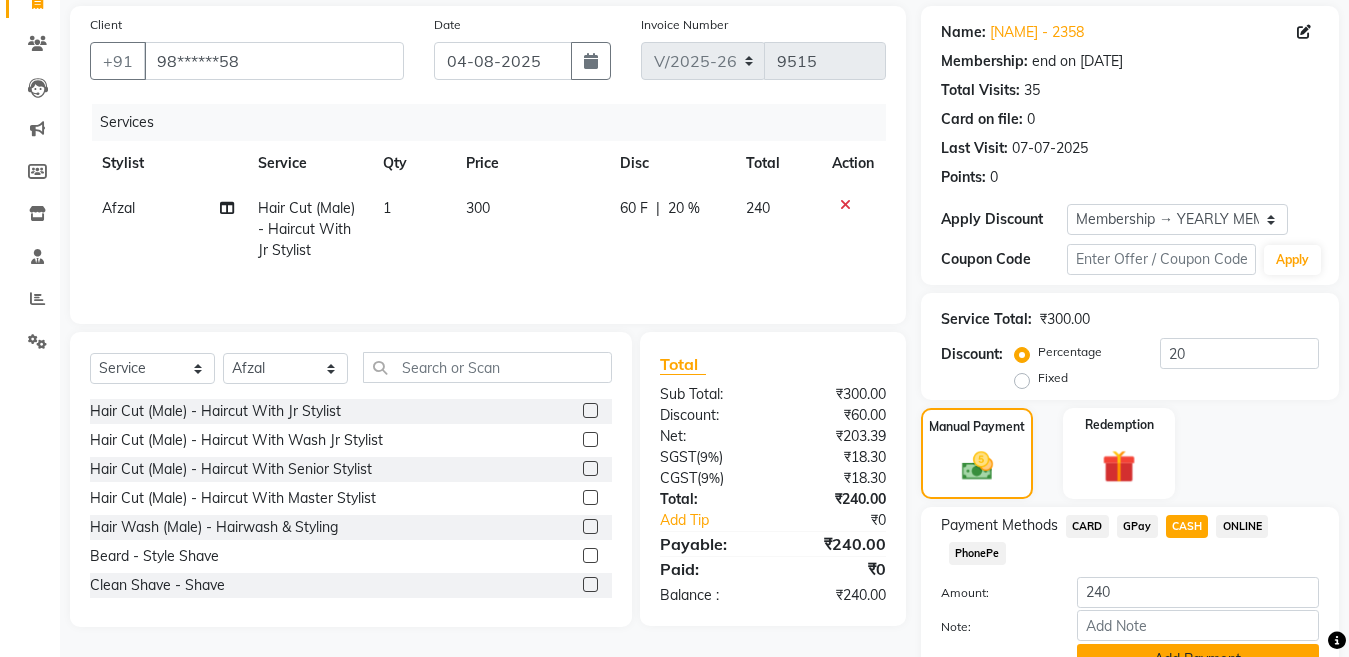 click on "Add Payment" 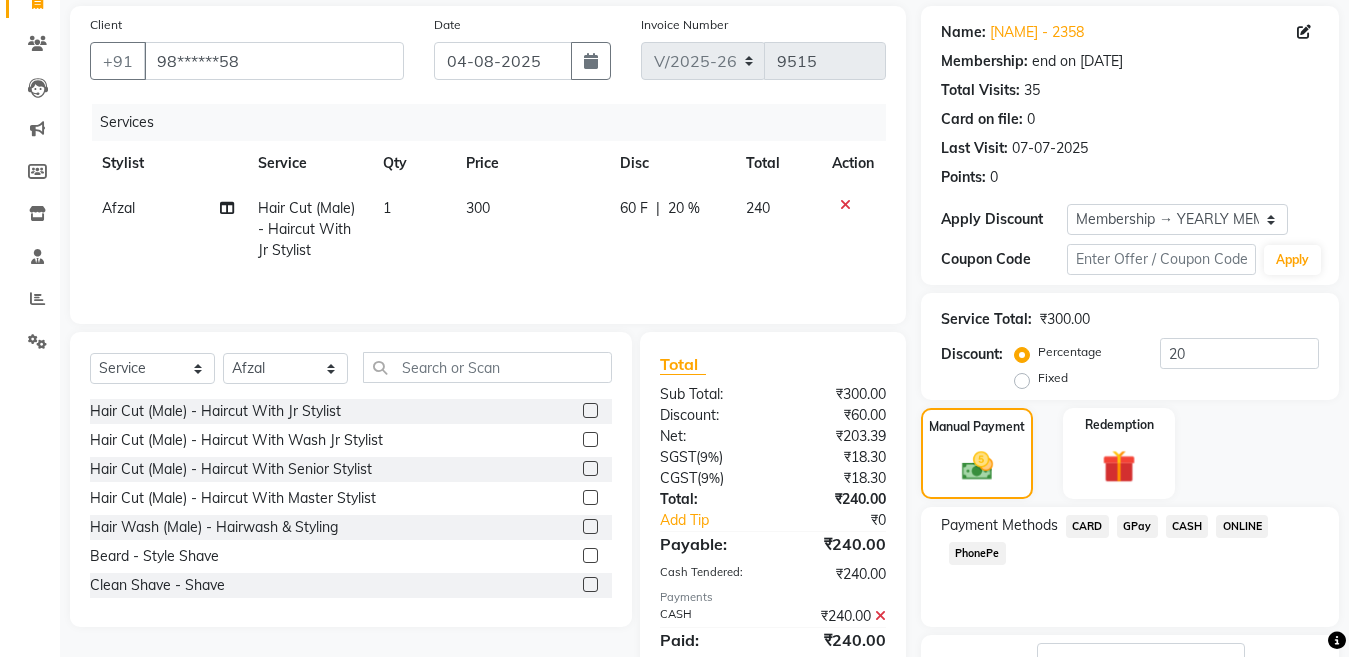 click 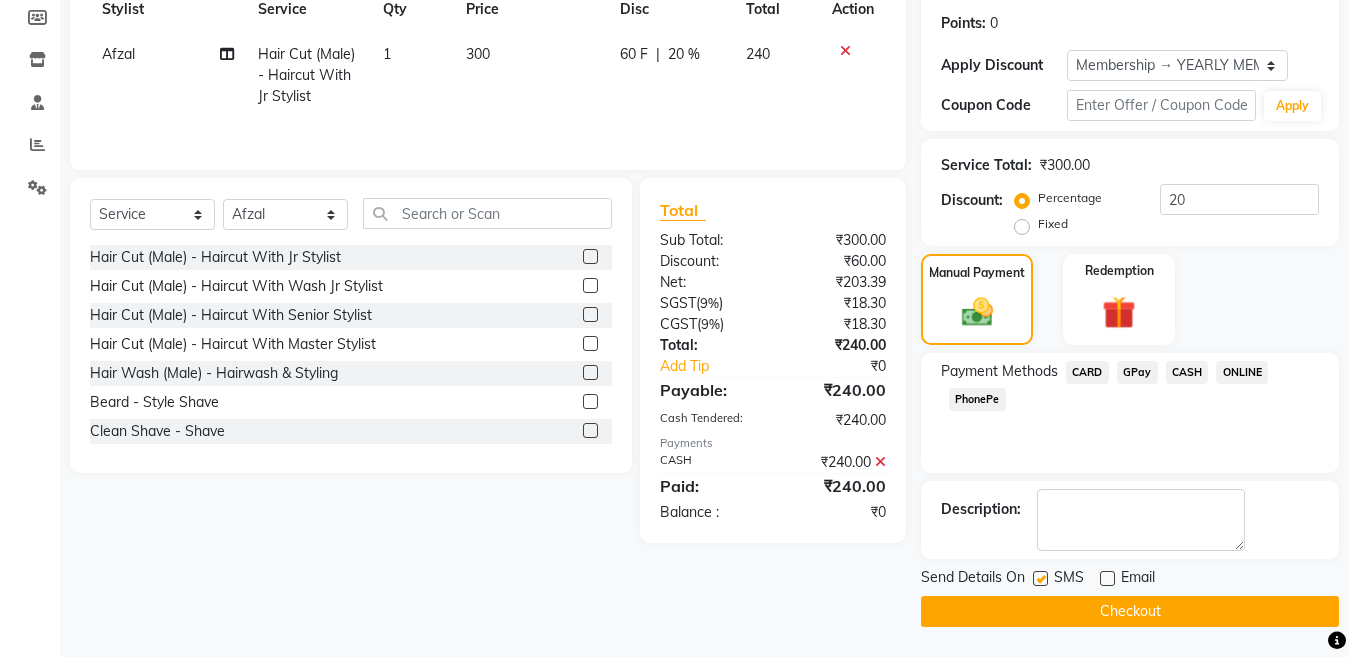 click 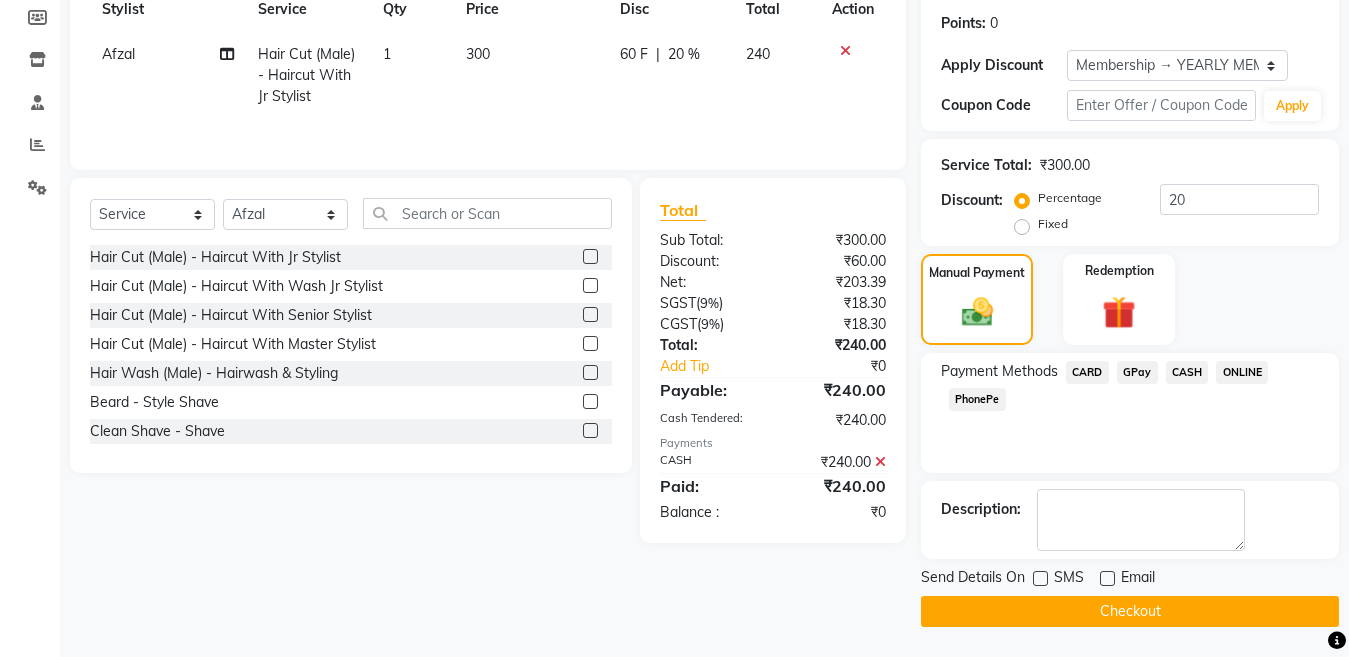 click on "Checkout" 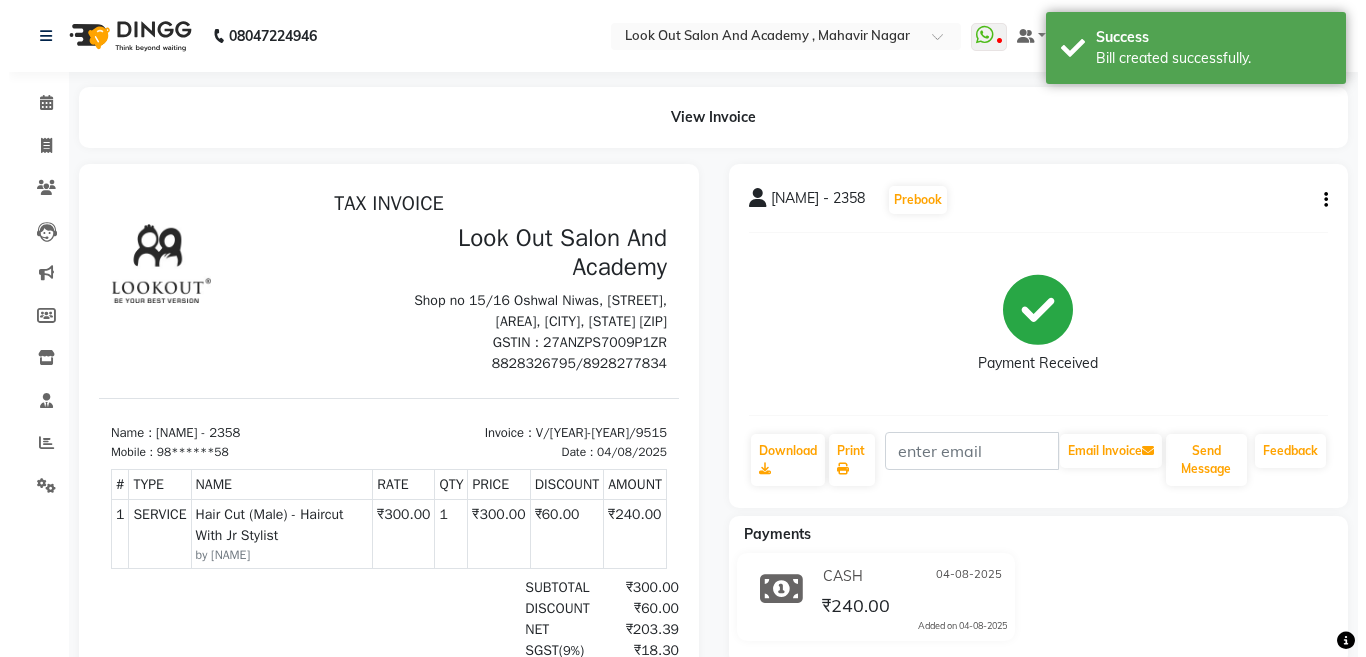 scroll, scrollTop: 0, scrollLeft: 0, axis: both 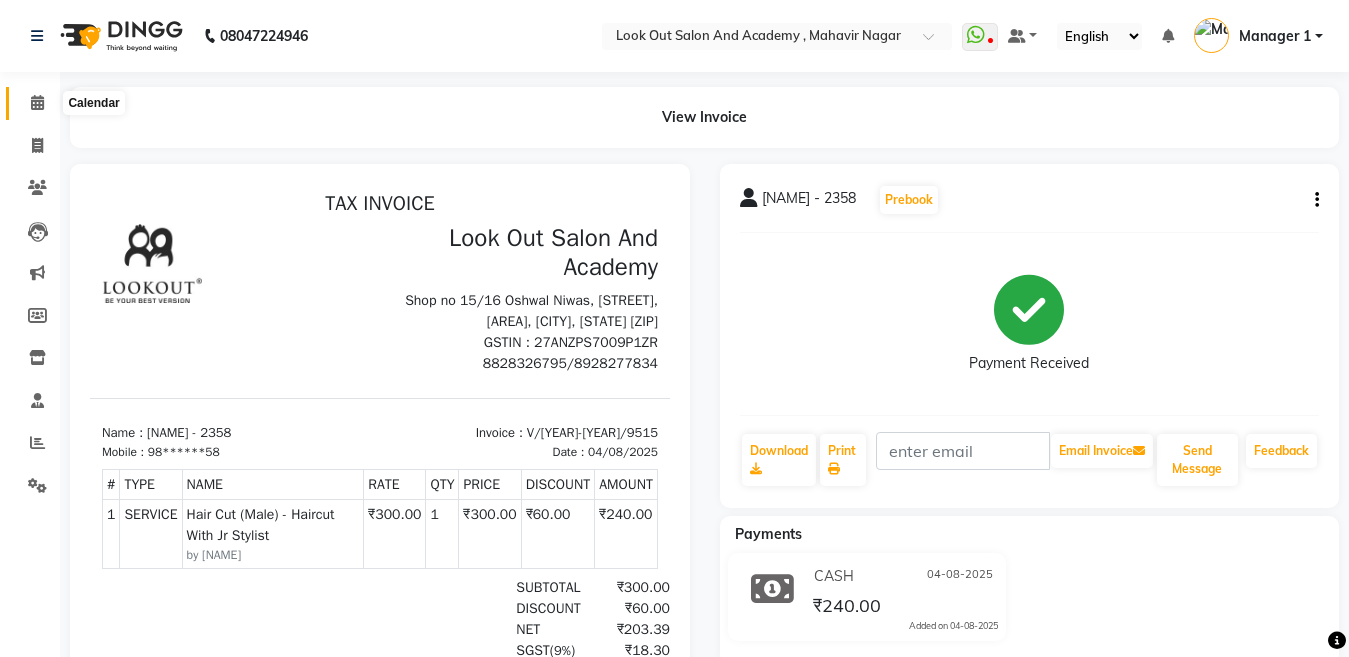 click 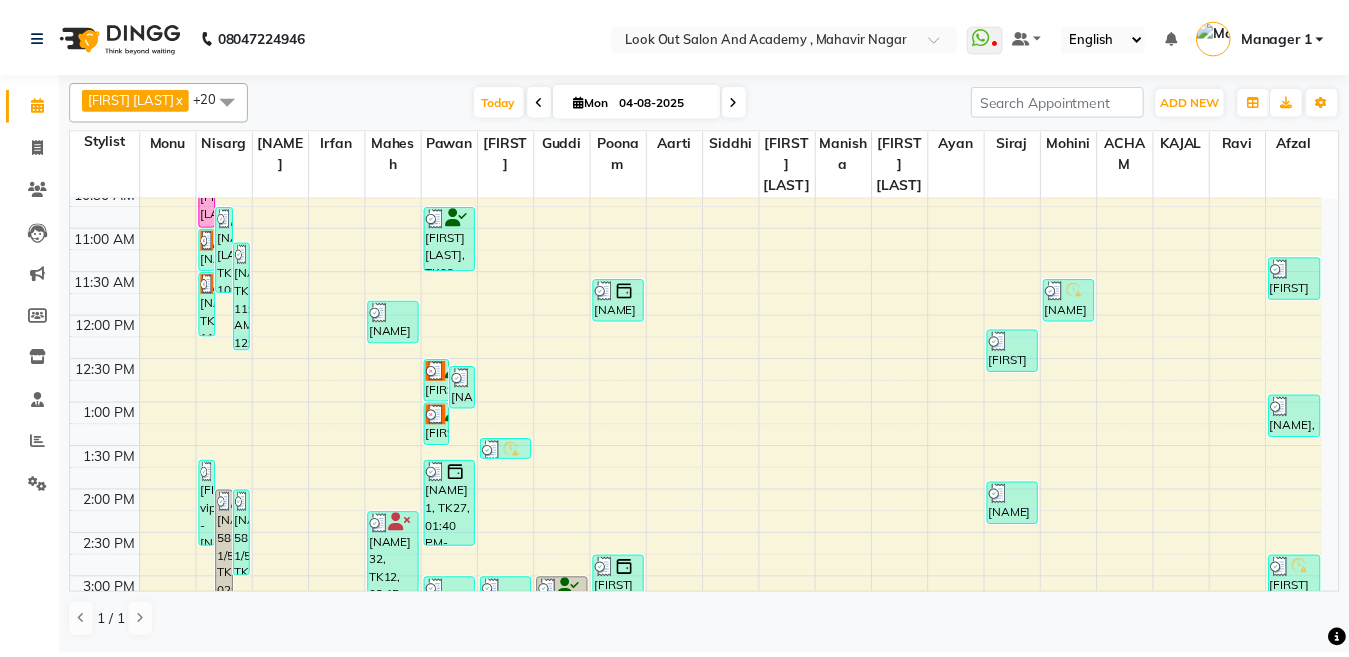 scroll, scrollTop: 400, scrollLeft: 0, axis: vertical 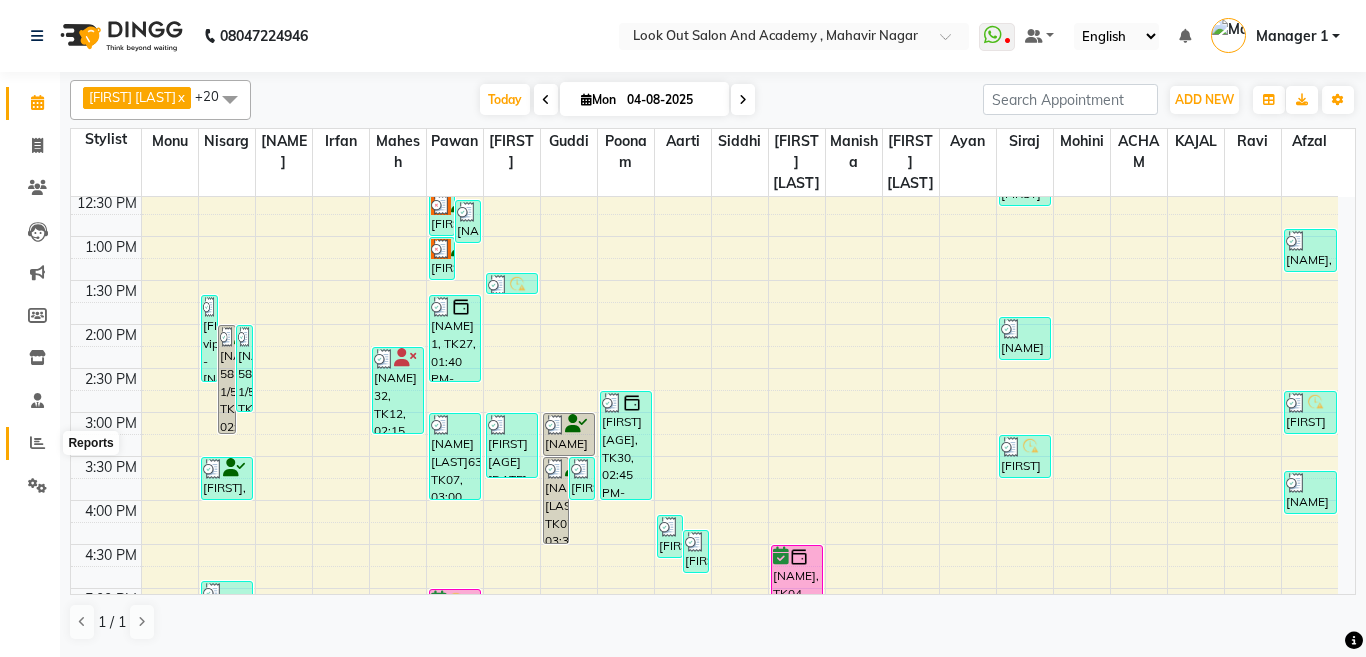 click 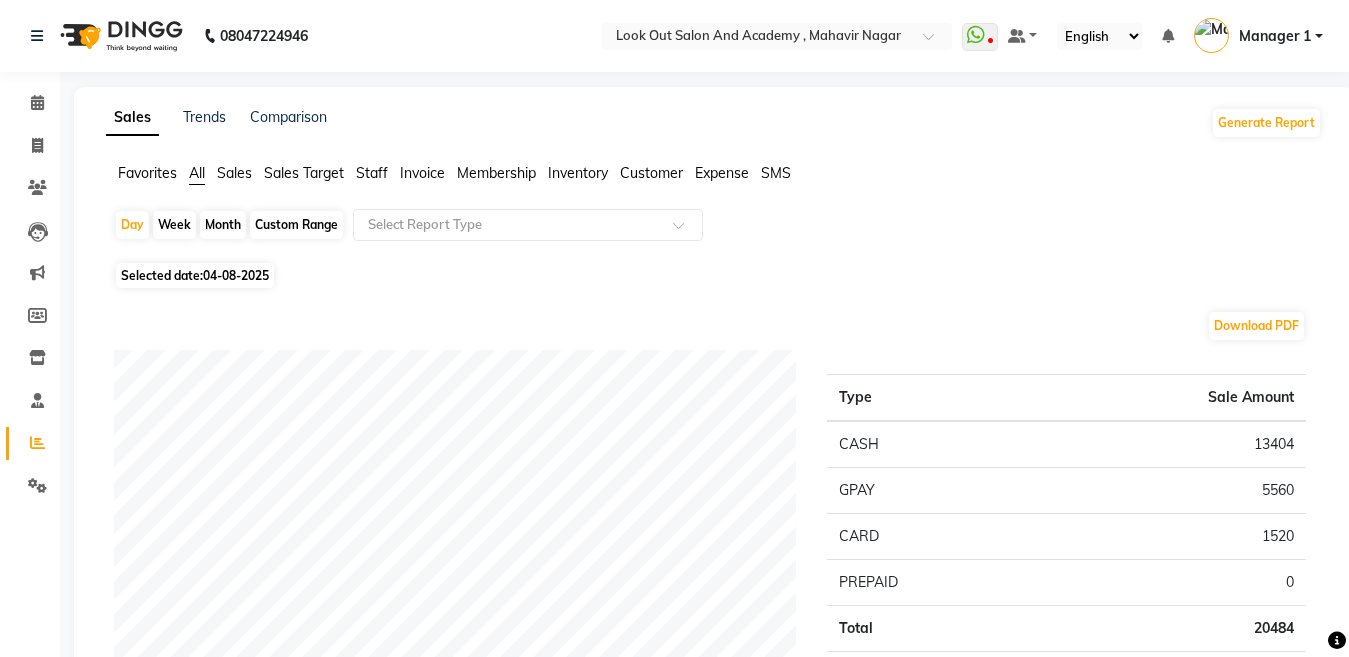drag, startPoint x: 279, startPoint y: 223, endPoint x: 294, endPoint y: 250, distance: 30.88689 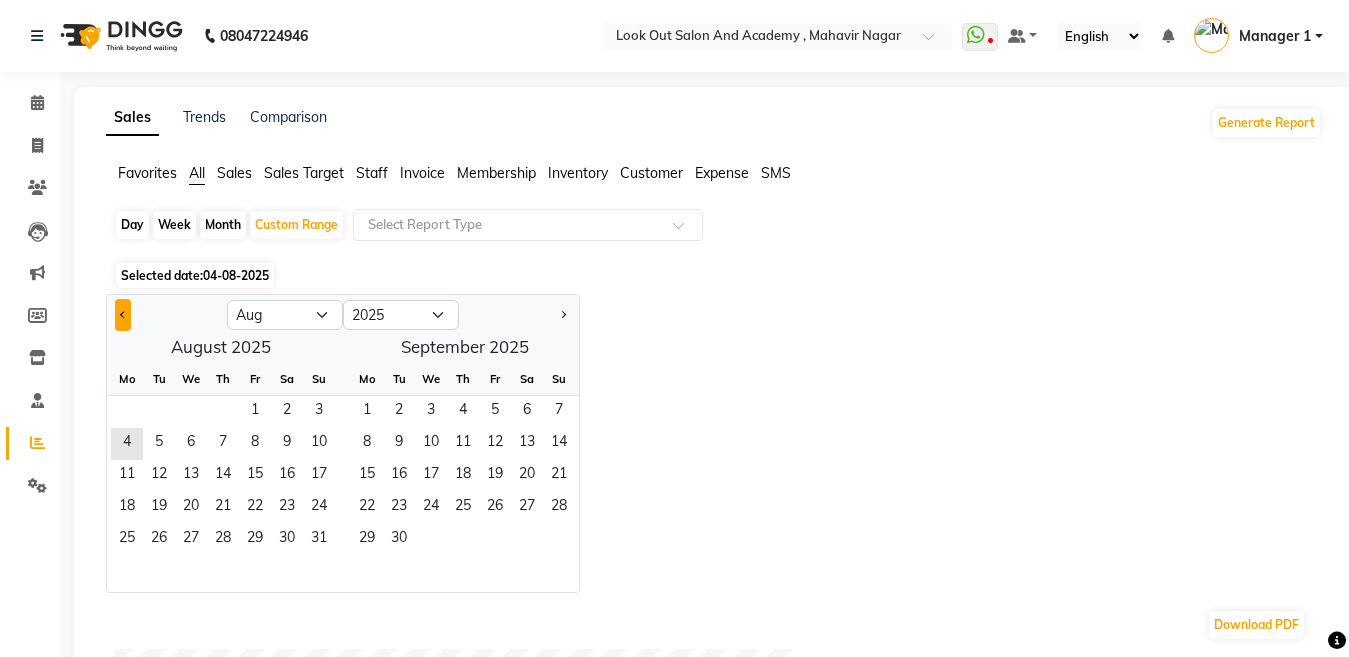 click 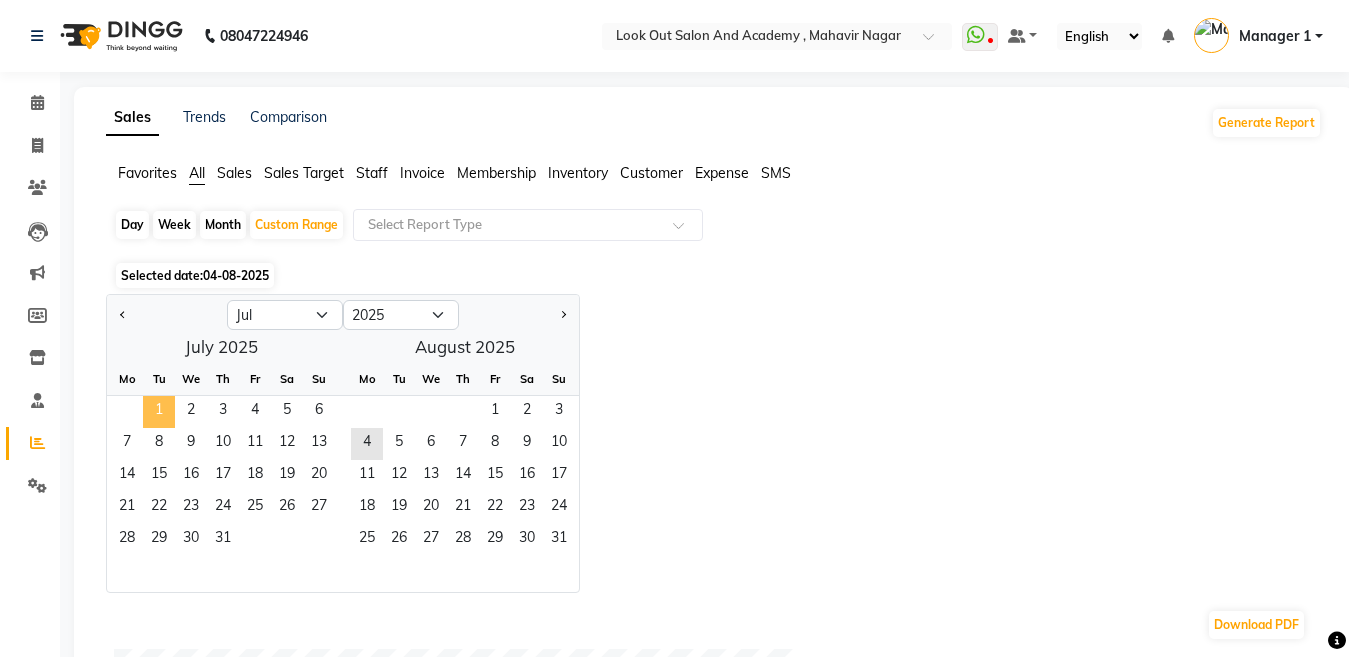 click on "1" 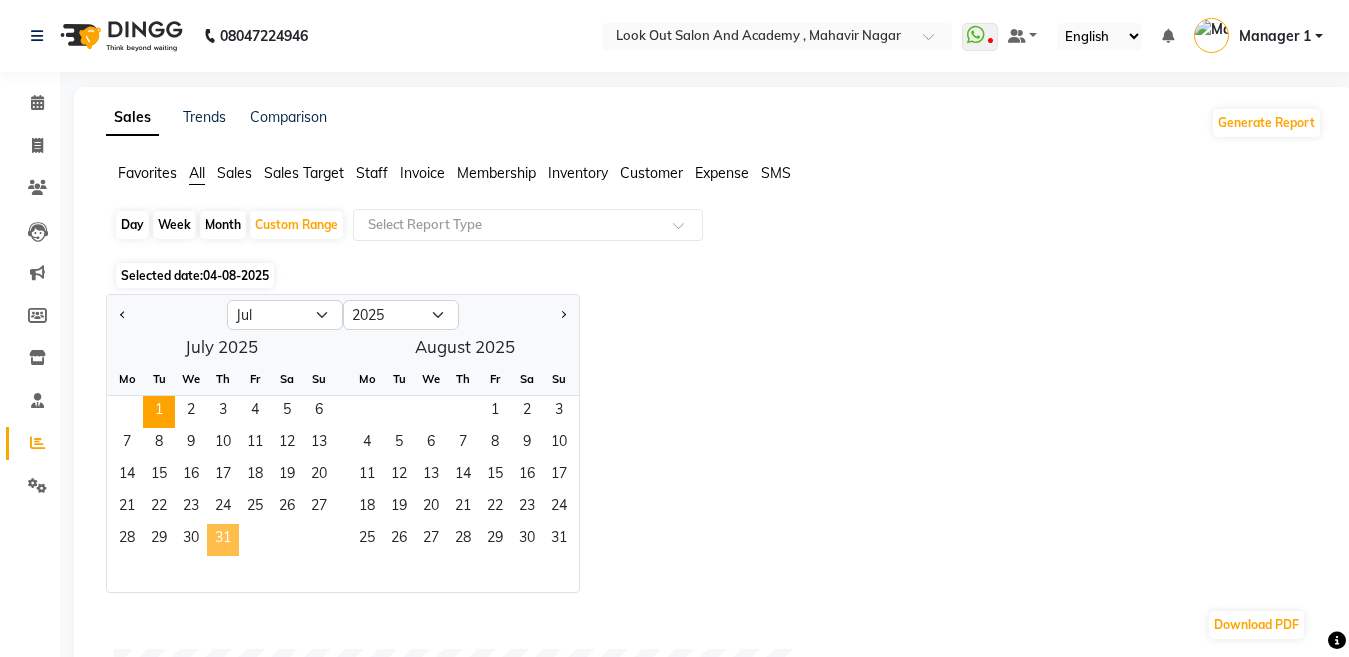 click on "31" 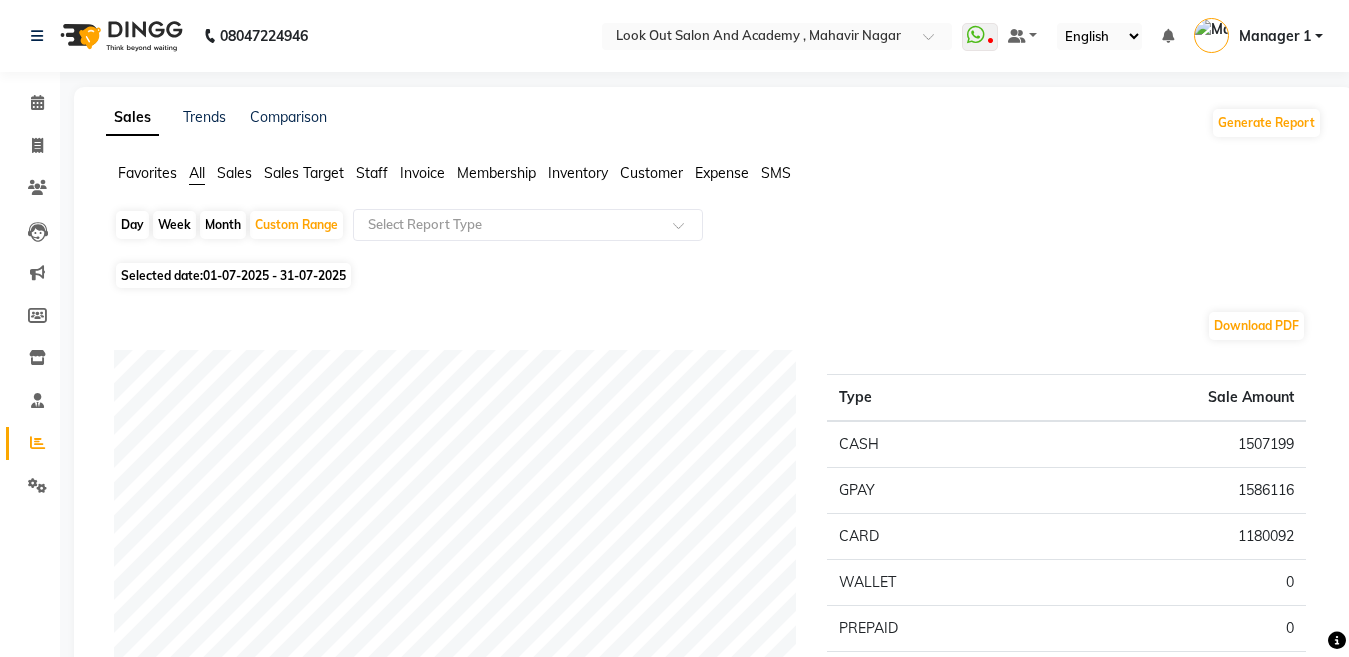 click on "Expense" 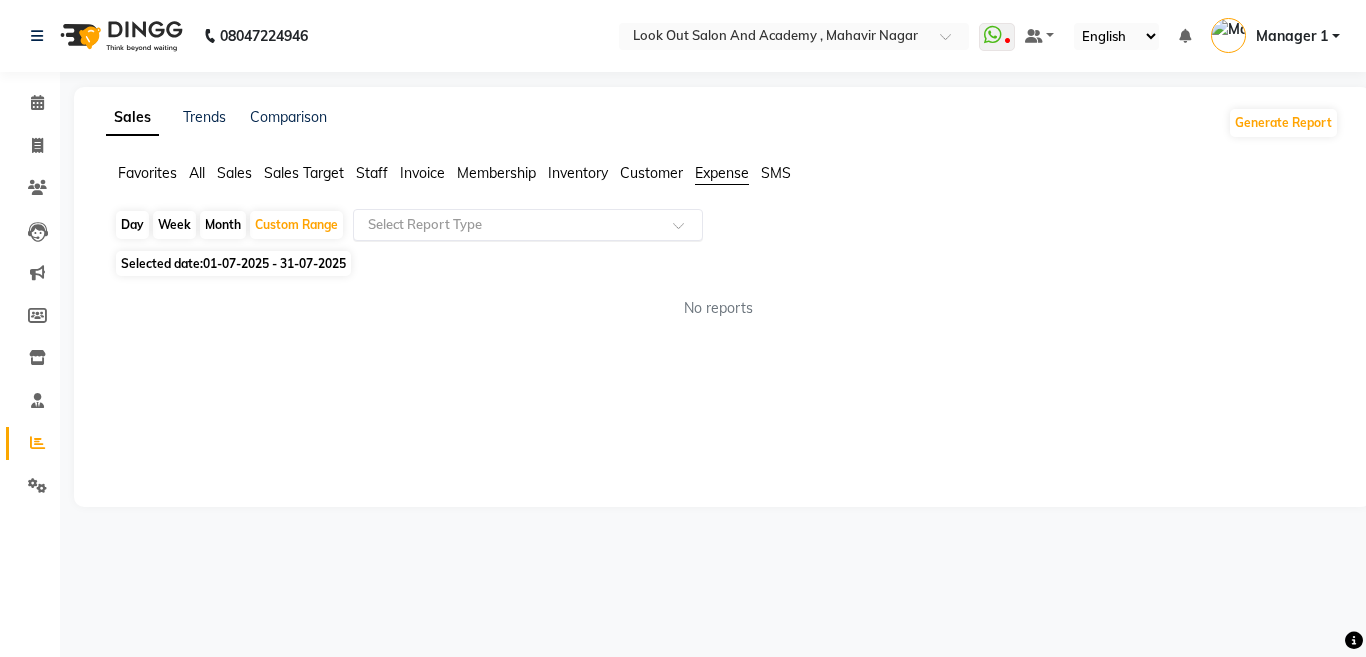 click 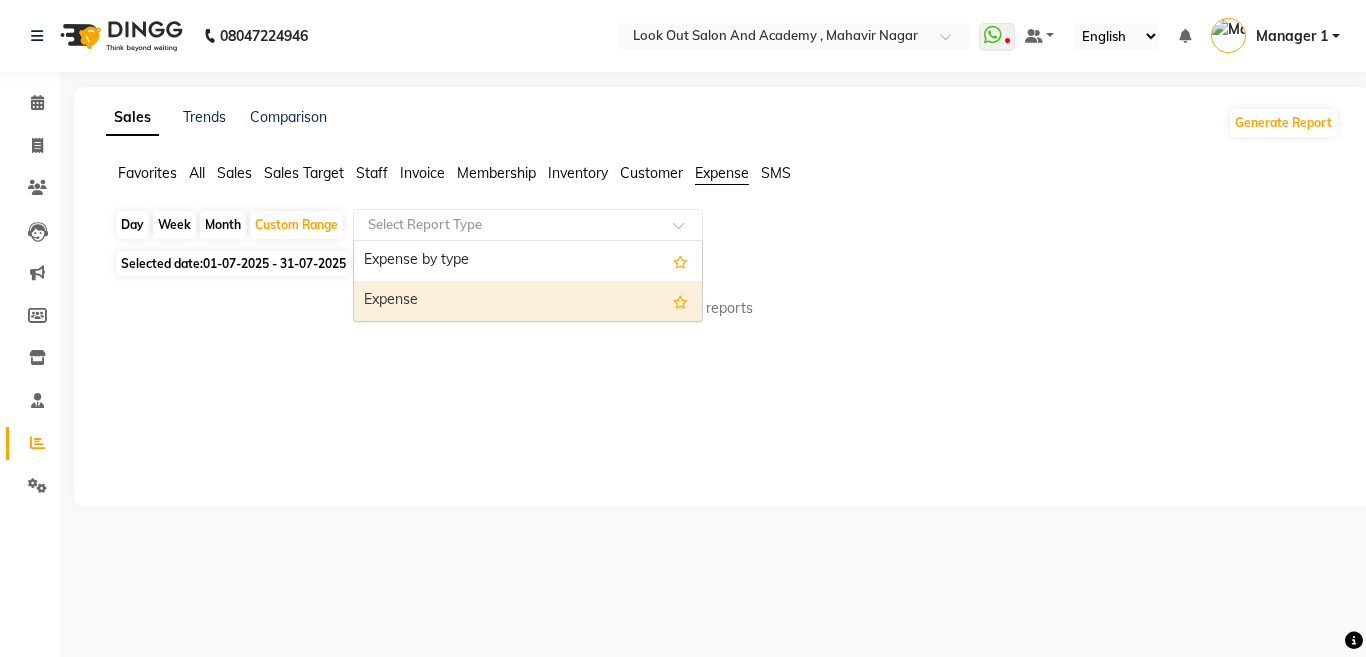 click on "Expense" at bounding box center [528, 301] 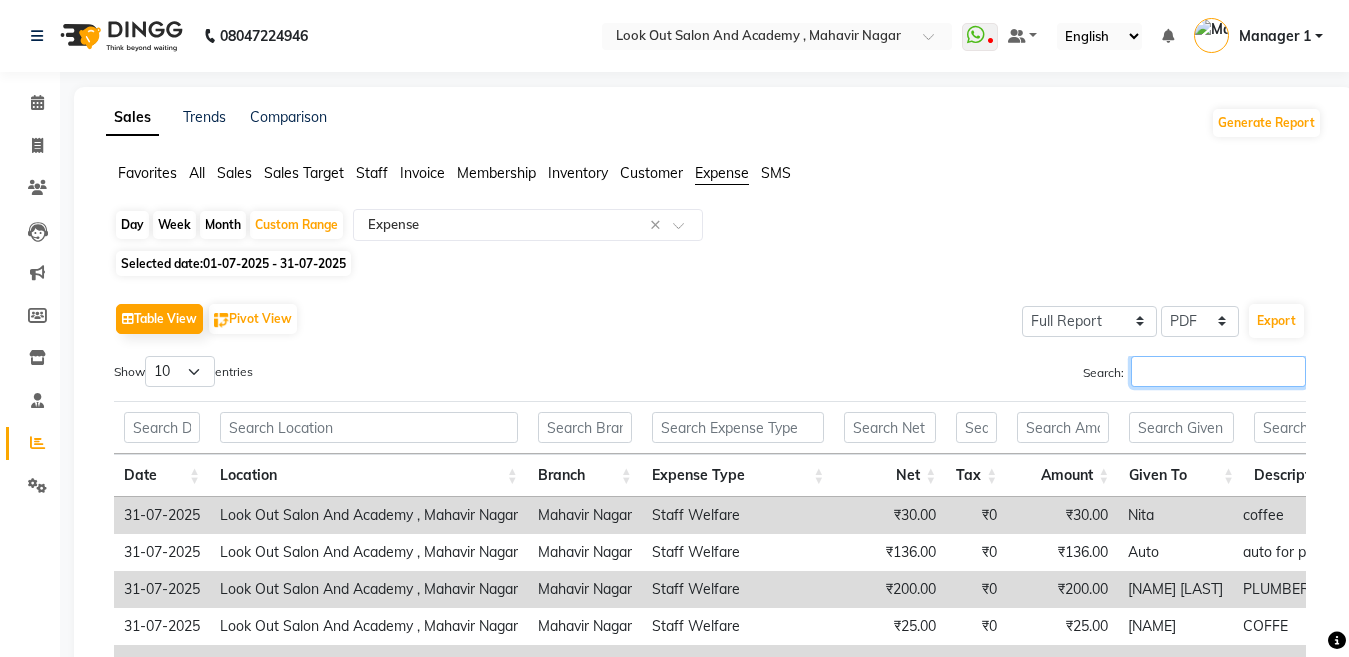 click on "Search:" at bounding box center (1218, 371) 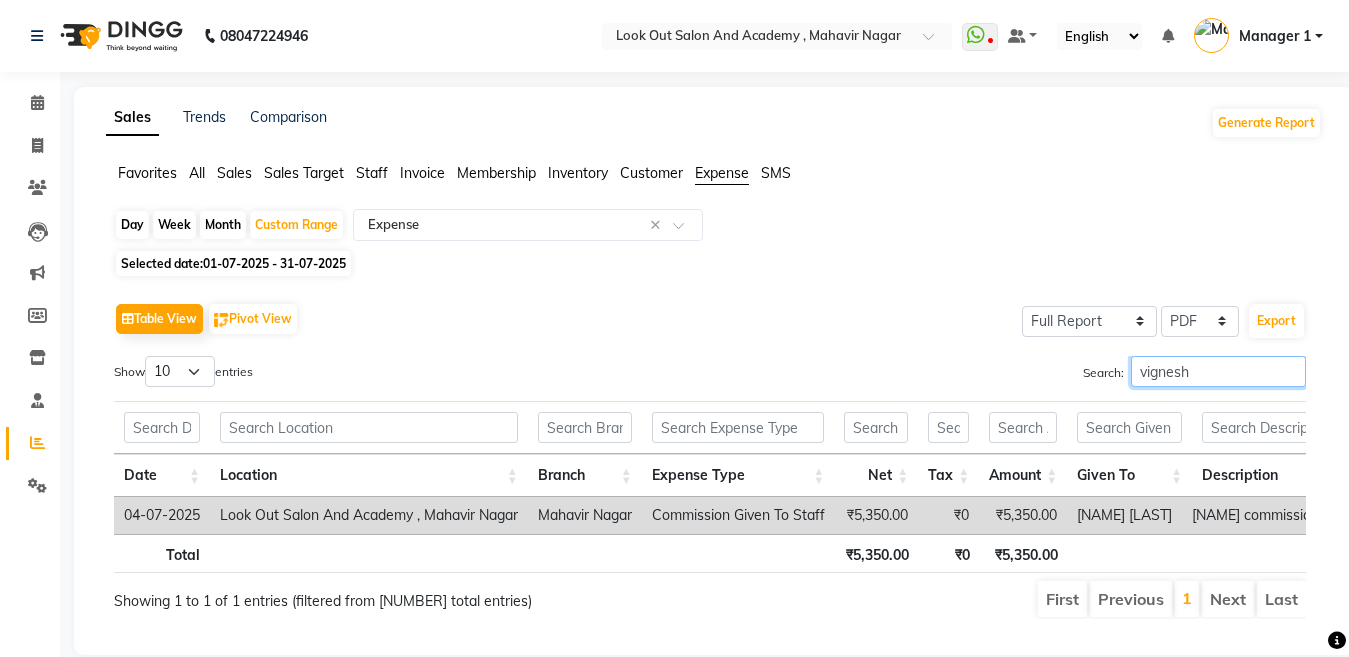 scroll, scrollTop: 62, scrollLeft: 0, axis: vertical 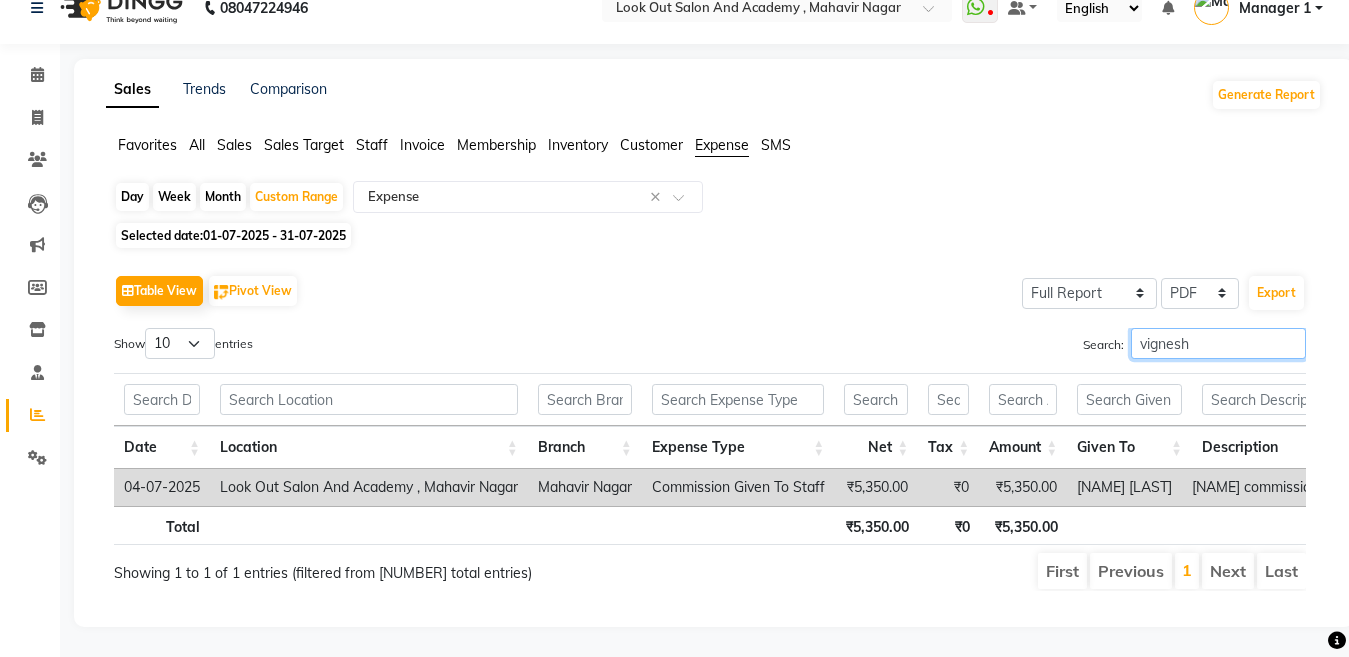 type on "vignesh" 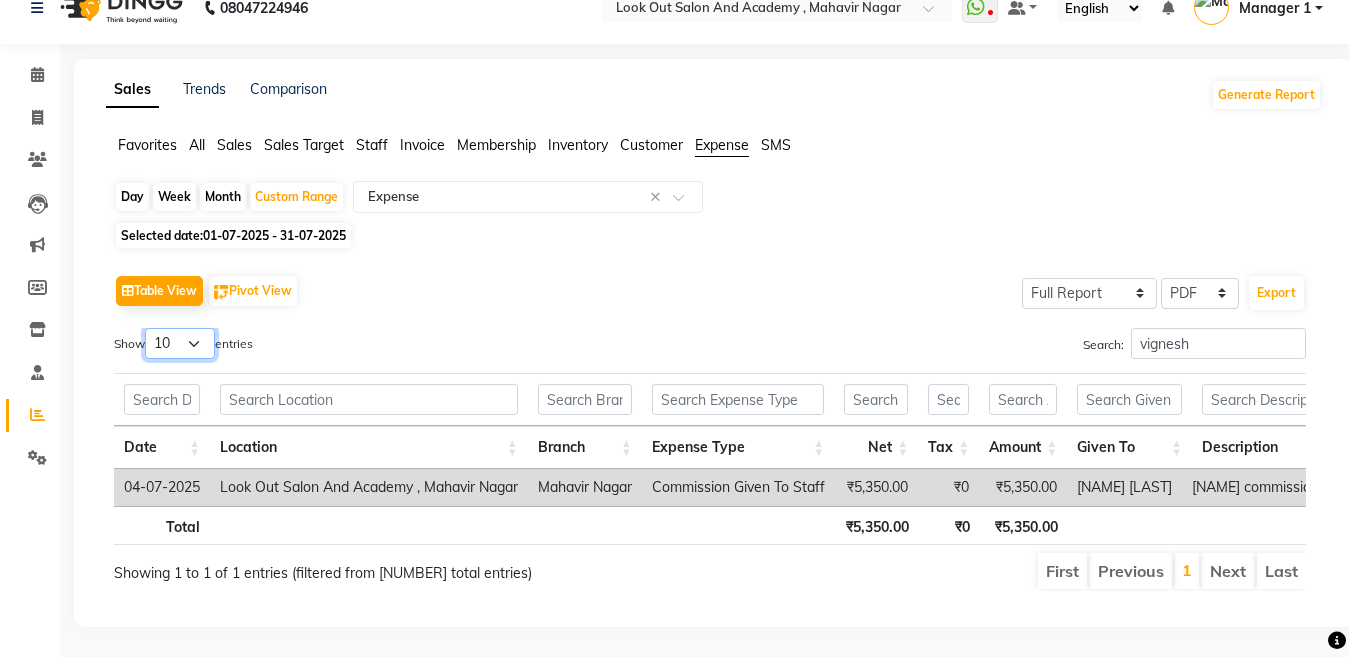 click on "10 25 50 100" at bounding box center (180, 343) 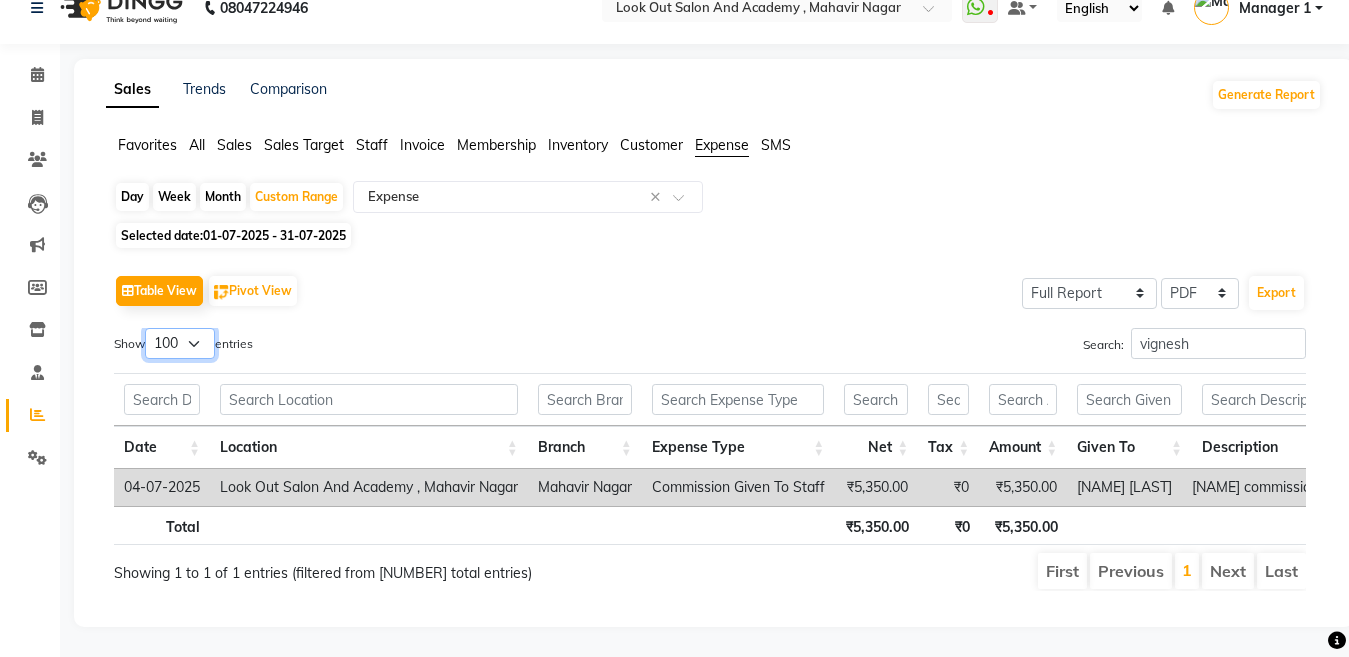 click on "10 25 50 100" at bounding box center (180, 343) 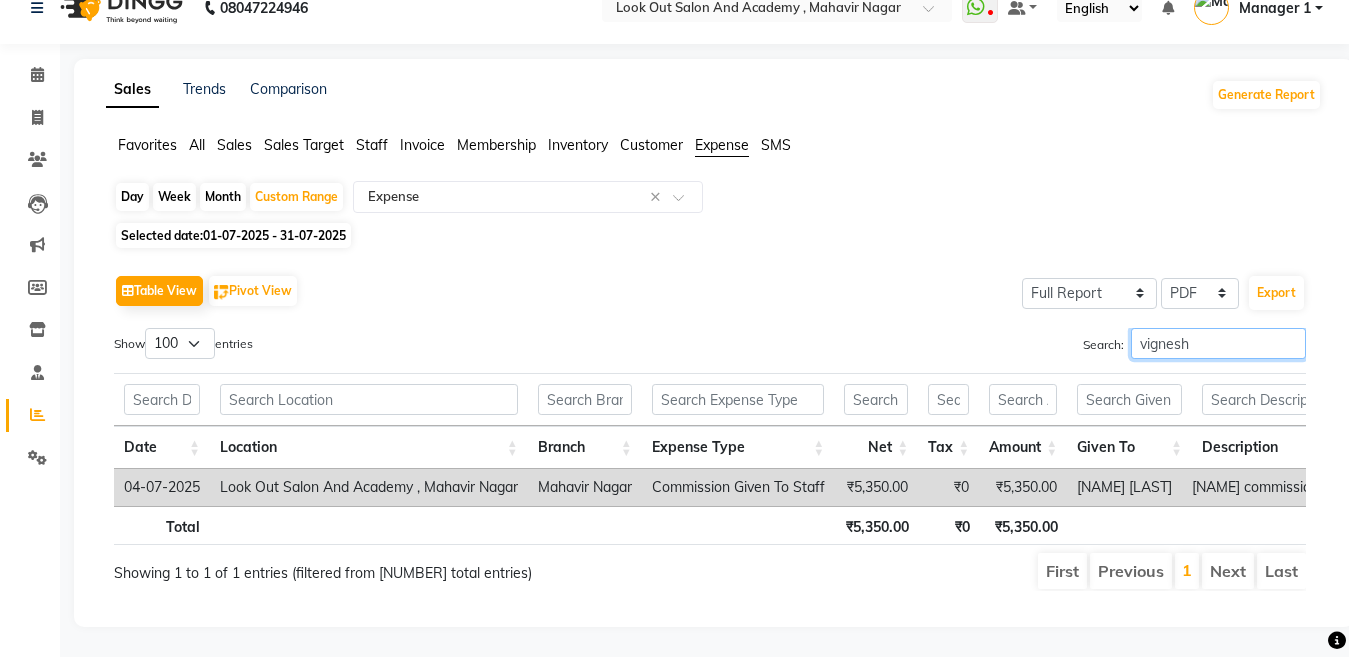 click on "vignesh" at bounding box center (1218, 343) 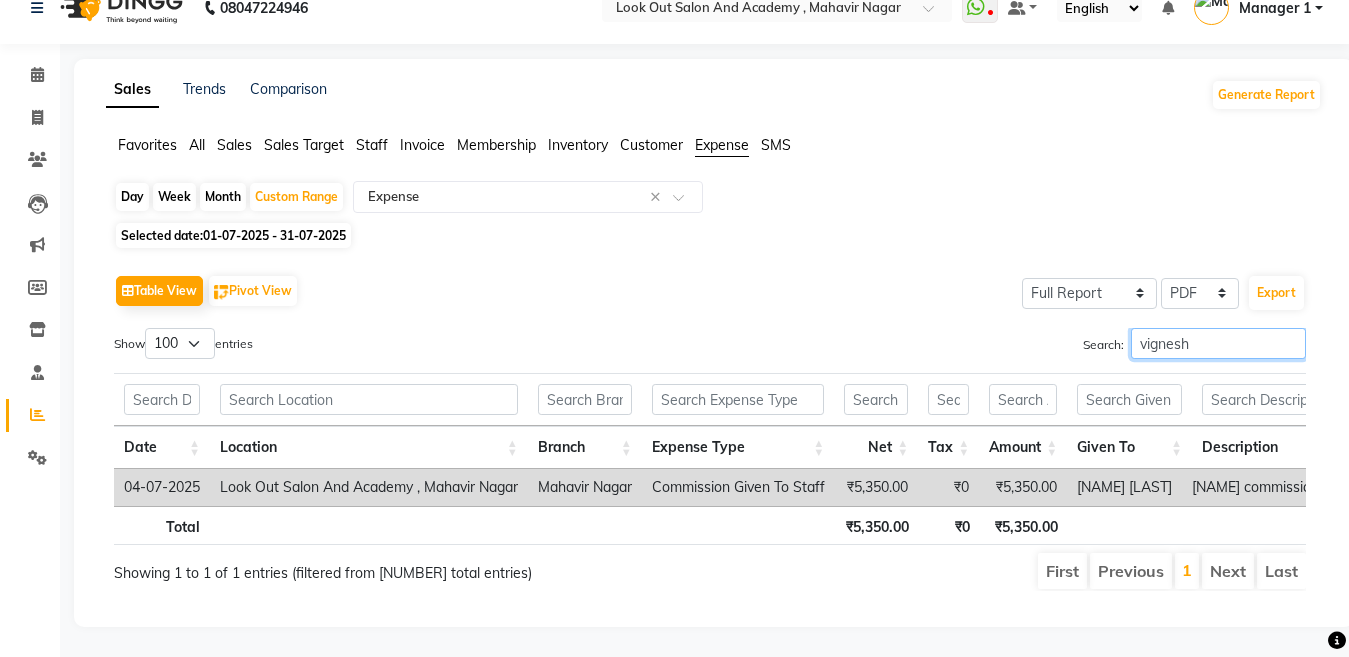 scroll, scrollTop: 0, scrollLeft: 82, axis: horizontal 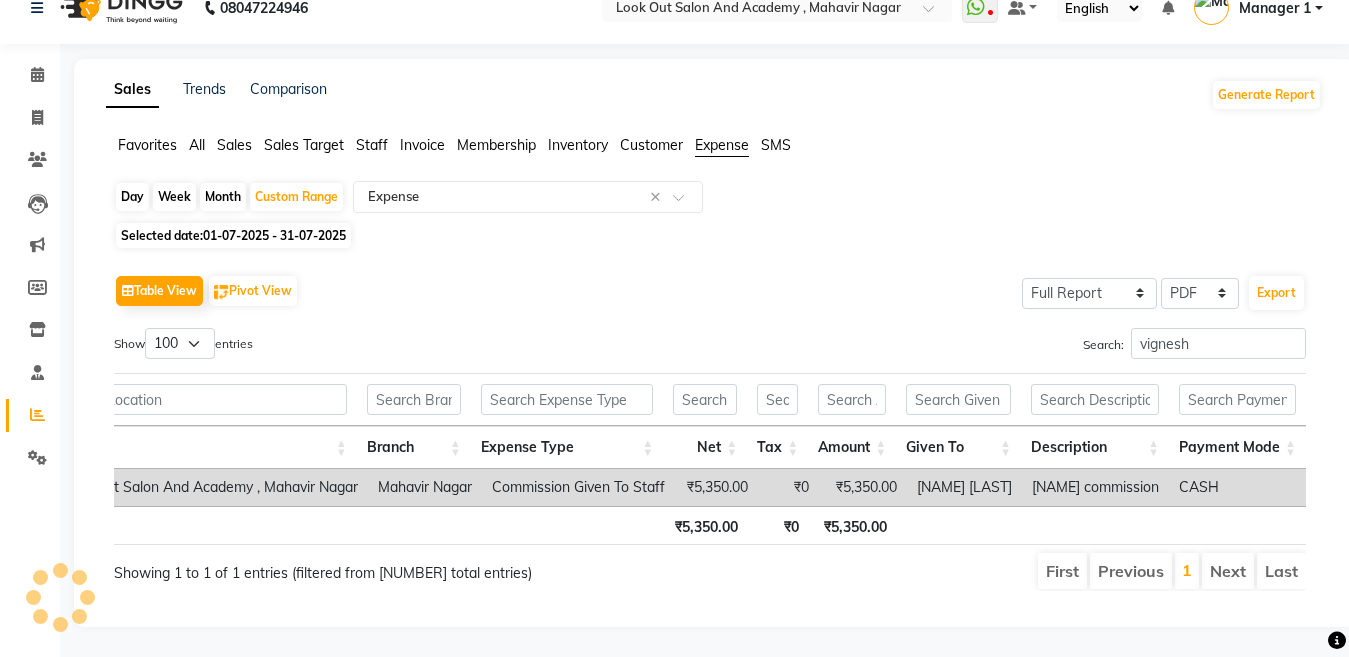 click on "Next" at bounding box center (1228, 571) 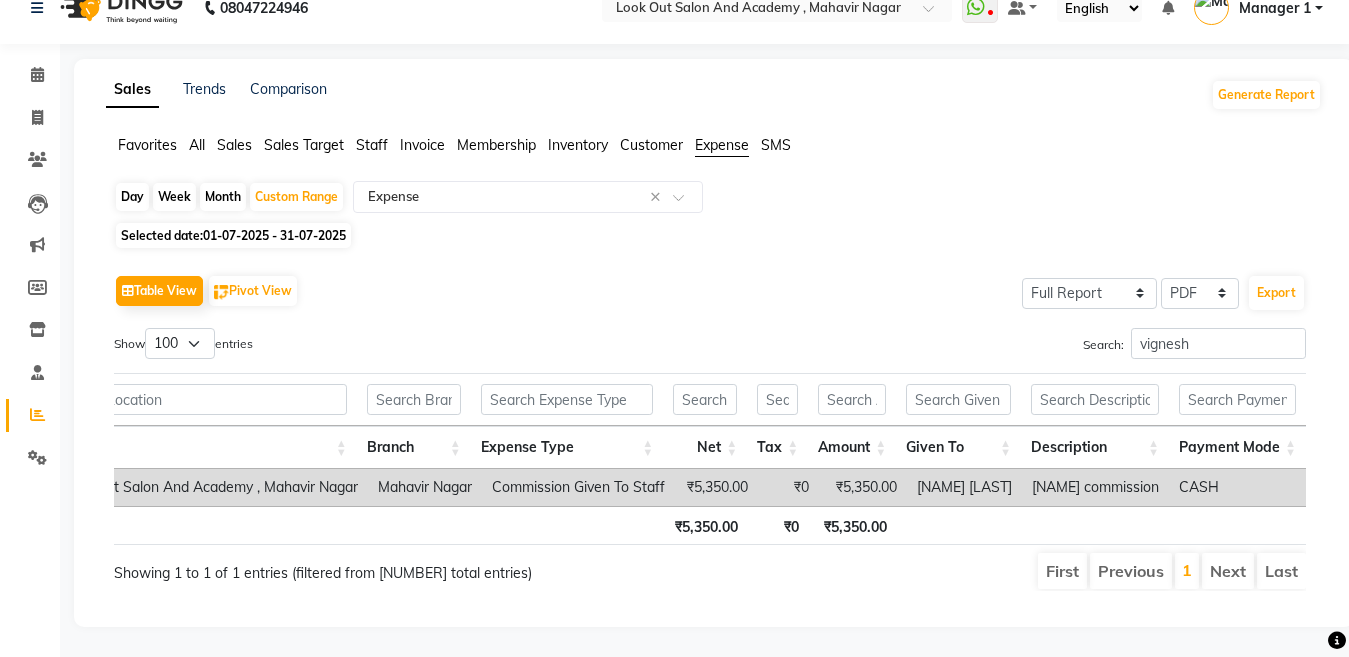 click on "Next" at bounding box center (1228, 571) 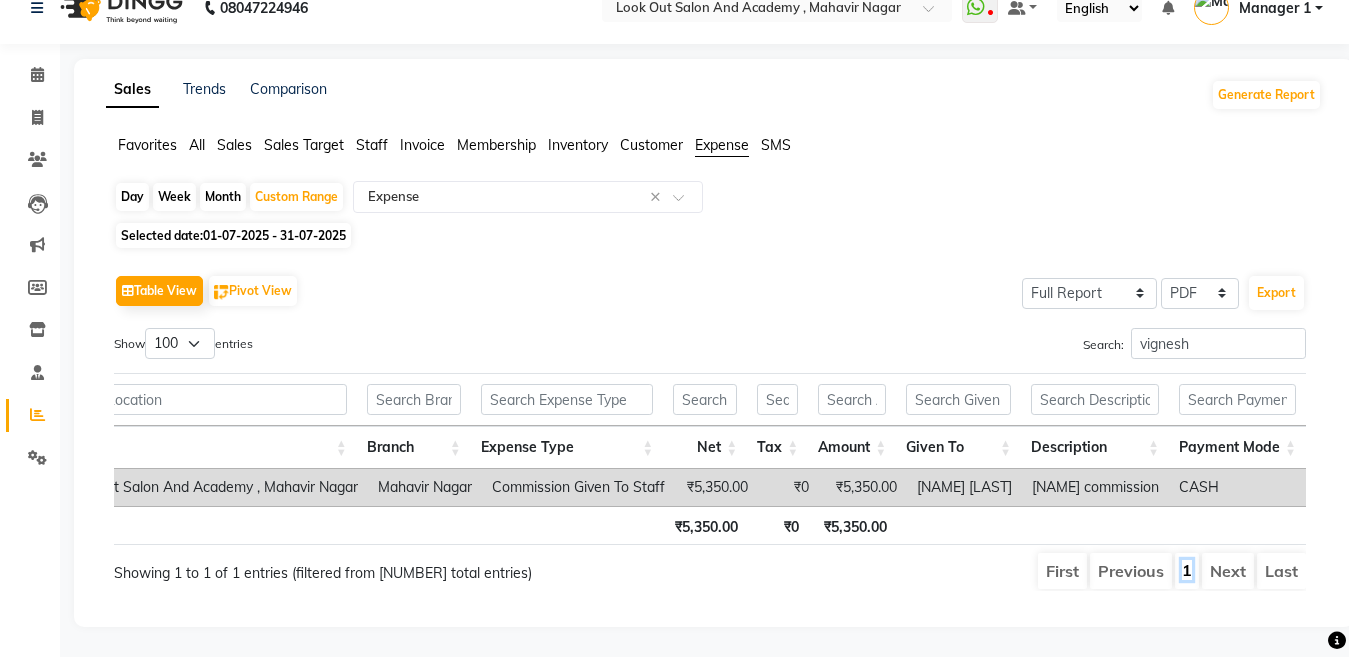 click on "1" at bounding box center (1187, 570) 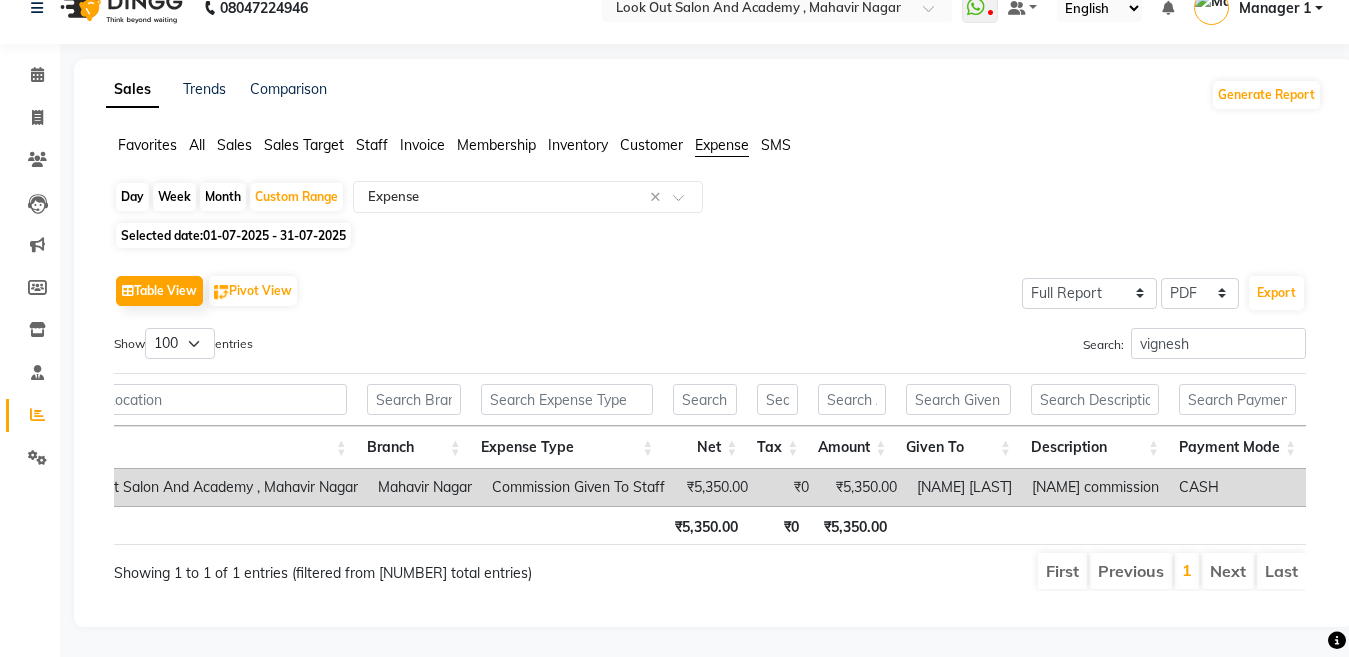 click on "Next" at bounding box center (1228, 571) 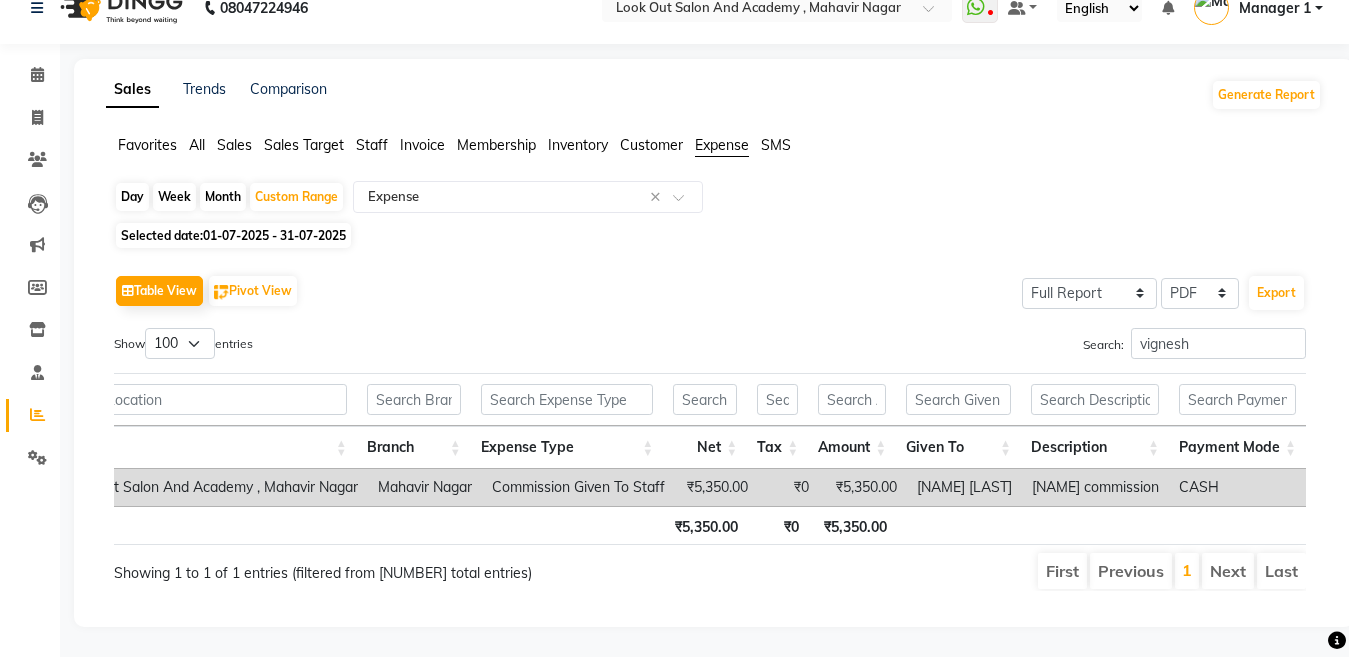 scroll, scrollTop: 0, scrollLeft: 0, axis: both 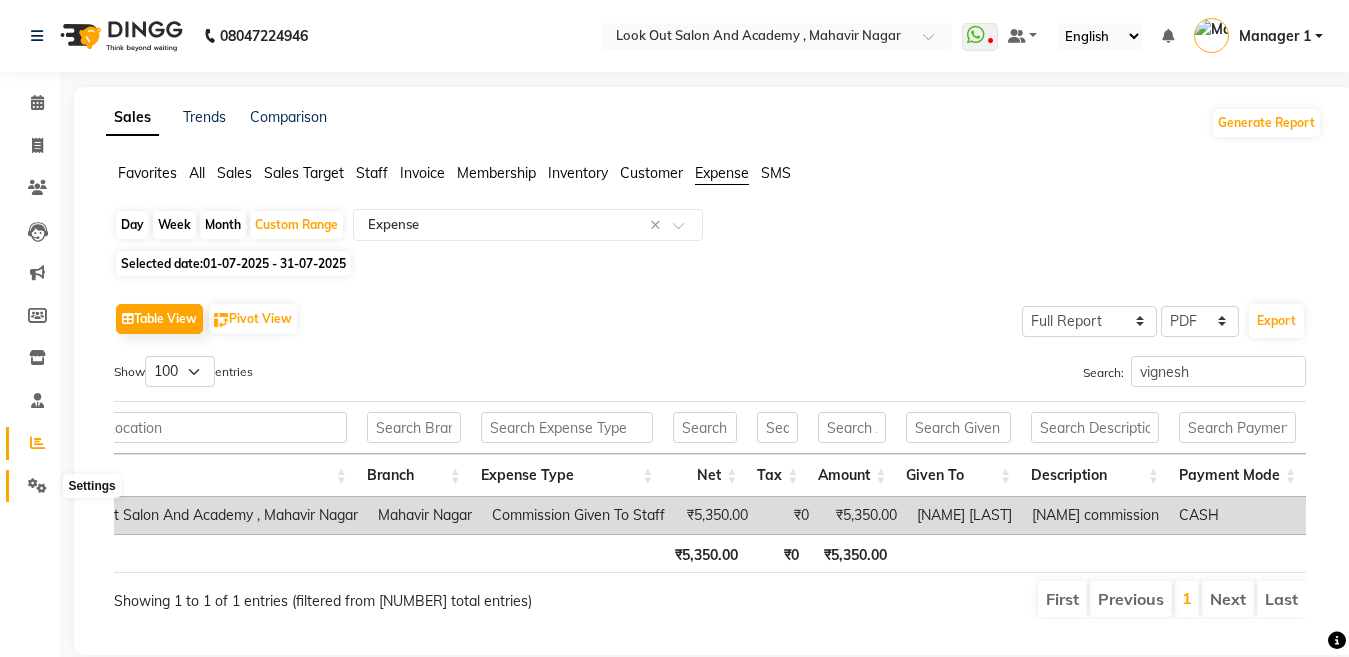 click 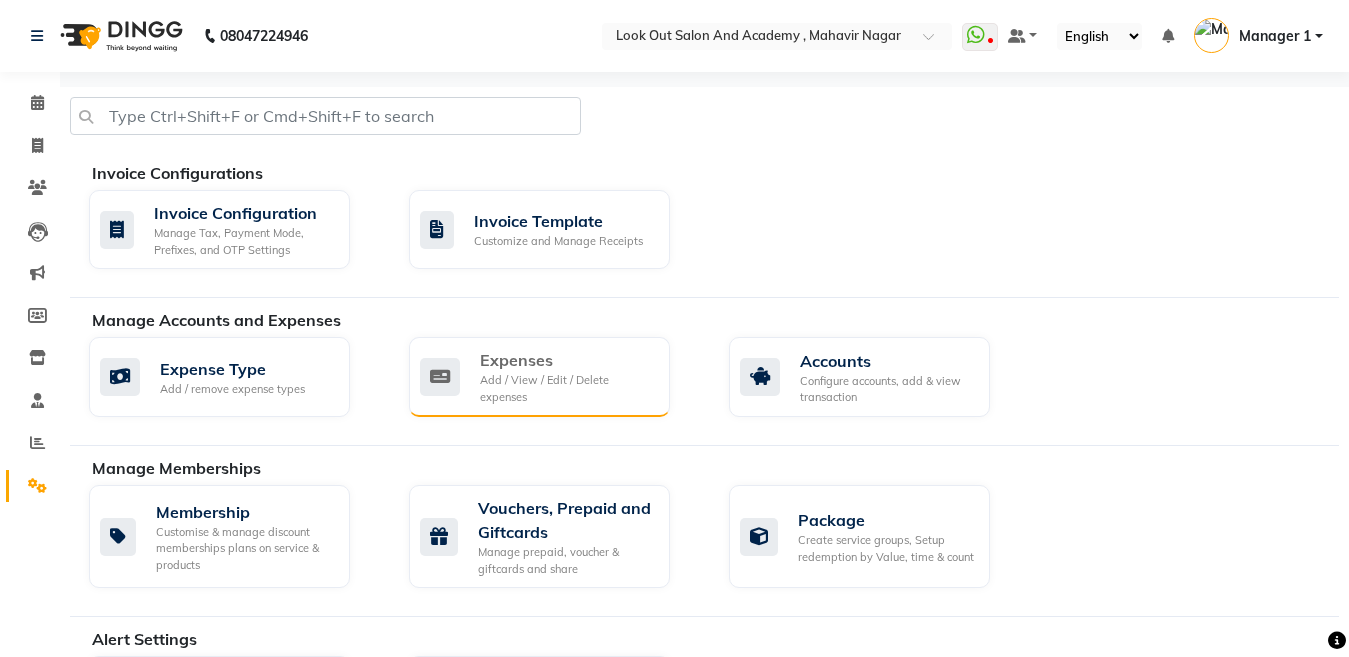 click on "Add / View / Edit / Delete expenses" 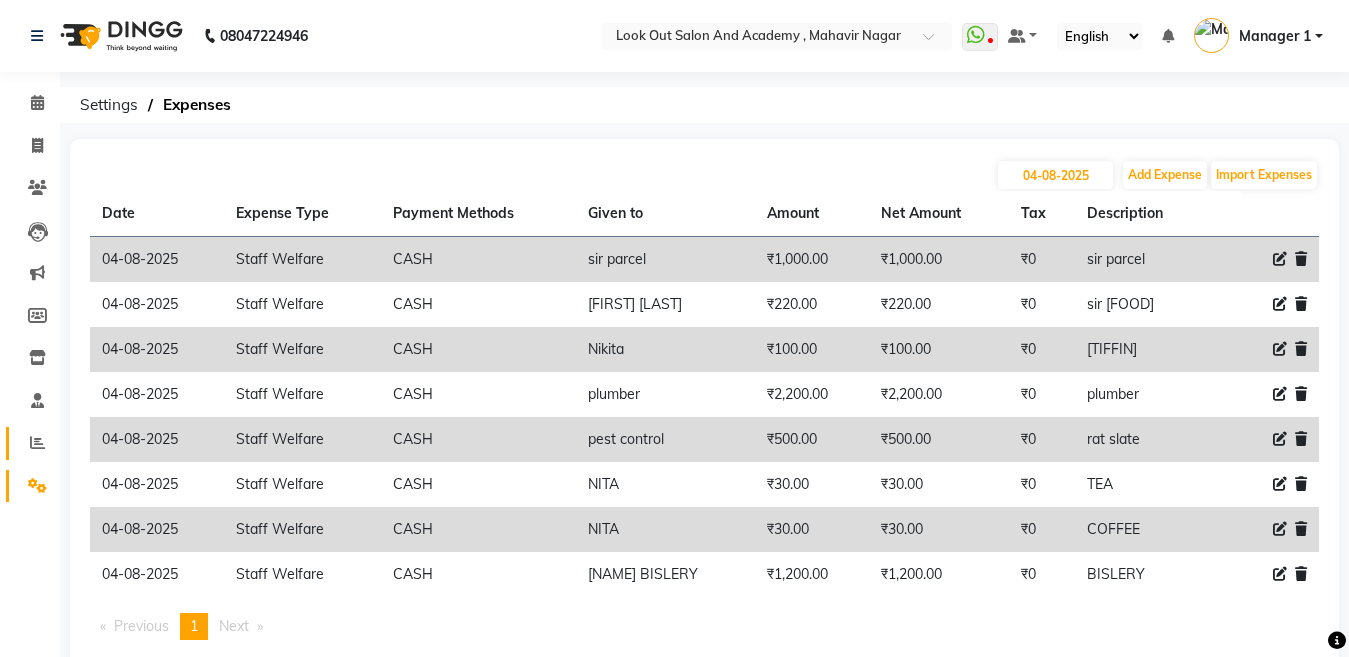 click on "Reports" 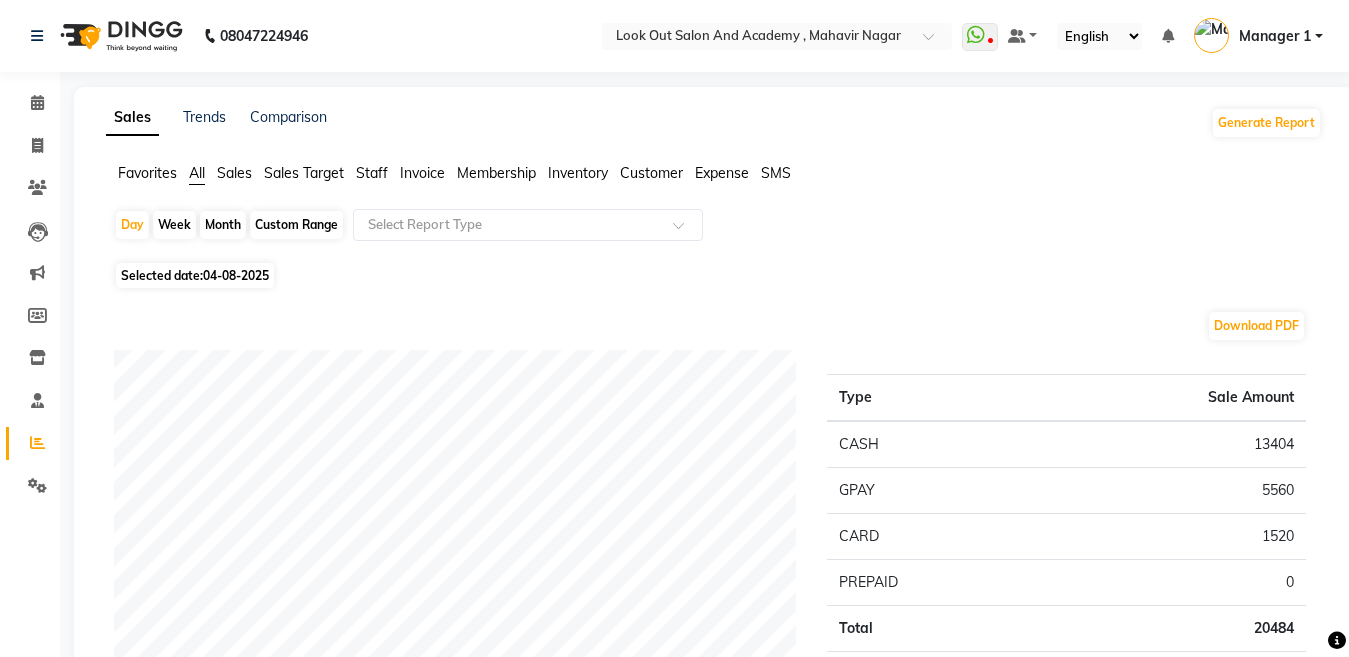 click on "Expense" 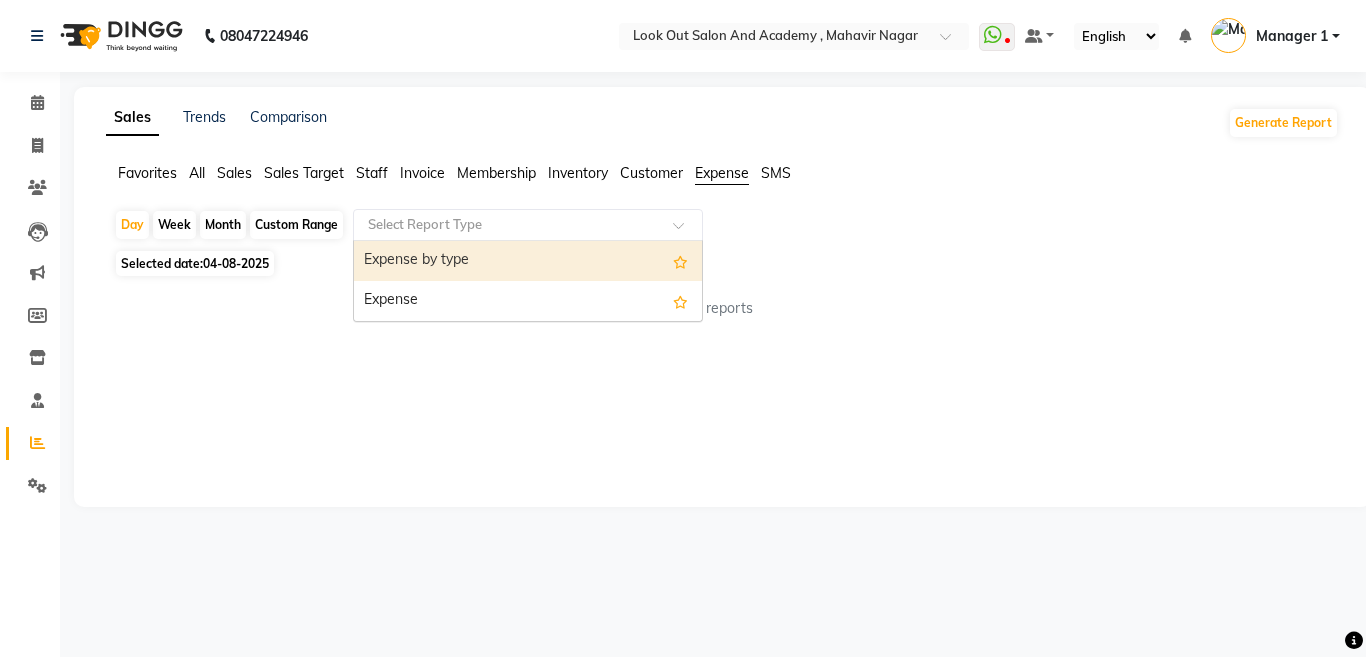 click 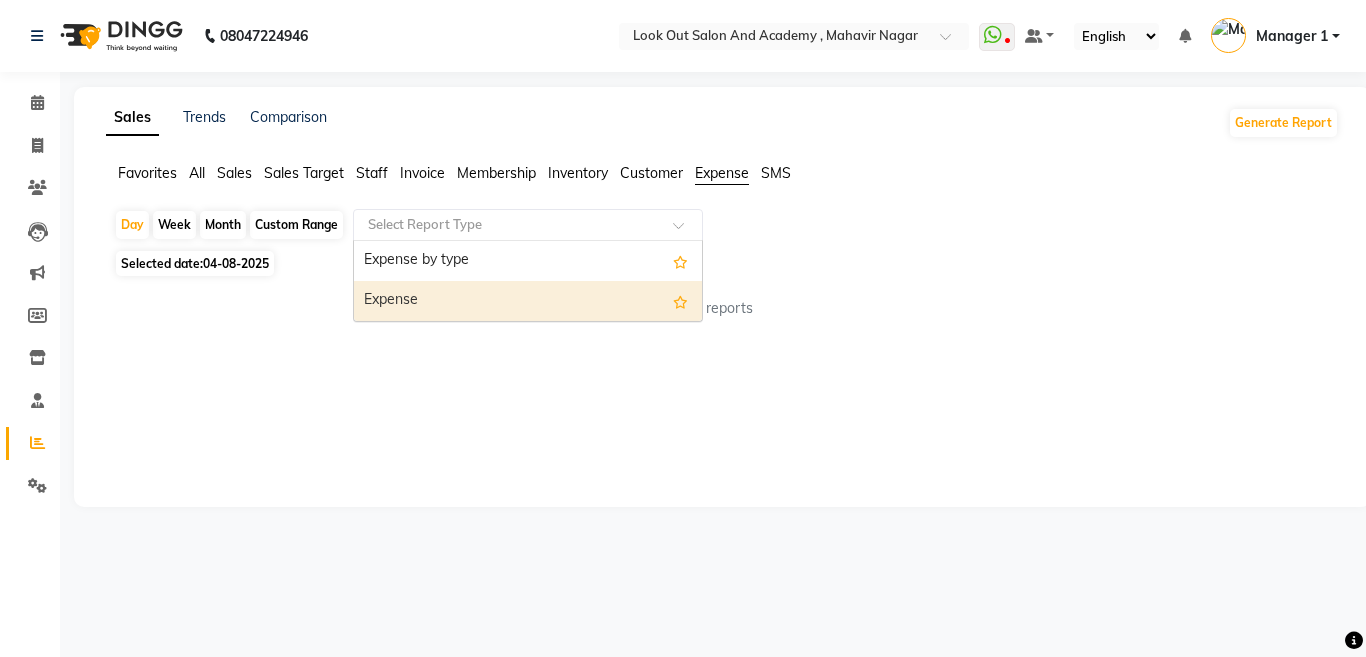 click on "Expense" at bounding box center (528, 301) 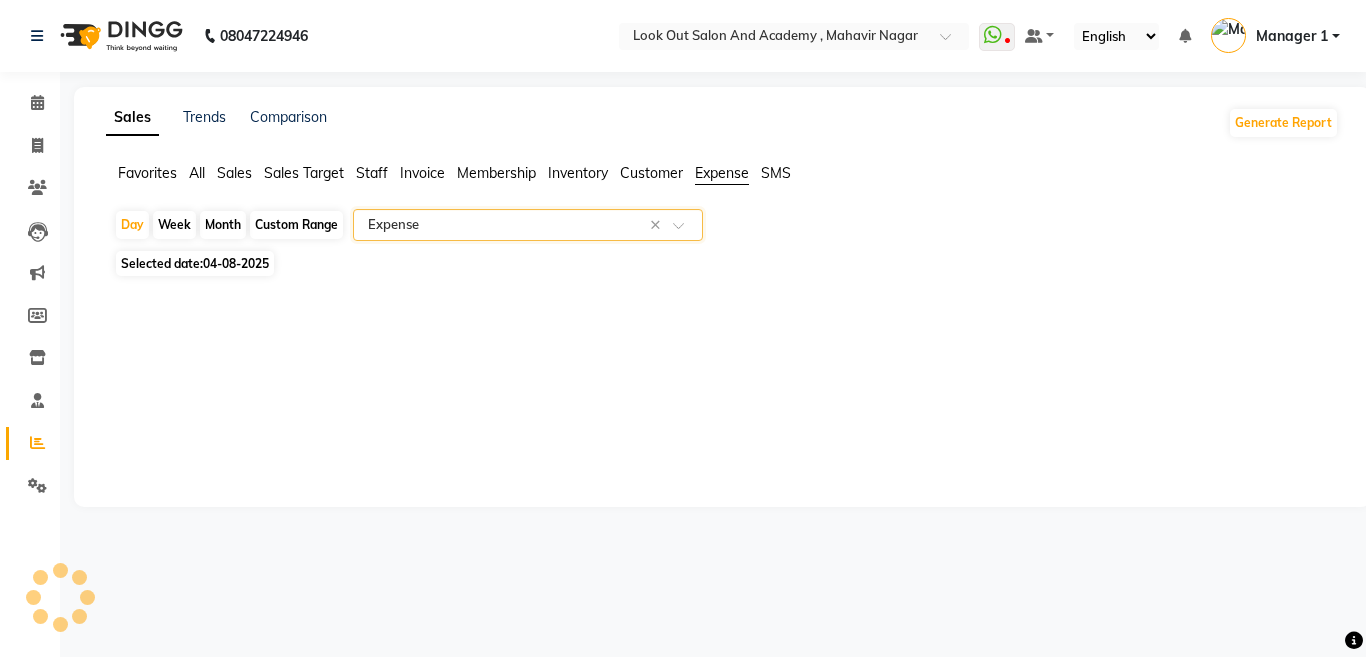 select on "full_report" 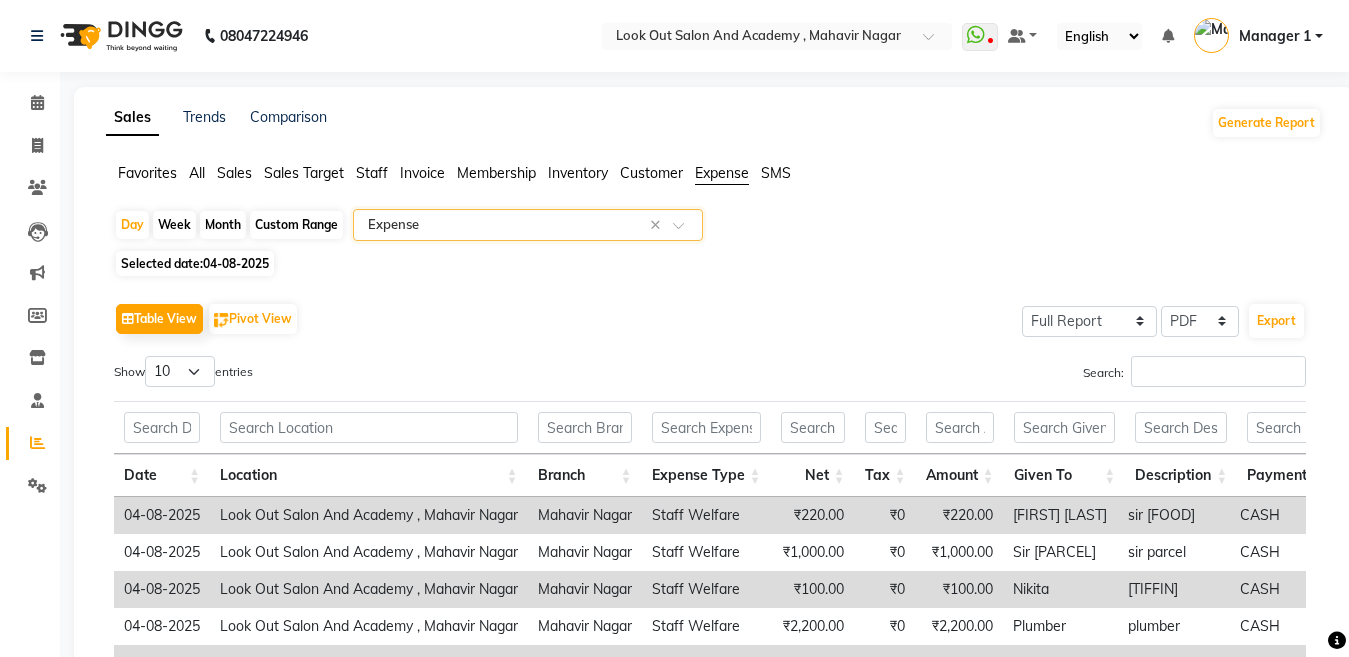 click on "Table View  Pivot View Select Full Report Filtered Report Select CSV PDF Export Show 10 25 50 100 entries Search: Date Location Branch Expense Type Net Tax Amount Given To Description Payment Mode Date Location Branch Expense Type Net Tax Amount Given To Description Payment Mode Total ₹5,280.00 ₹0 ₹5,280.00 04-08-2025 Look Out Salon And Academy , Mahavir Nagar Mahavir Nagar Staff Welfare ₹220.00 ₹0 ₹220.00 [NAME] [LAST] sir food CASH 04-08-2025 Look Out Salon And Academy , Mahavir Nagar Mahavir Nagar Staff Welfare ₹1,000.00 ₹0 ₹1,000.00 Sir Parcel sir parcel CASH 04-08-2025 Look Out Salon And Academy , Mahavir Nagar Mahavir Nagar Staff Welfare ₹100.00 ₹0 ₹100.00 [NAME] tiffin CASH 04-08-2025 Look Out Salon And Academy , Mahavir Nagar Mahavir Nagar Staff Welfare ₹2,200.00 ₹0 ₹2,200.00 Plumber plumber CASH 04-08-2025 Look Out Salon And Academy , Mahavir Nagar Mahavir Nagar Staff Welfare ₹500.00 ₹0 ₹500.00 Pest Control rat slate CASH 04-08-2025 Mahavir Nagar ₹0 1" 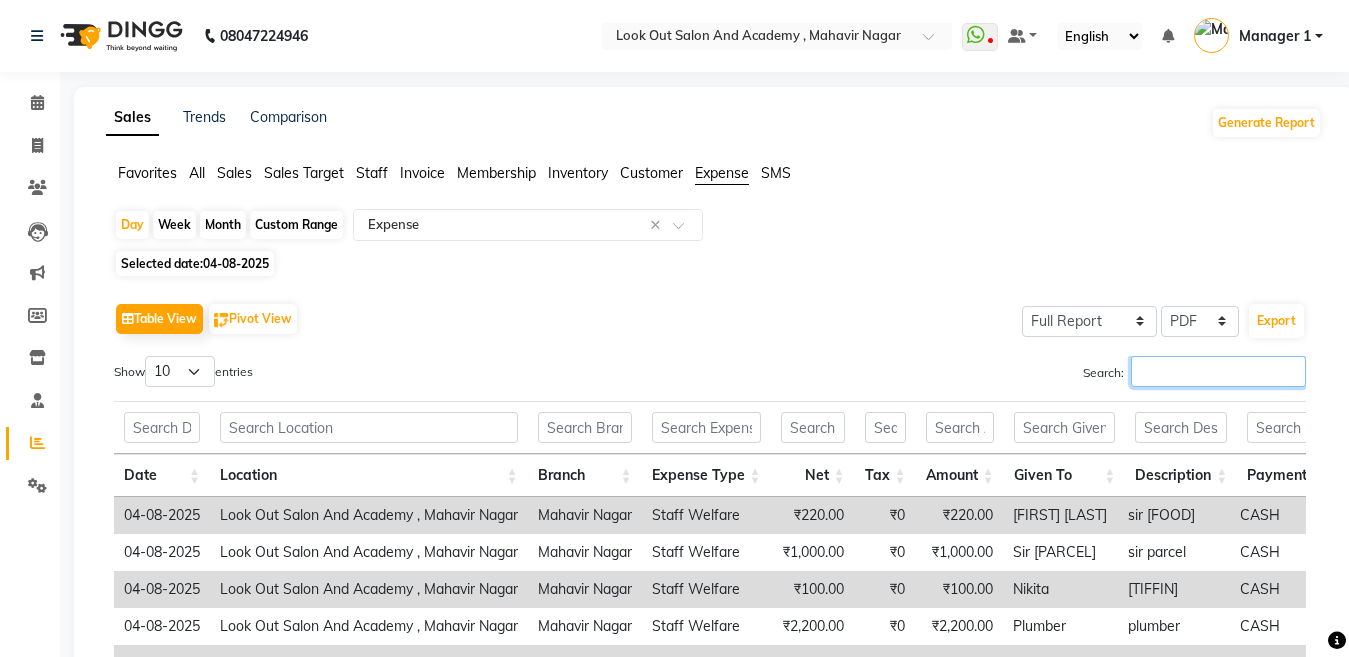 drag, startPoint x: 1177, startPoint y: 365, endPoint x: 711, endPoint y: 243, distance: 481.7053 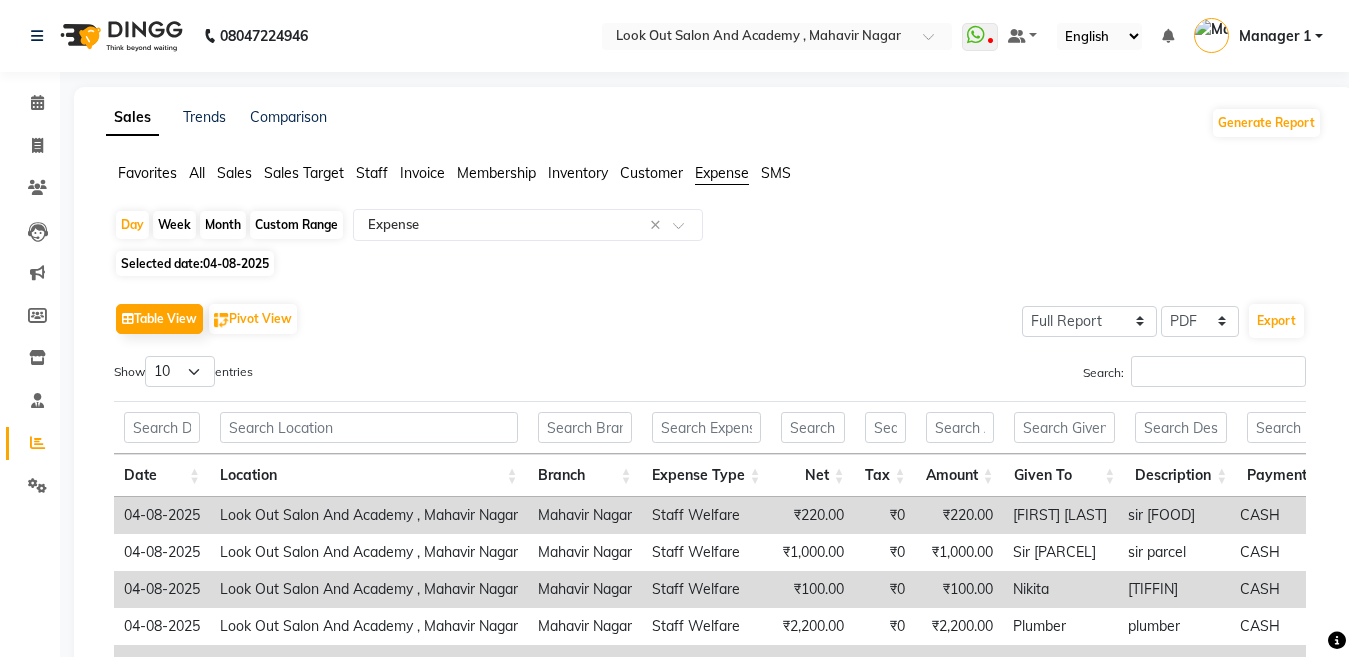 click on "Custom Range" 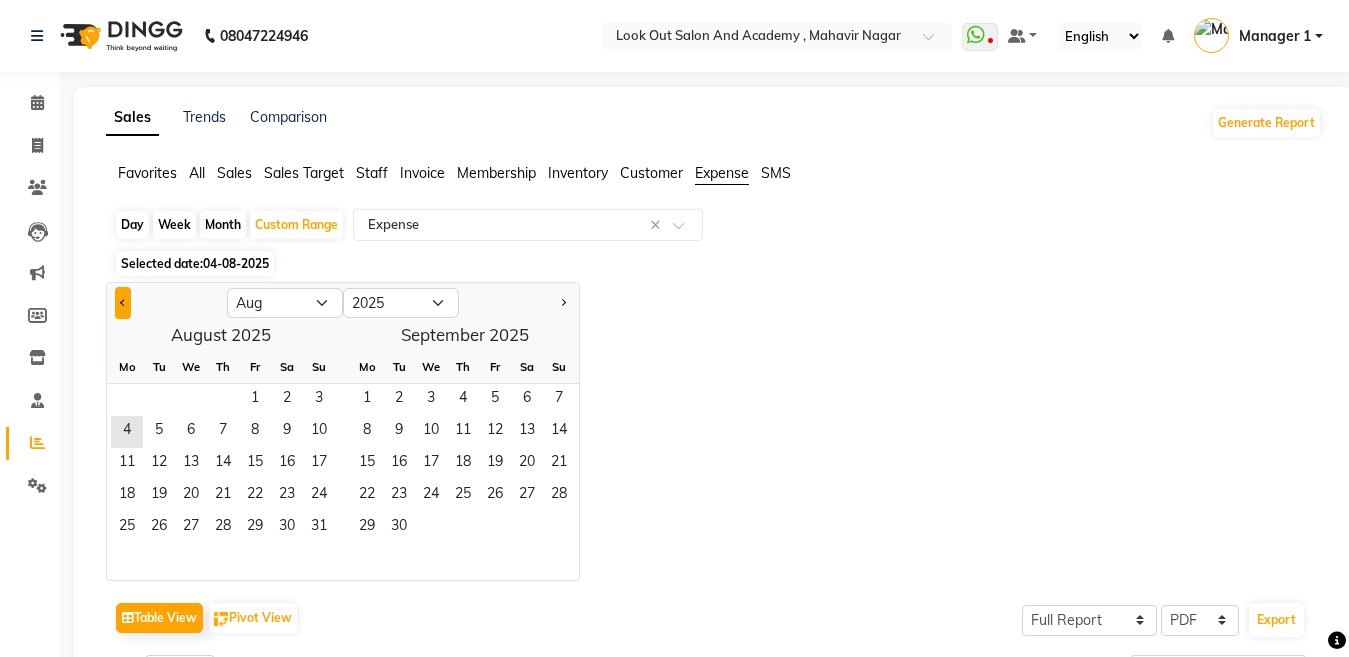 click 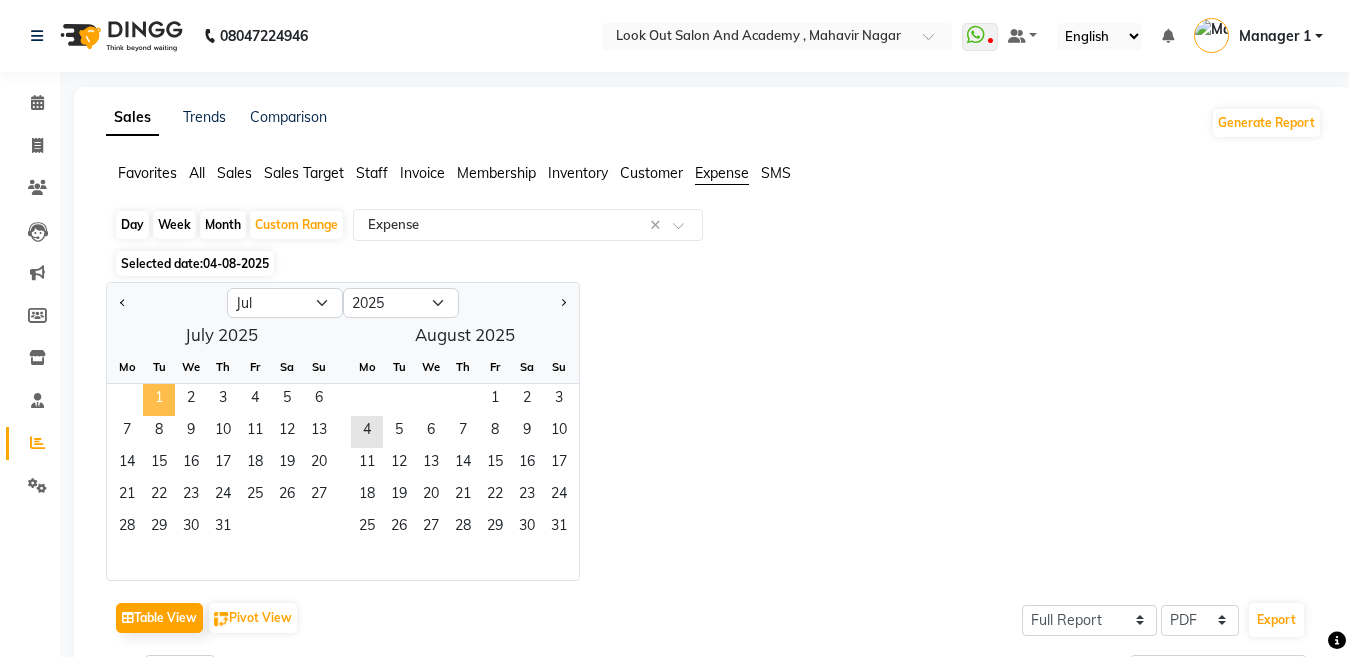 click on "1" 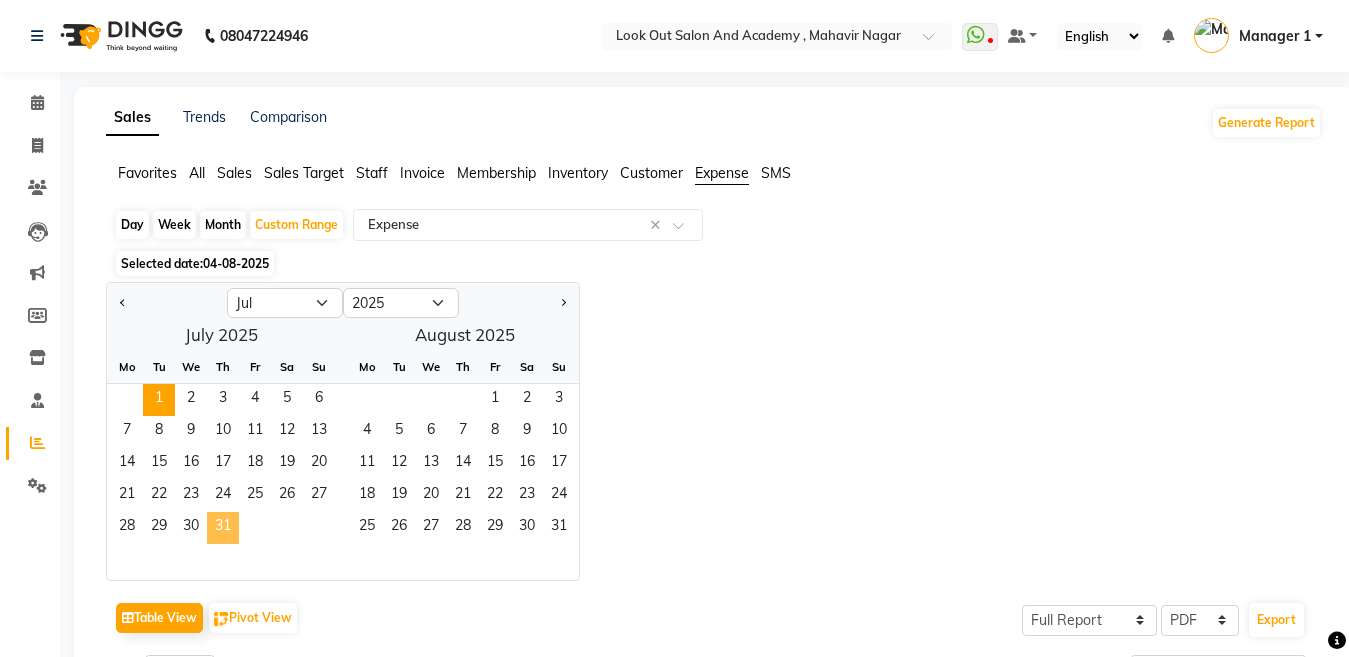 click on "31" 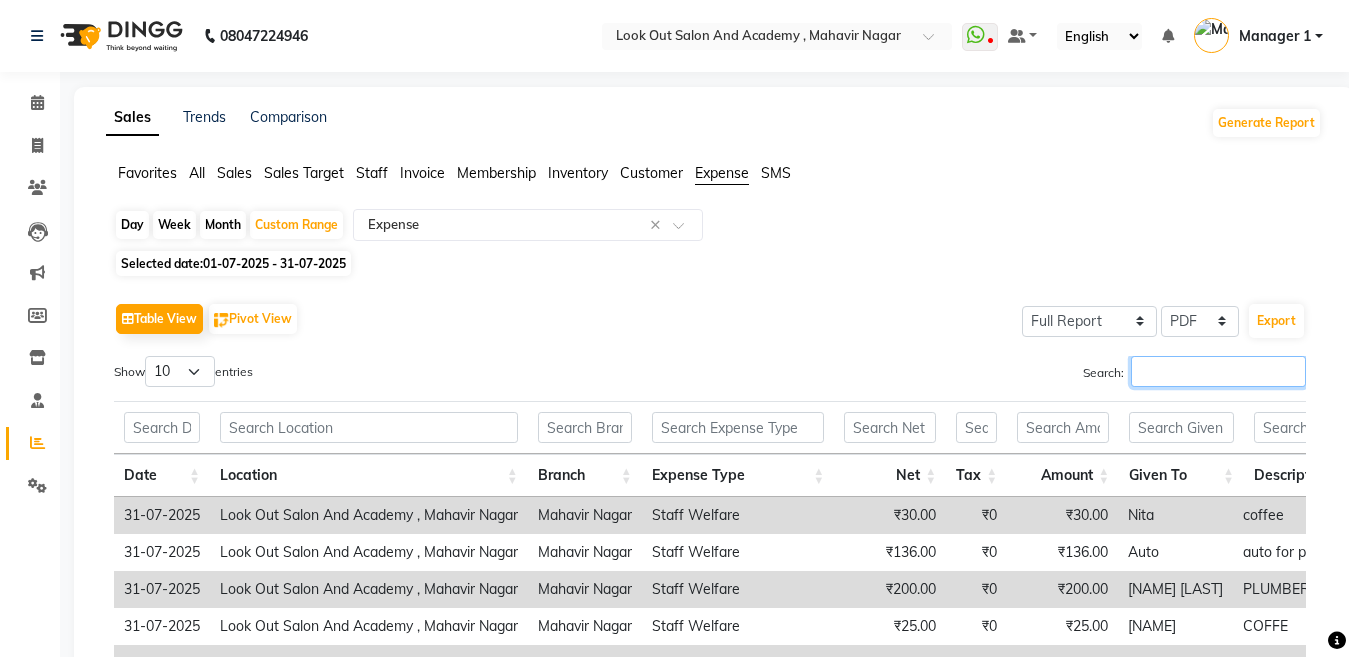 click on "Search:" at bounding box center (1218, 371) 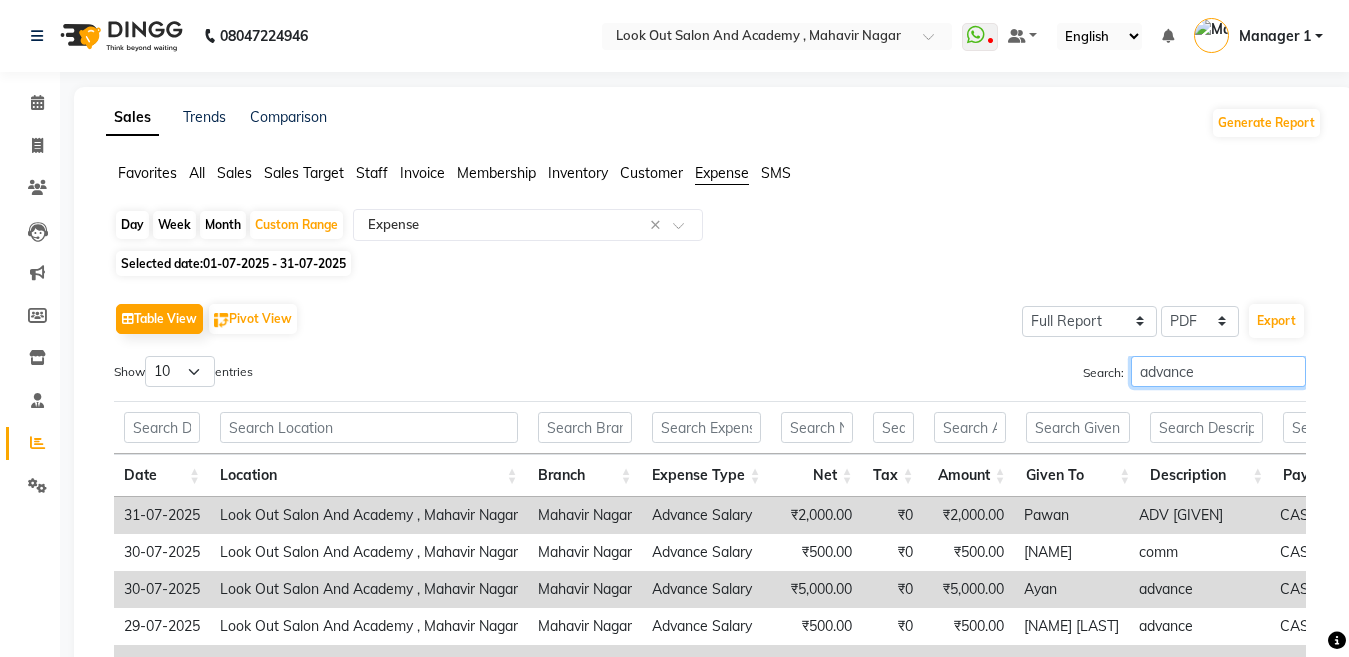 scroll, scrollTop: 300, scrollLeft: 0, axis: vertical 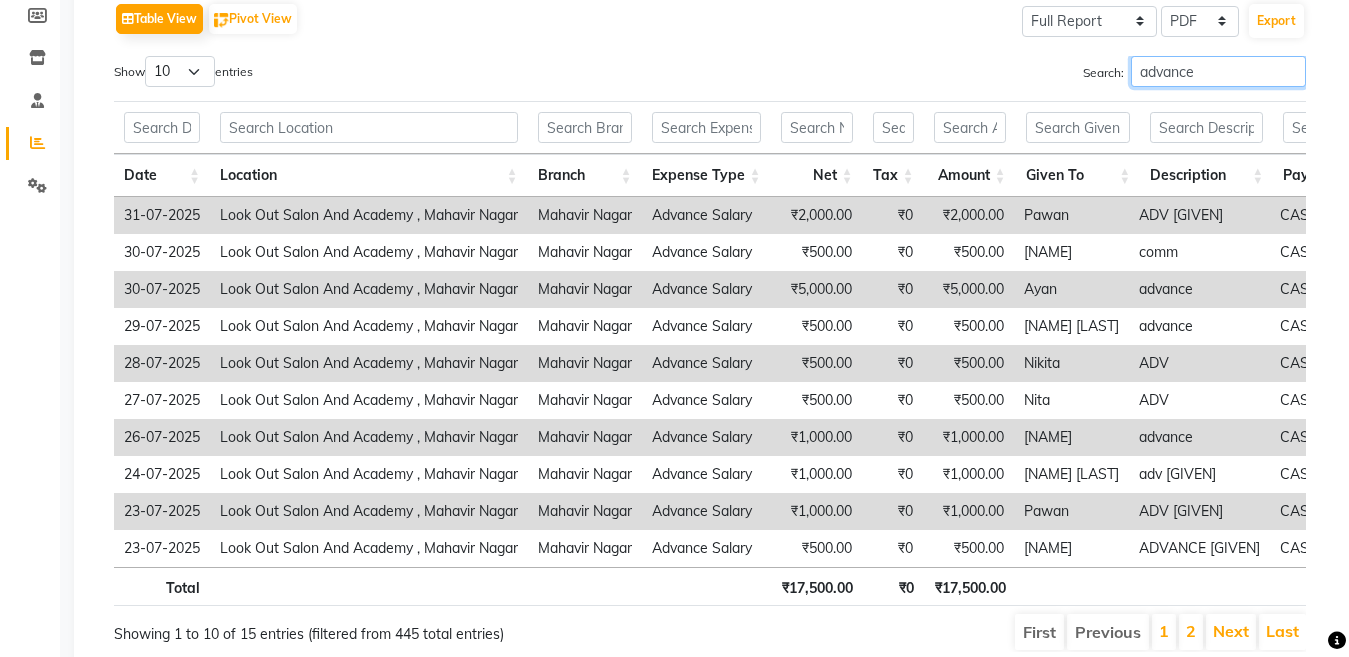 type on "advance" 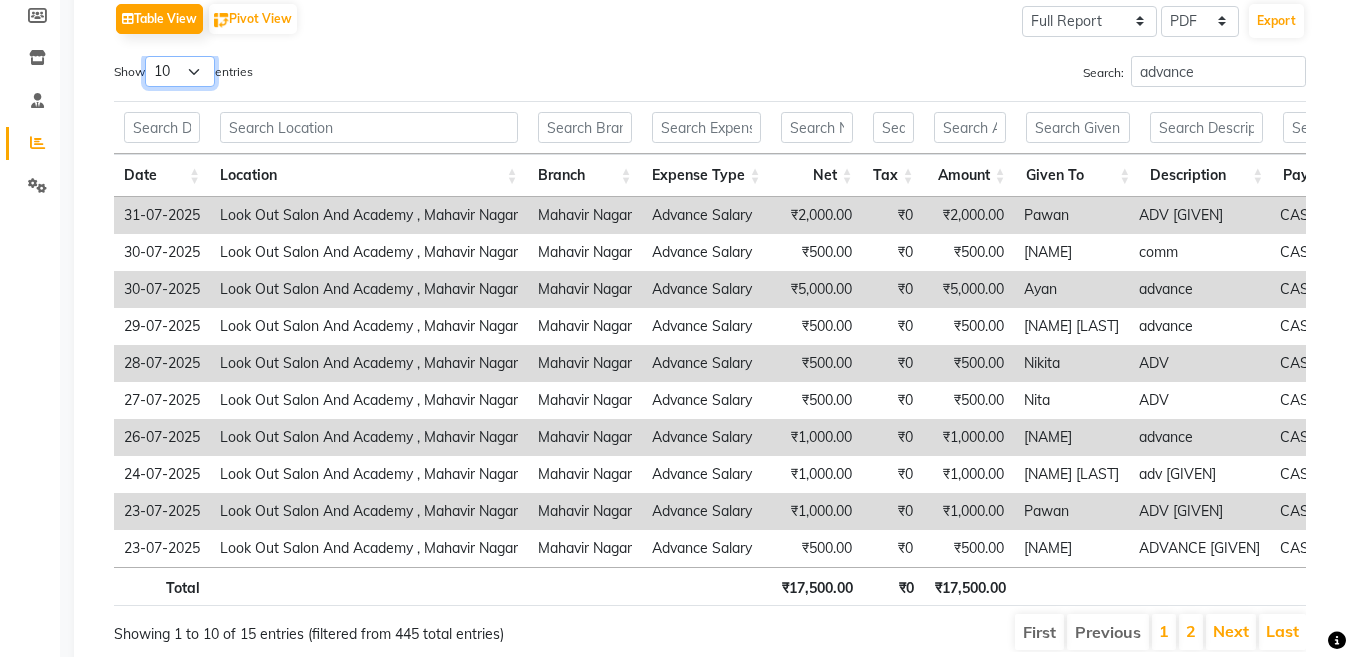 drag, startPoint x: 172, startPoint y: 66, endPoint x: 180, endPoint y: 83, distance: 18.788294 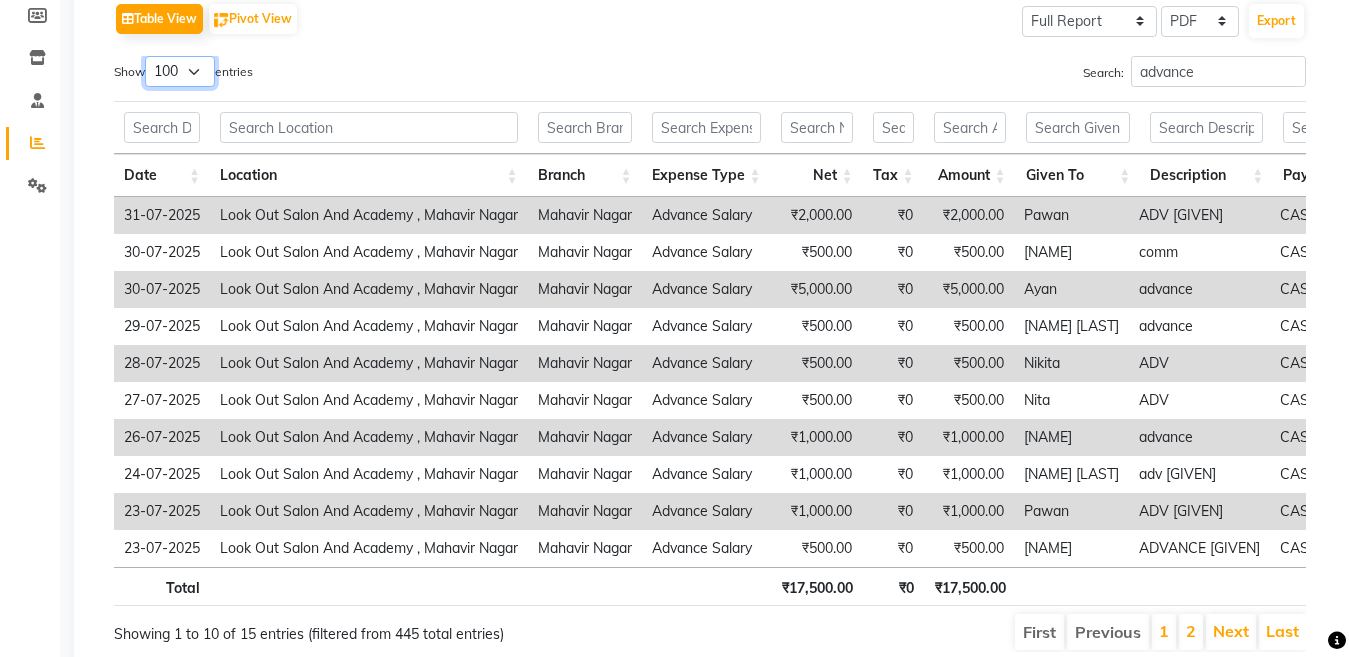 click on "10 25 50 100" at bounding box center (180, 71) 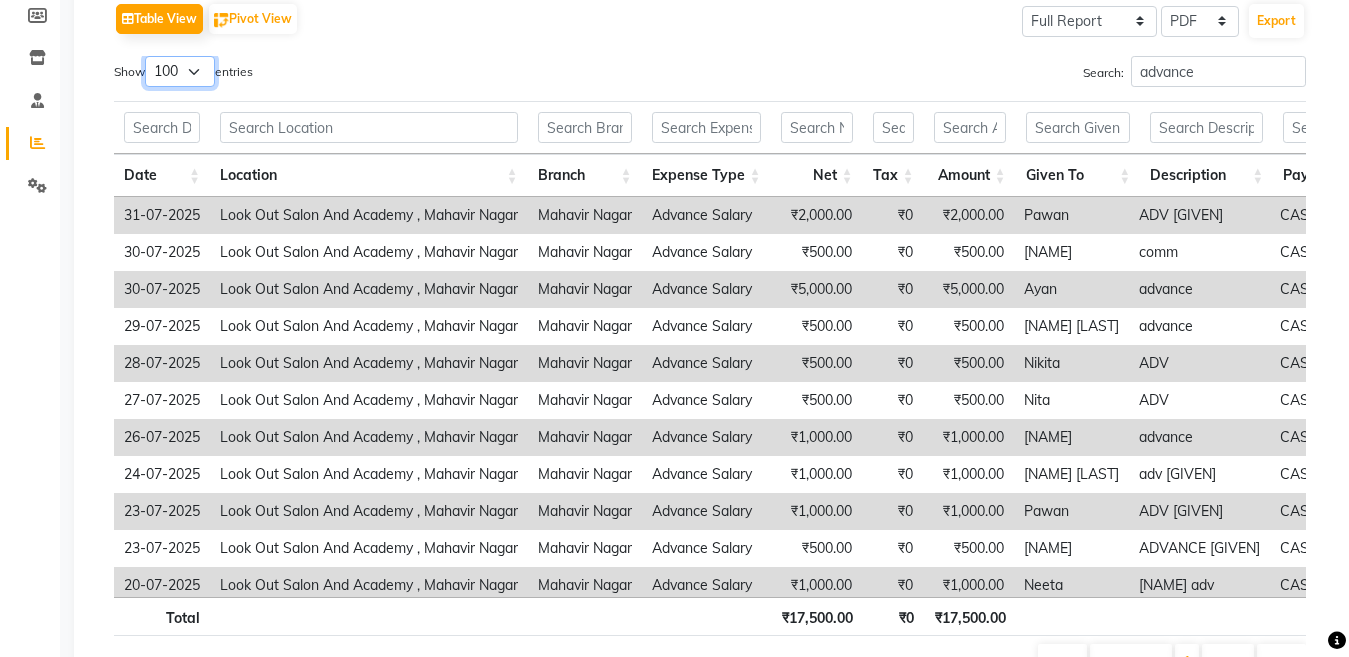 scroll, scrollTop: 408, scrollLeft: 0, axis: vertical 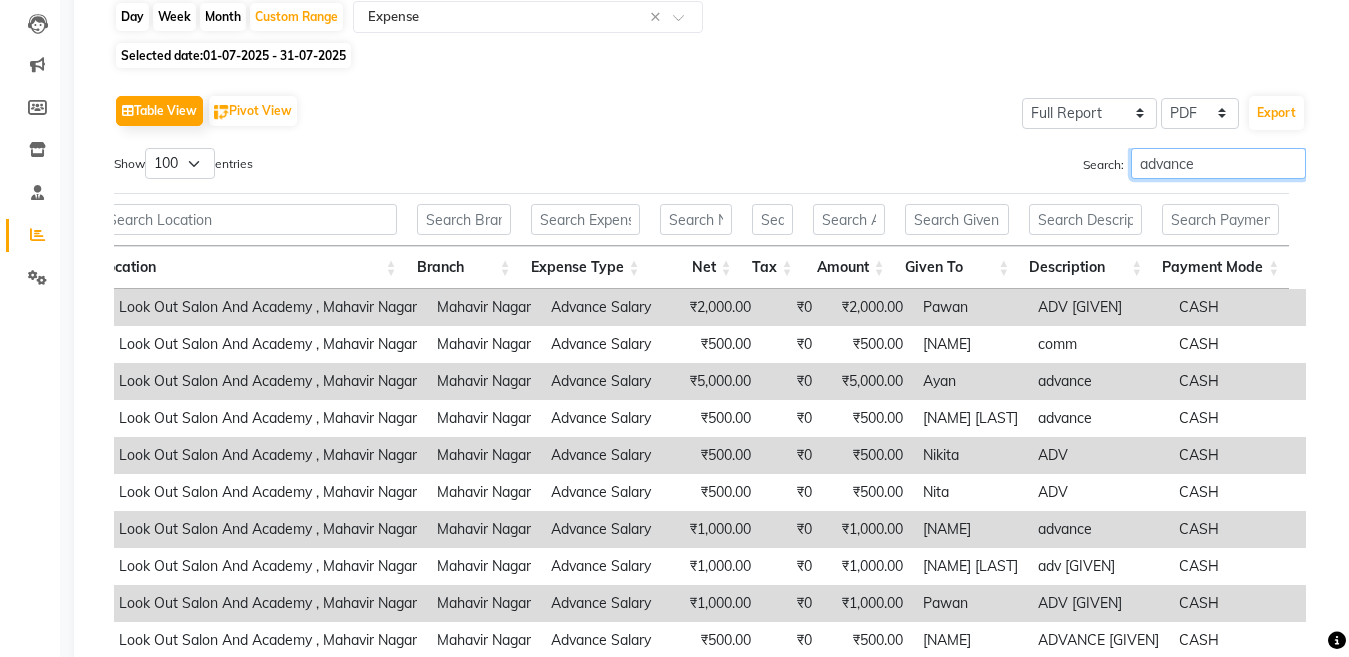 drag, startPoint x: 1206, startPoint y: 156, endPoint x: 983, endPoint y: 167, distance: 223.27113 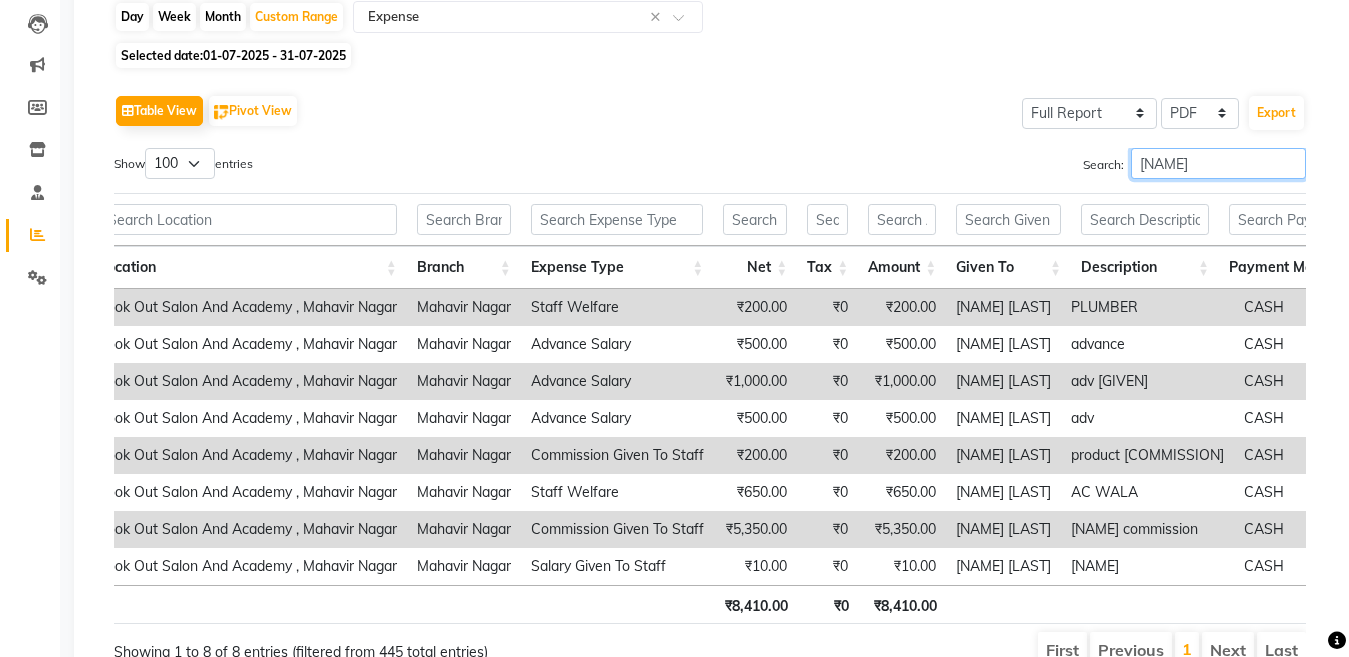 scroll, scrollTop: 321, scrollLeft: 0, axis: vertical 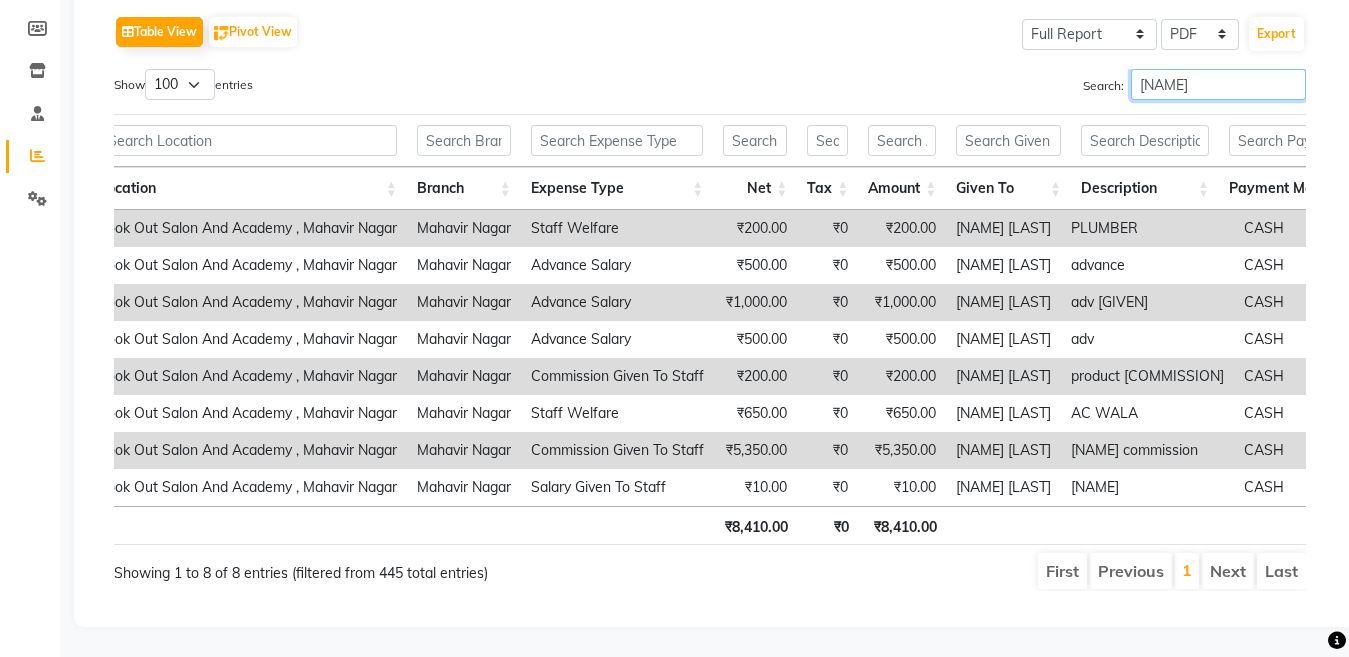type on "[NAME]" 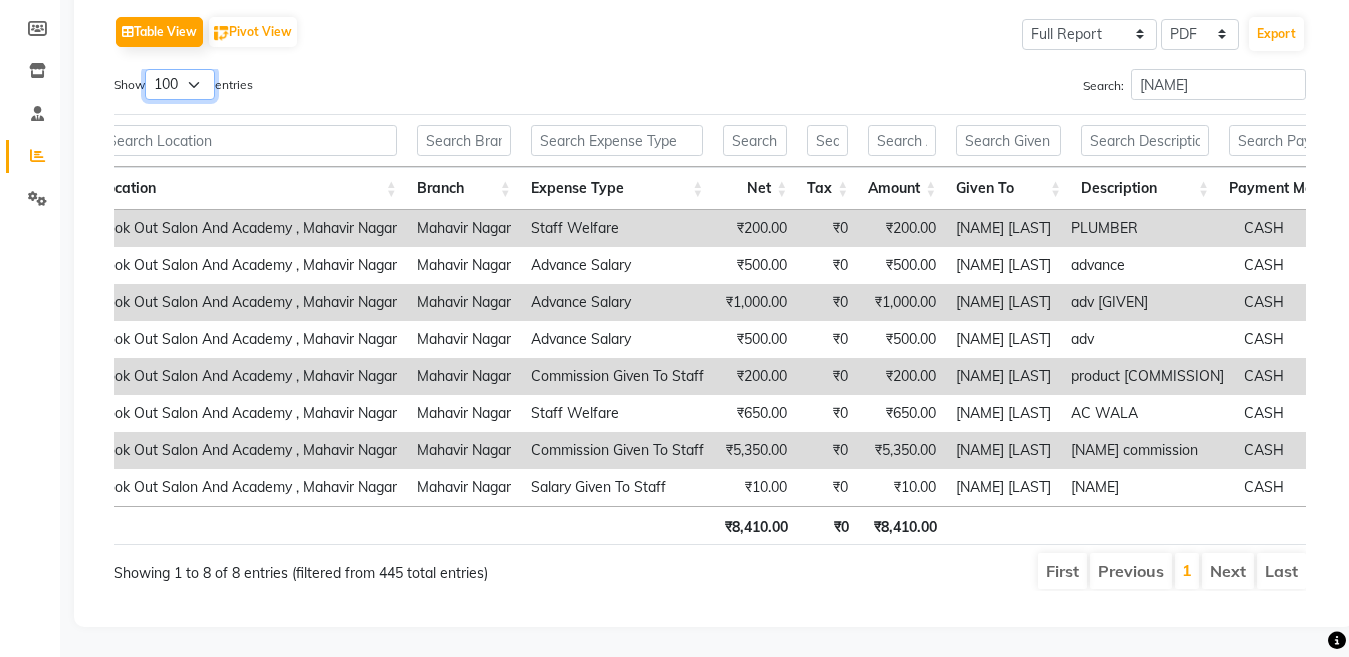 click on "10 25 50 100" at bounding box center [180, 84] 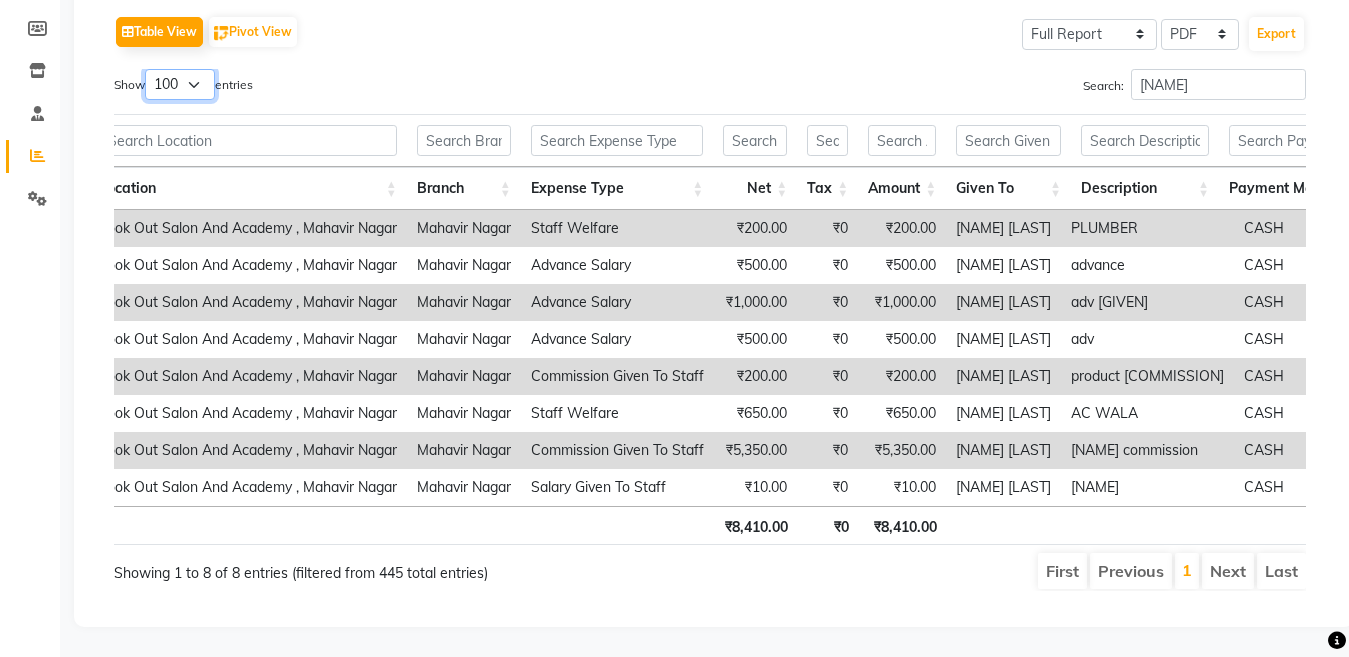 scroll, scrollTop: 0, scrollLeft: 168, axis: horizontal 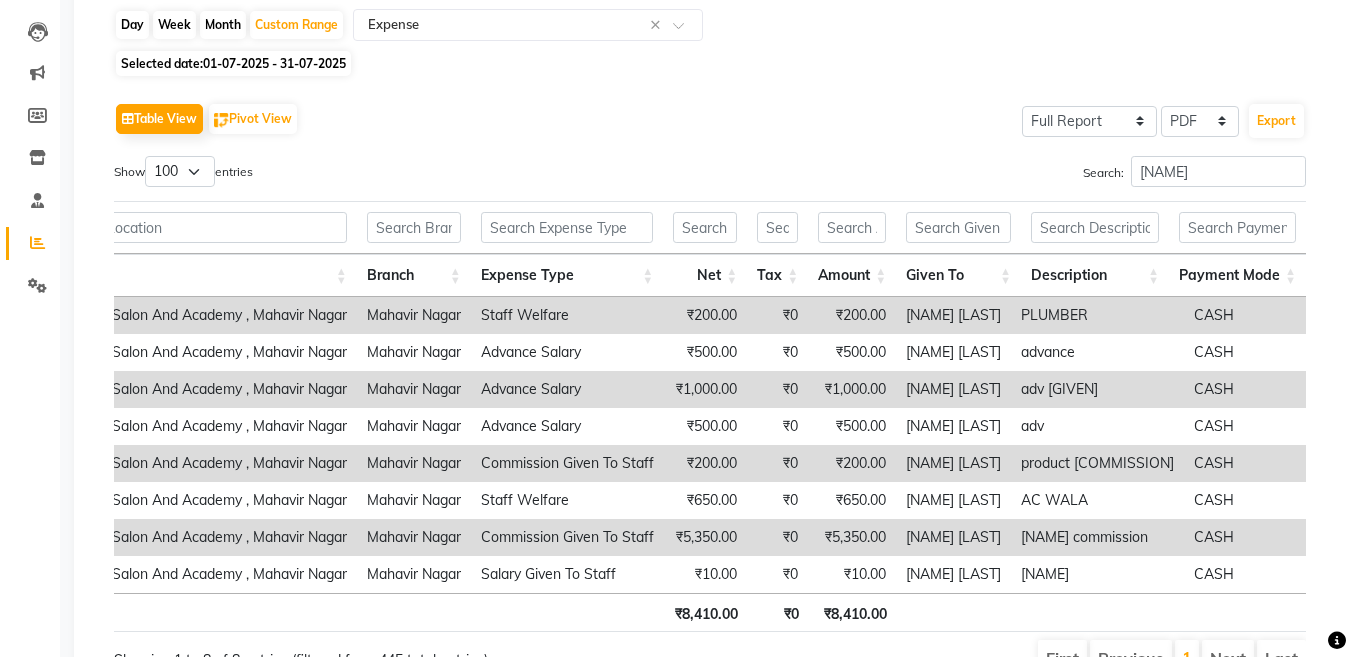 drag, startPoint x: 670, startPoint y: 234, endPoint x: 668, endPoint y: 283, distance: 49.0408 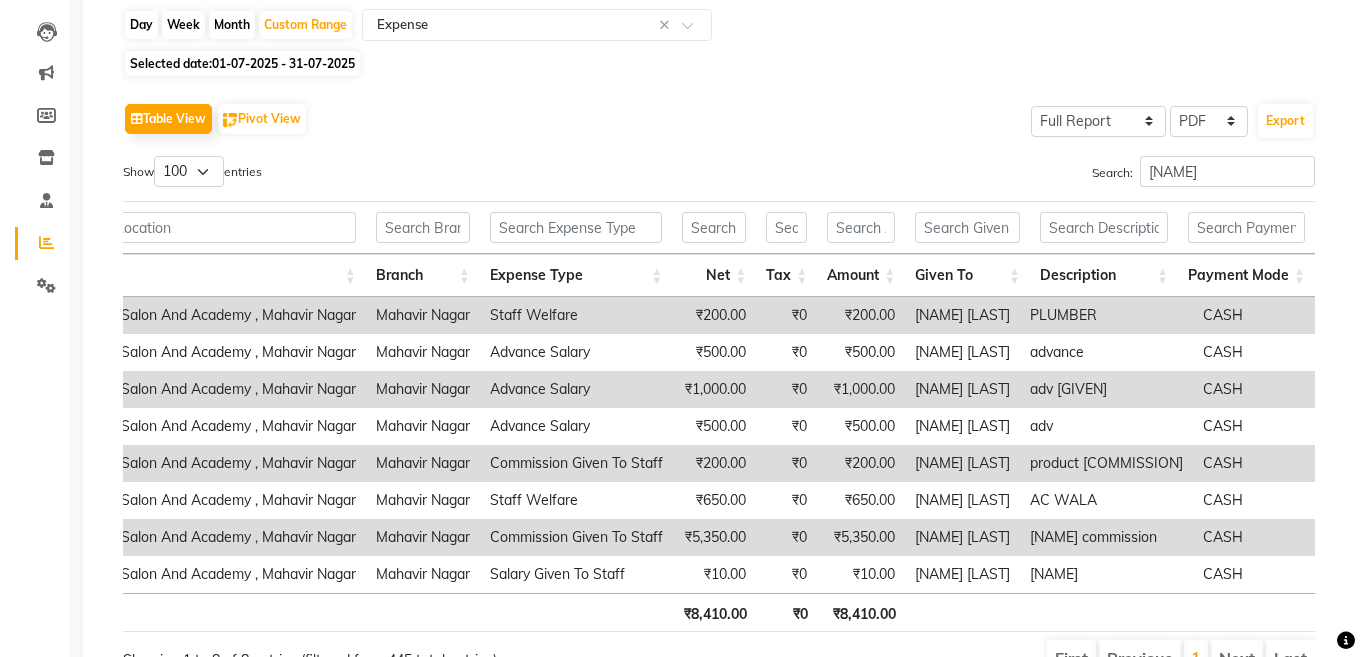 scroll, scrollTop: 0, scrollLeft: 0, axis: both 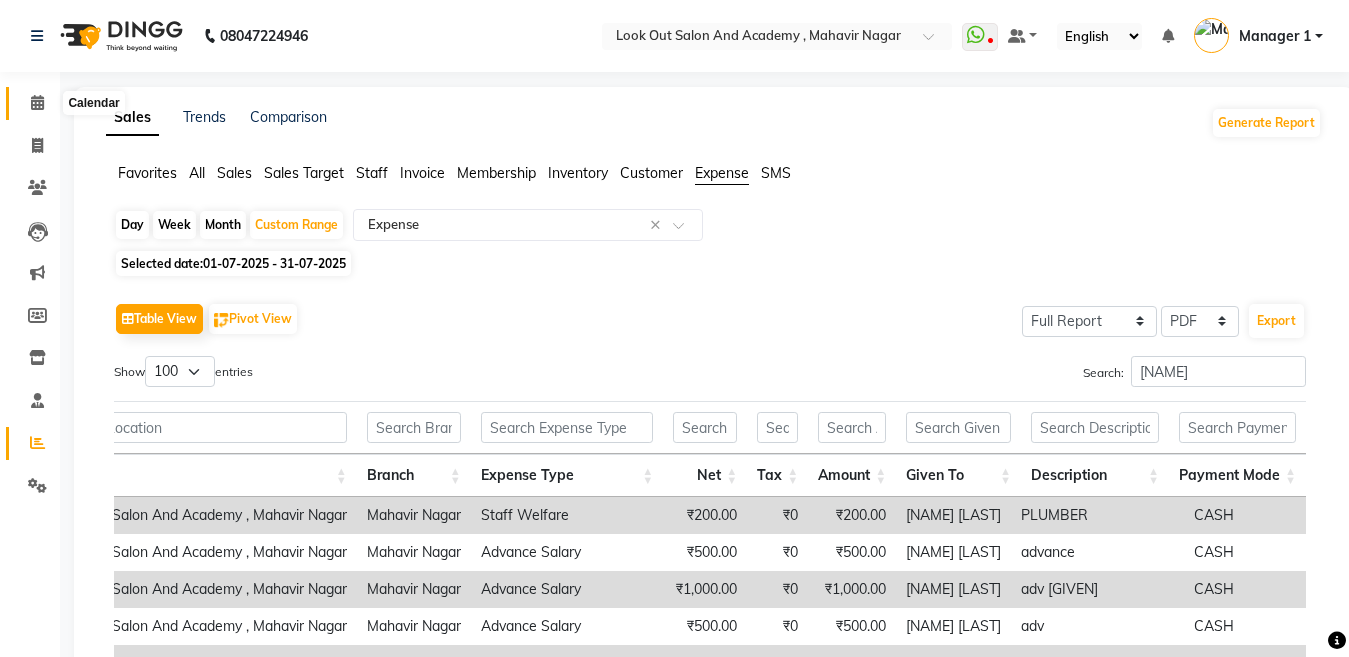 click 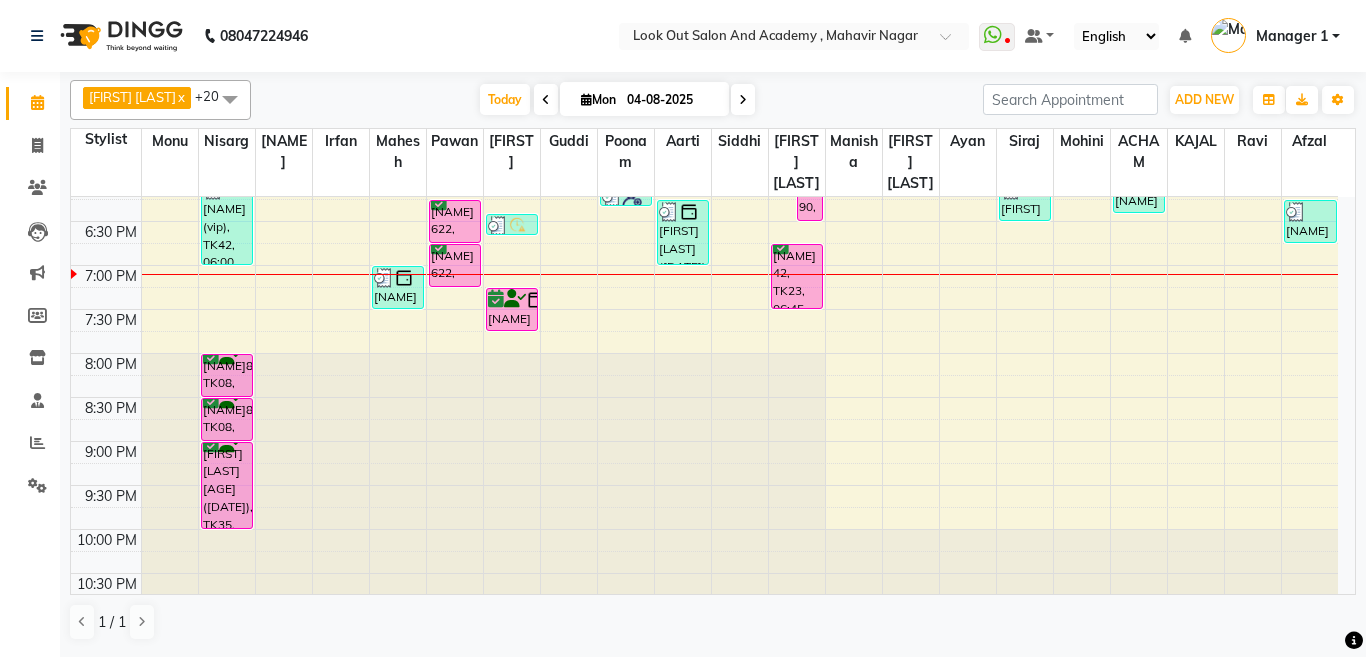 scroll, scrollTop: 900, scrollLeft: 0, axis: vertical 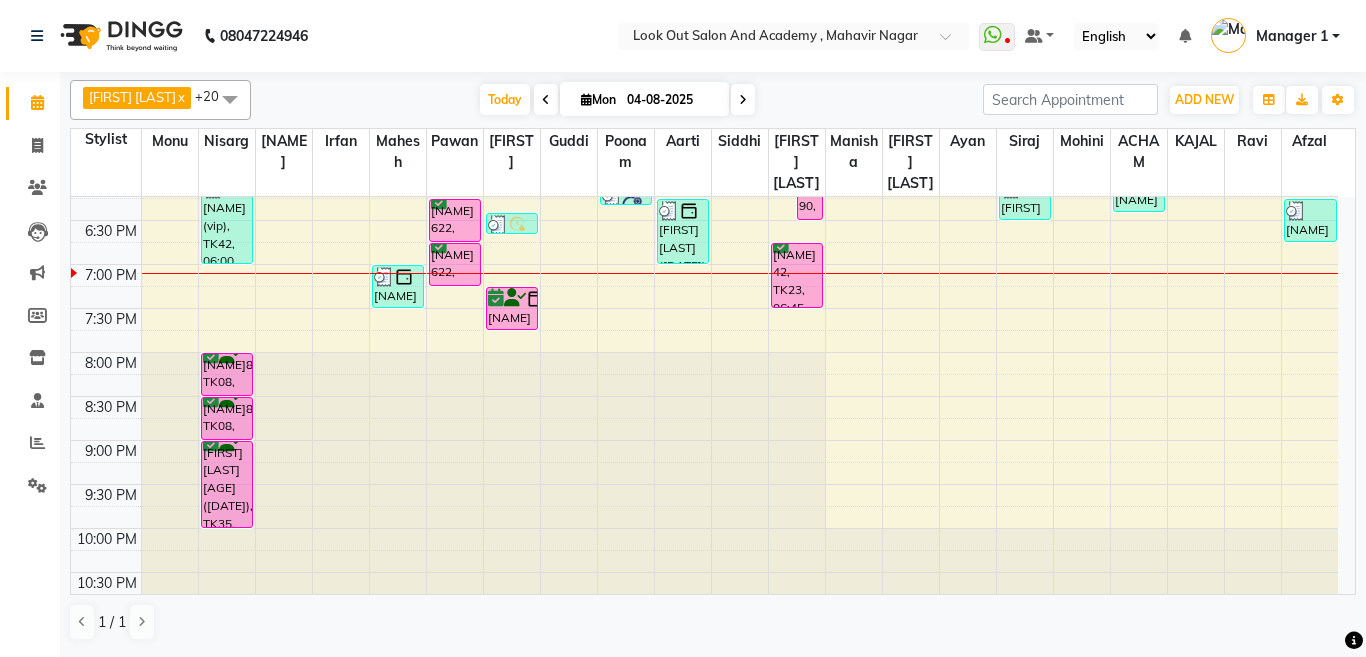 click at bounding box center [743, 100] 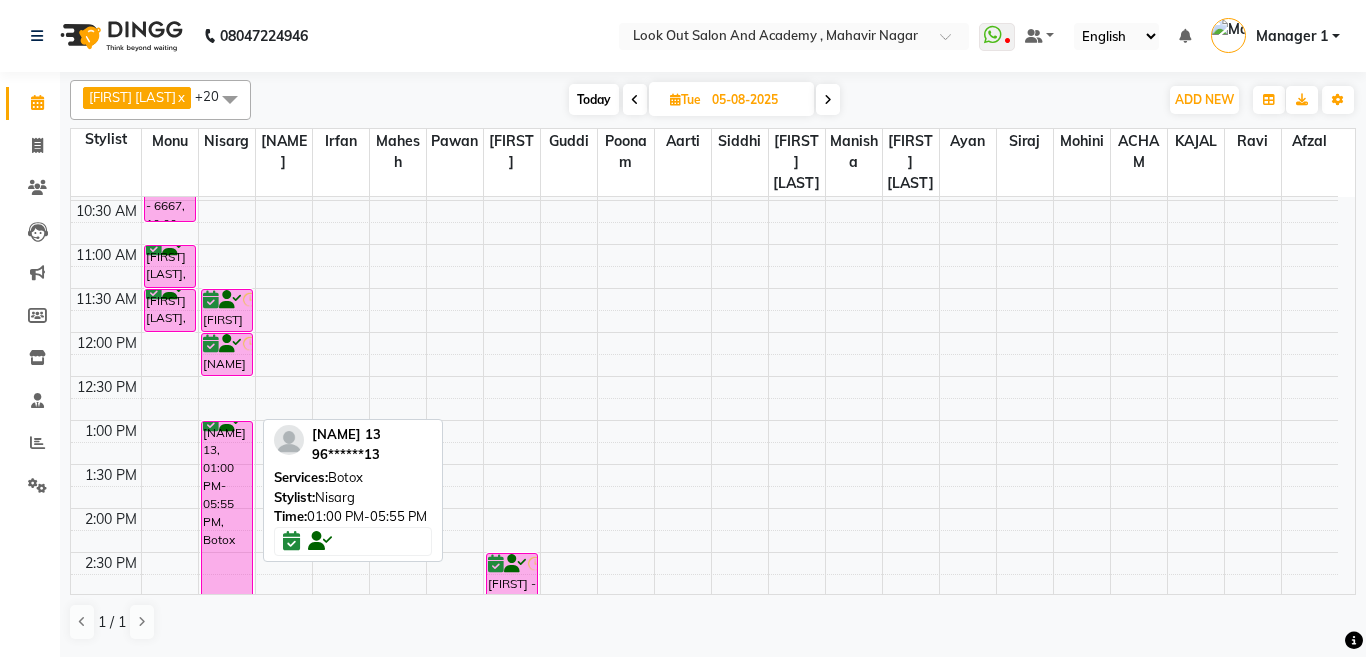 scroll, scrollTop: 143, scrollLeft: 0, axis: vertical 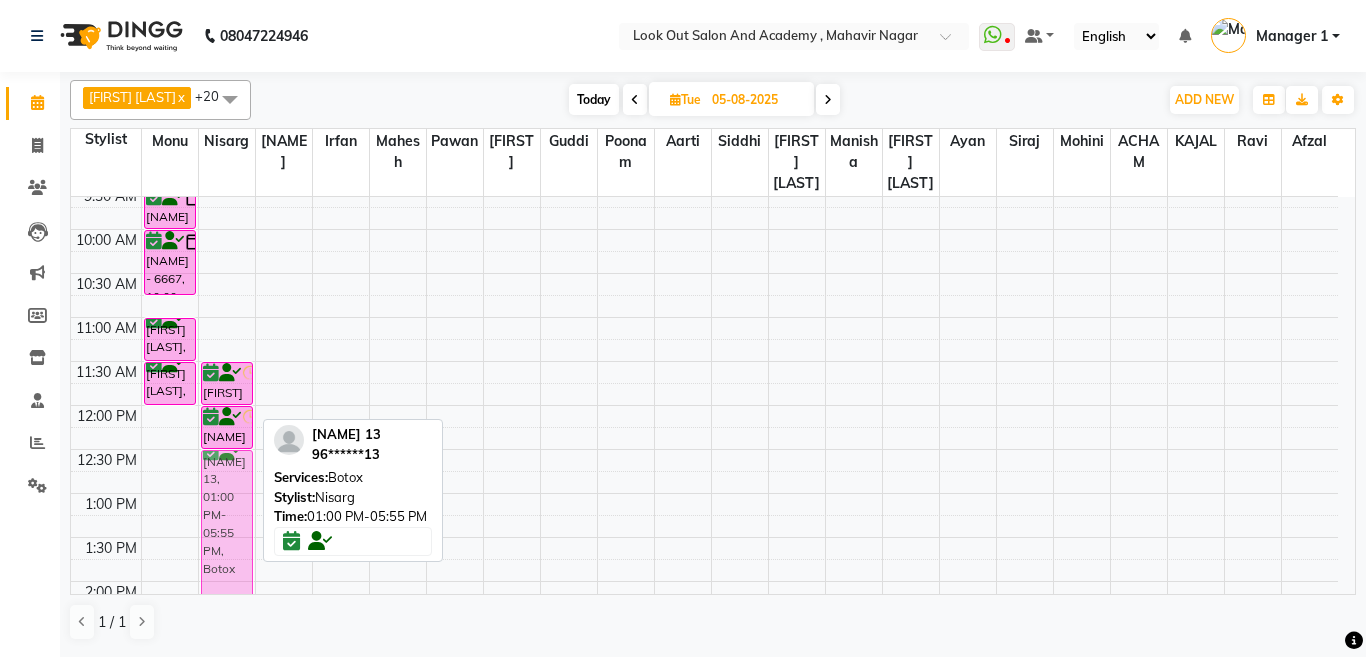 drag, startPoint x: 208, startPoint y: 558, endPoint x: 217, endPoint y: 518, distance: 41 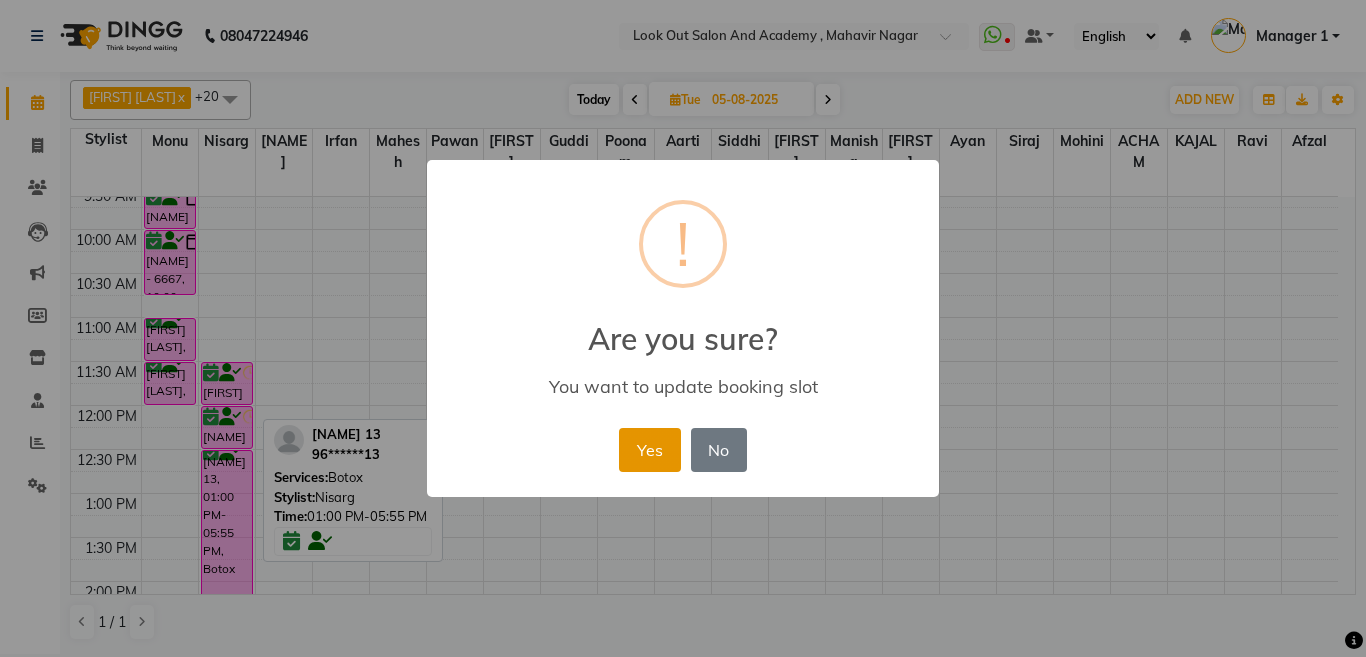click on "Yes" at bounding box center (649, 450) 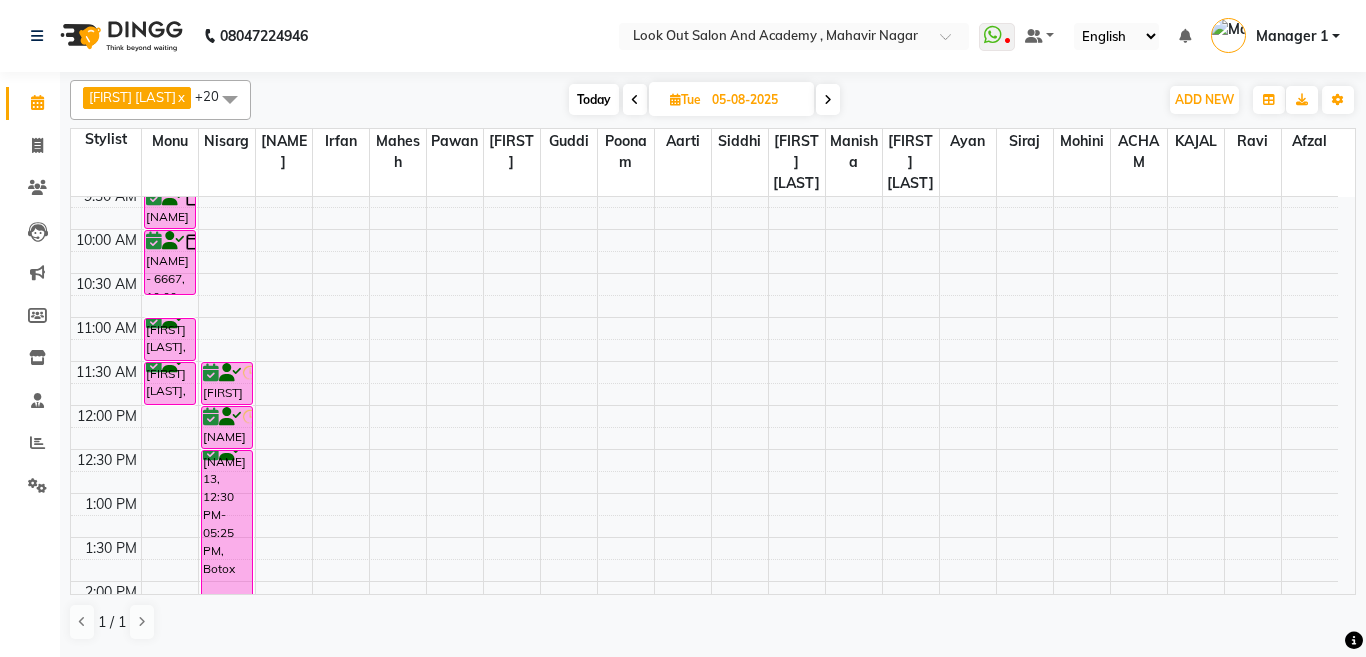 click on "[NAME] - 6667, 09:30 AM-10:00 AM, Hair Cut (Male) - Haircut With Senior Stylist [NAME] - 6667, 10:00 AM-10:45 AM, Global (Inoa) MEN [FIRST] [LAST], 11:00 AM-11:30 AM, Hair Cut (Male) - Haircut With Senior Stylist [FIRST] [LAST], 11:30 AM-12:00 PM, Beard - Style Shave [NAME] 24/8/24, 04:00 PM-04:45 PM, Loreal Hair Spa / Signature Hair Spa - Upto Waist [NAME] 24/8/24, 04:45 PM-05:45 PM, Root Touch Up (Inoa 1-inch) [FIRST] [LAST], 05:45 PM-06:30 PM, Global (Inoa) MEN [FIRST] [LAST], 06:30 PM-07:00 PM, Hair Cut (Male) - Haircut With Senior Stylist" at bounding box center [170, 713] 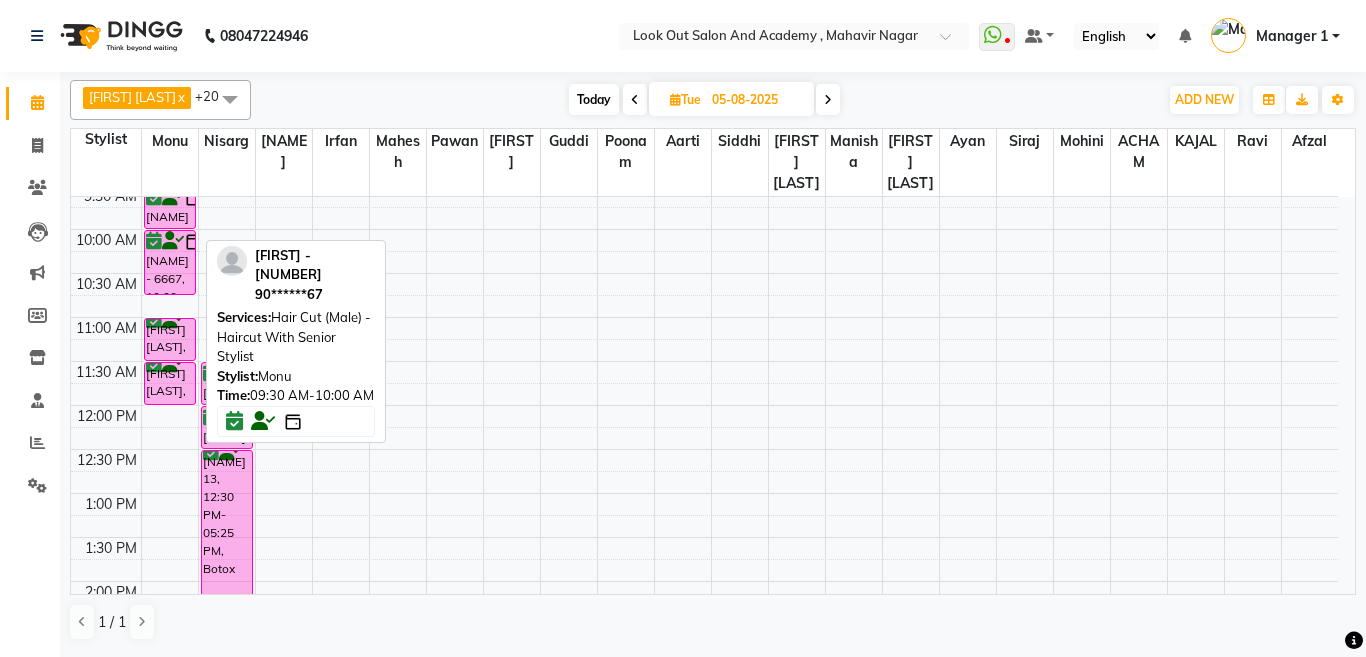 click on "080[PHONE] Select Location × Look Out Salon And Academy , Mahavir Nagar WhatsApp Status ✕ Status: Disconnected Most Recent Message: 03-06-2025 03:25 PM Recent Service Activity: 14-07-2025 12:53 PM 080[PHONE] Whatsapp Settings Default Panel My Panel English ENGLISH Español العربية मराठी हिंदी ગુજરાતી தமிழ் 中文 Notifications nothing to show Manager 1 Manage Profile Change Password Sign out Version:3.16.0" 